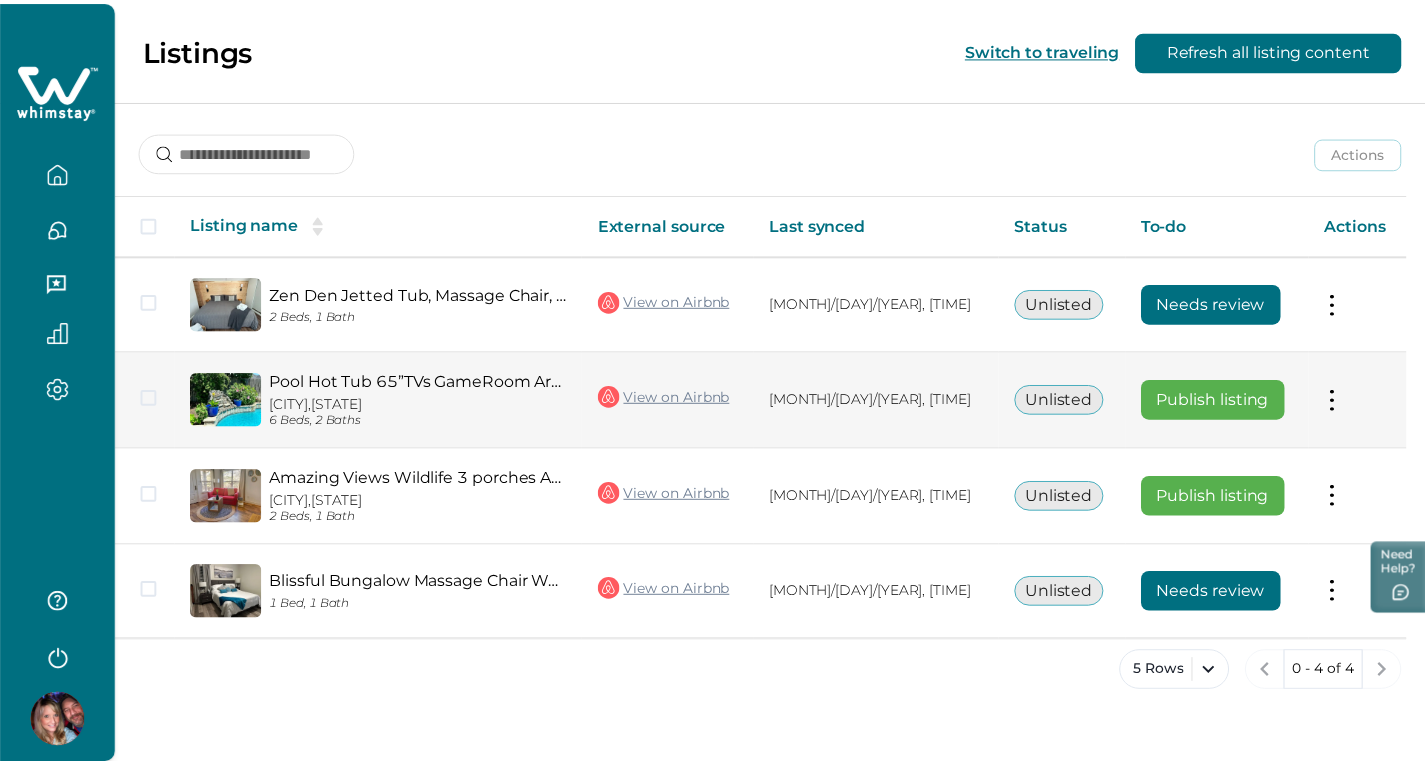 scroll, scrollTop: 0, scrollLeft: 0, axis: both 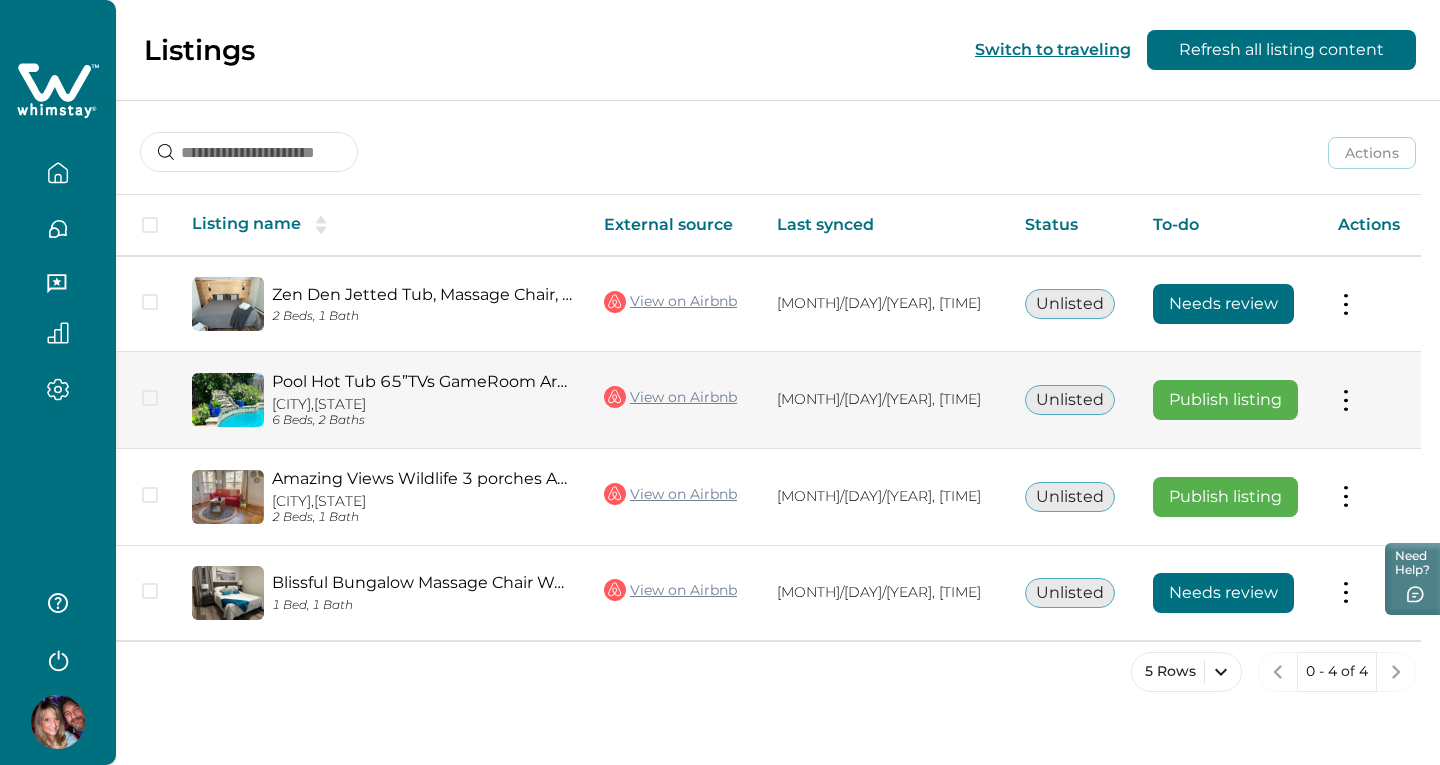 click at bounding box center (1346, 399) 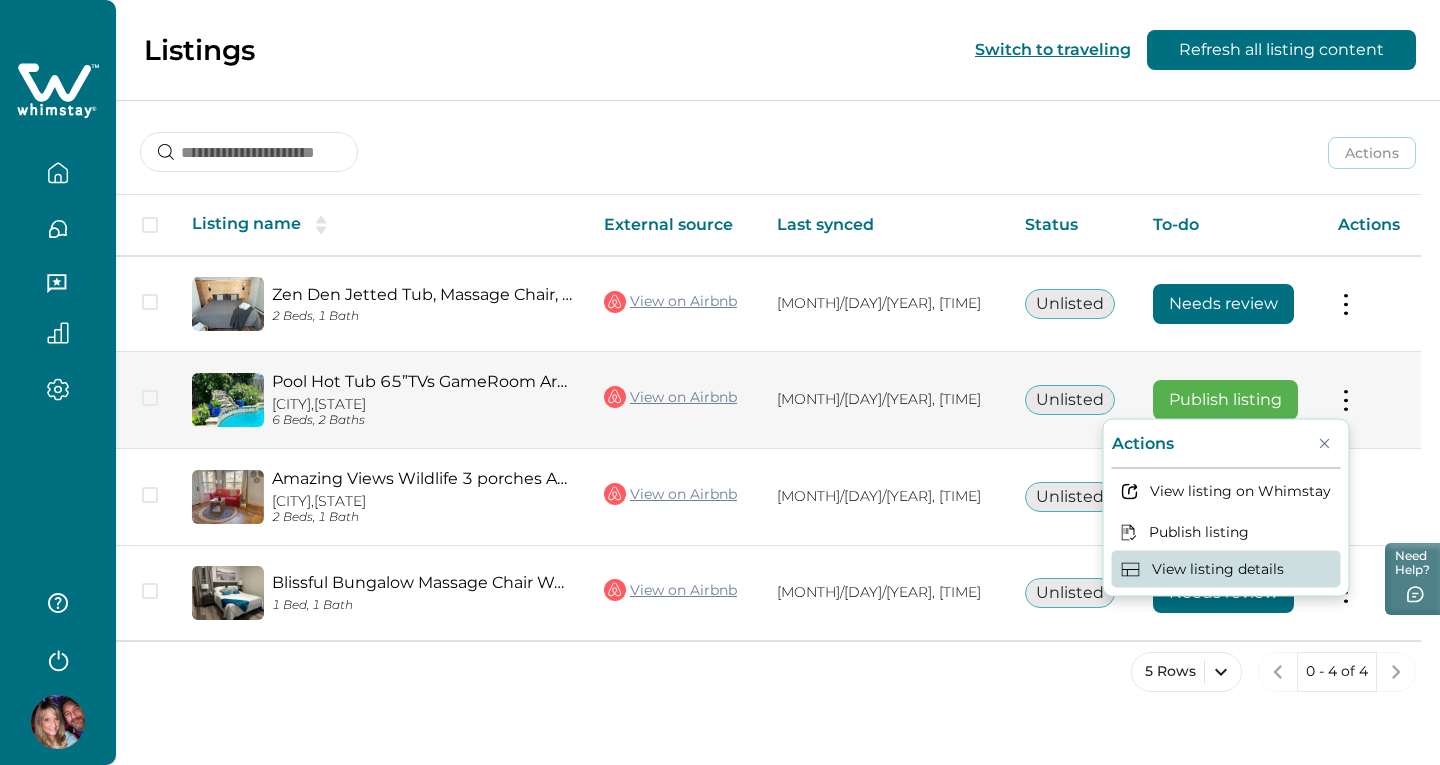 click on "View listing details" at bounding box center (1226, 569) 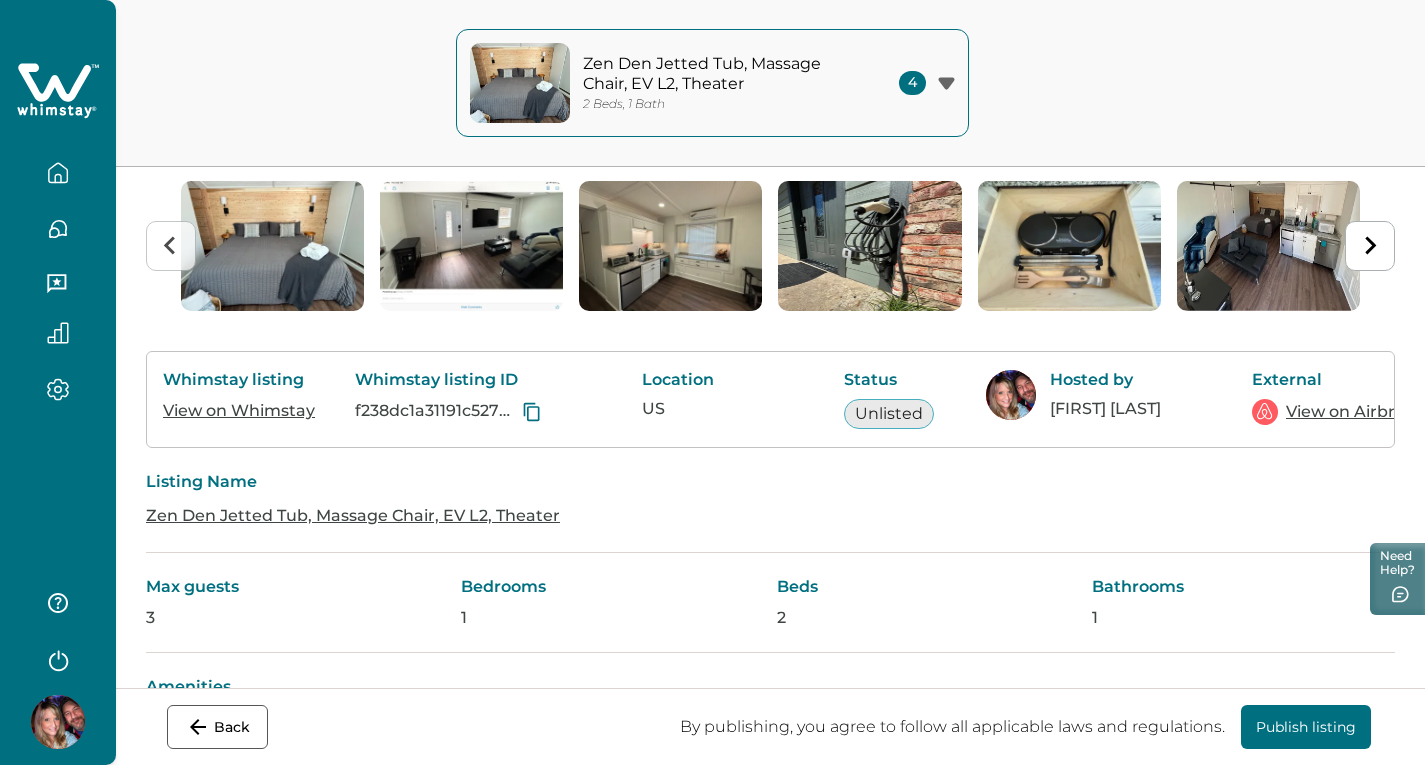 scroll, scrollTop: 0, scrollLeft: 0, axis: both 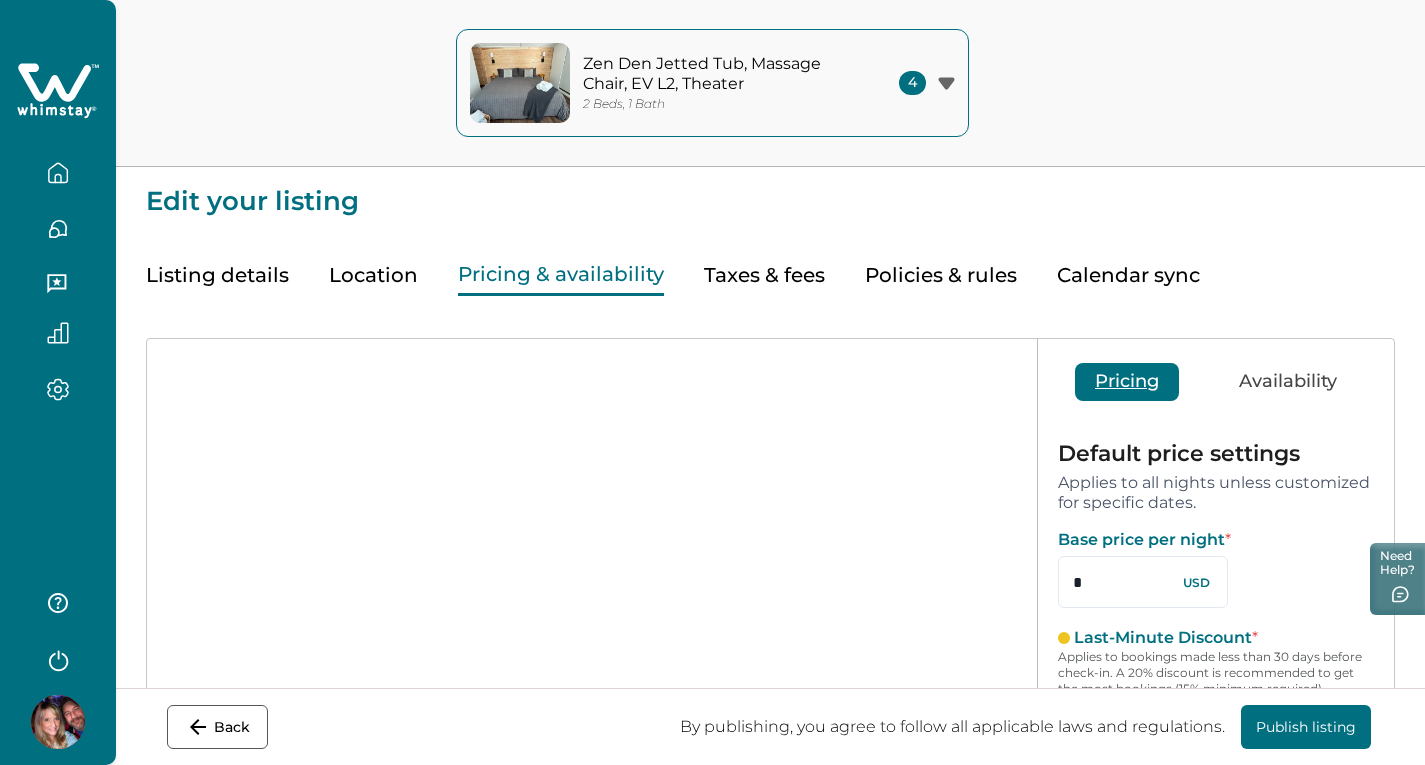 click on "Pricing & availability" at bounding box center [561, 275] 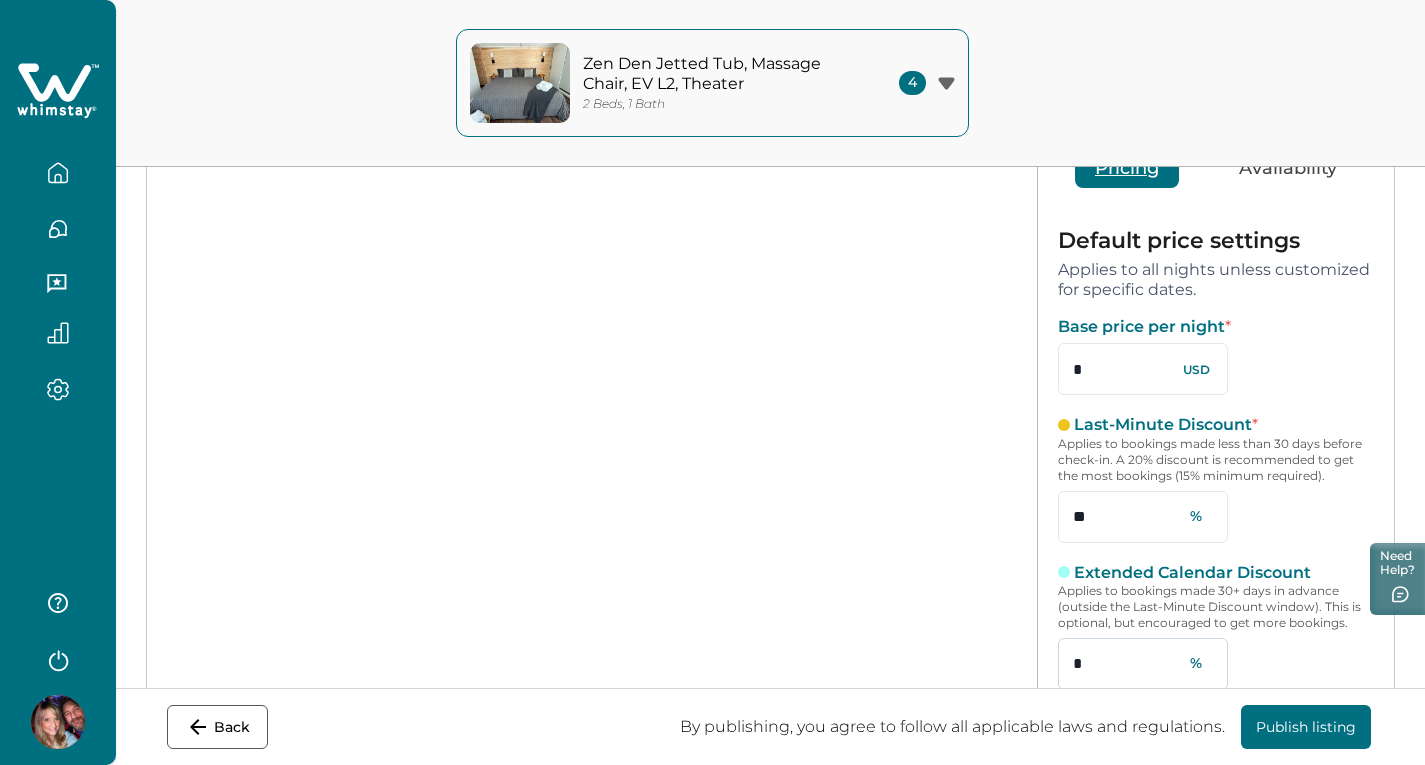 scroll, scrollTop: 300, scrollLeft: 0, axis: vertical 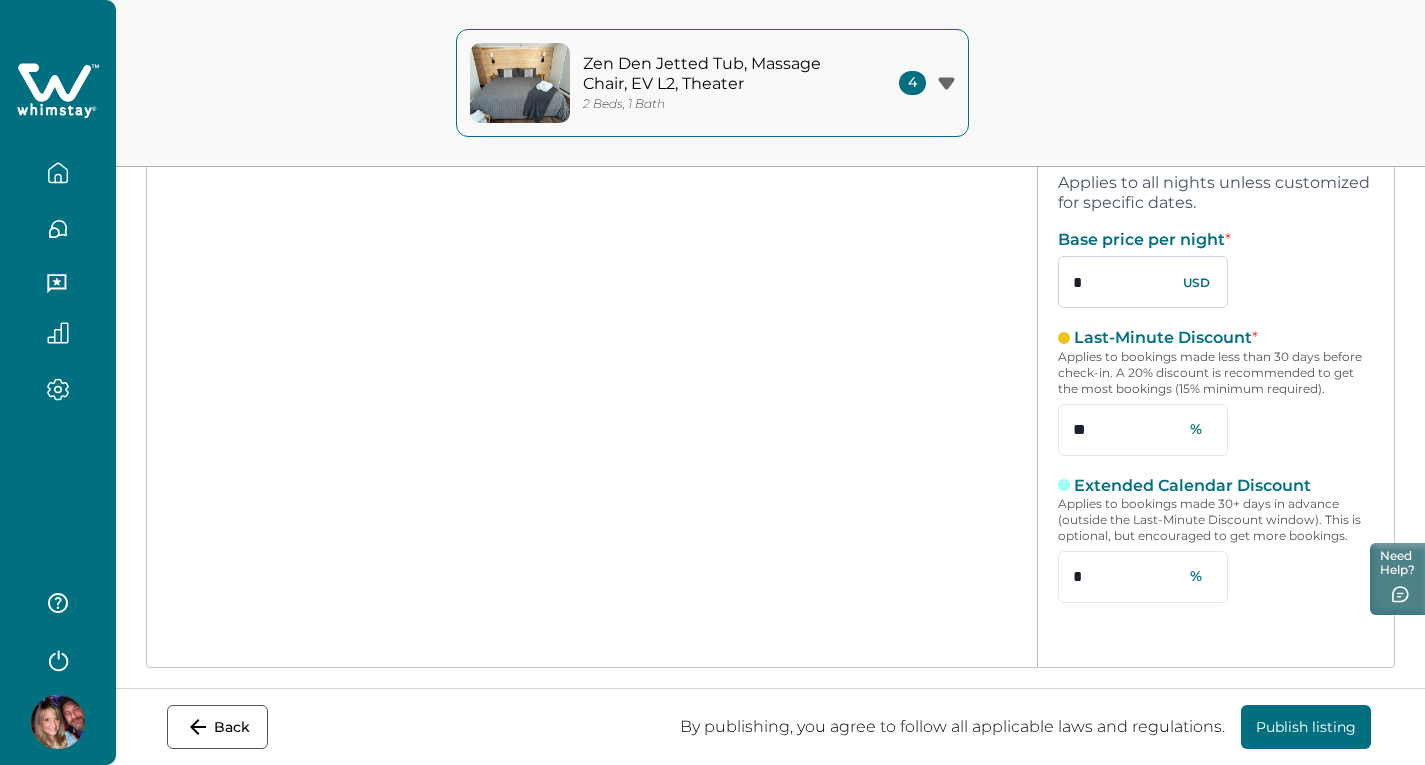 click on "*" at bounding box center (1143, 282) 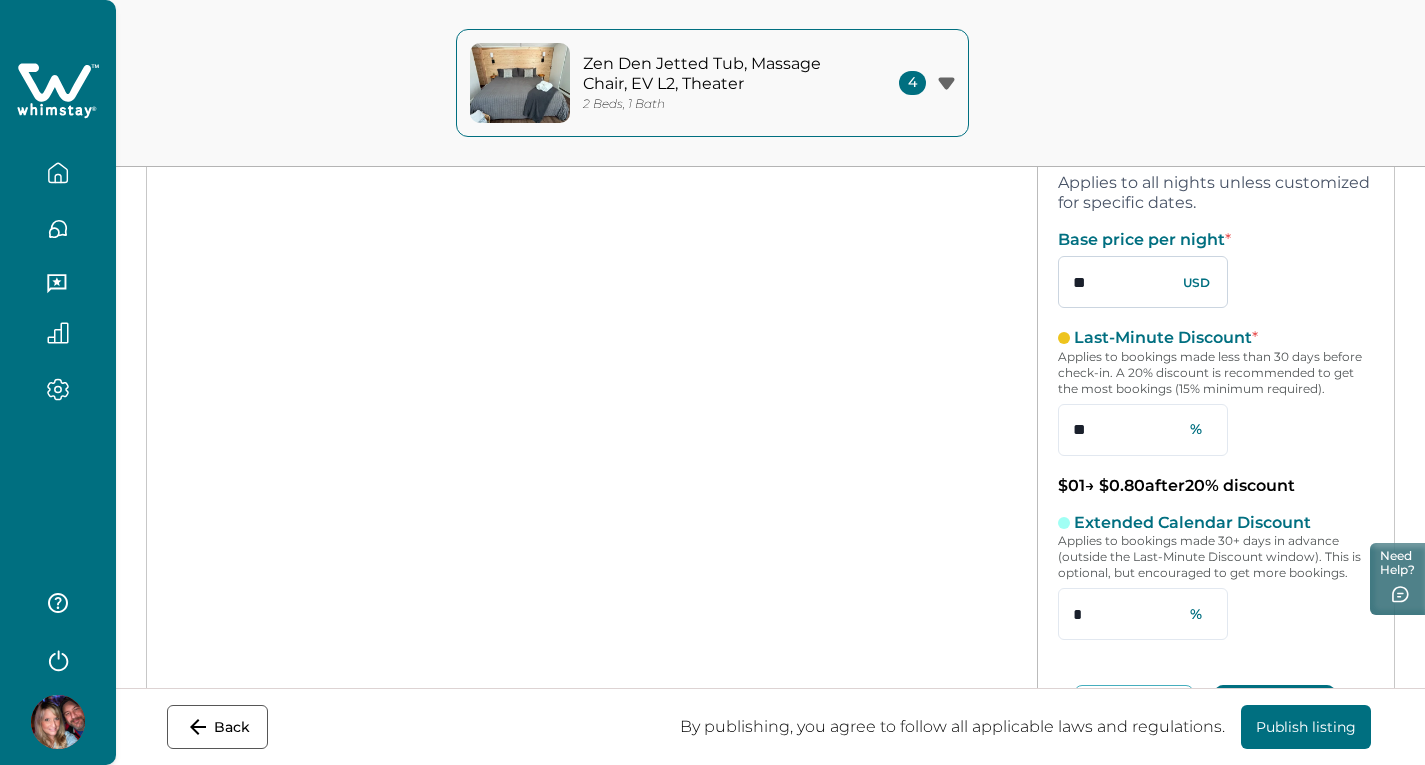 type on "*" 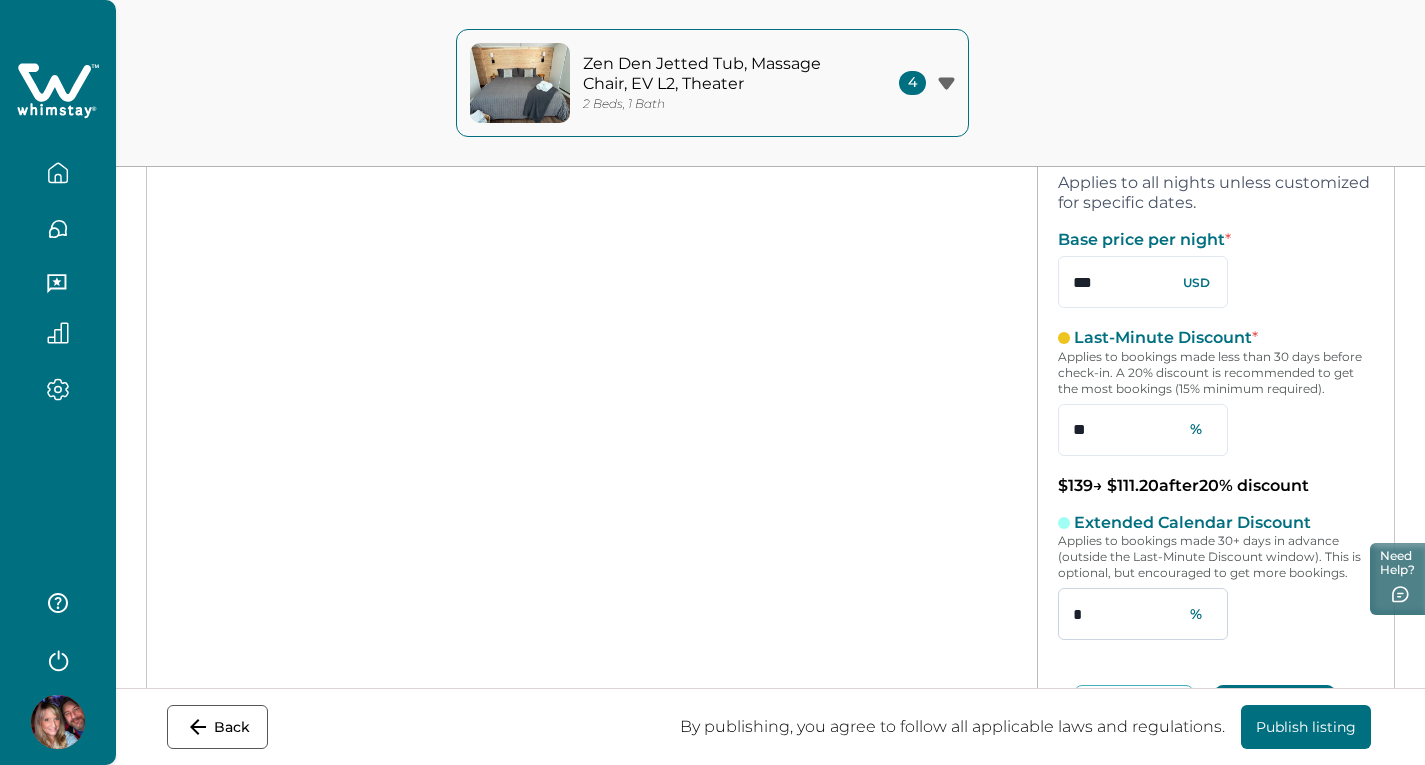 type on "***" 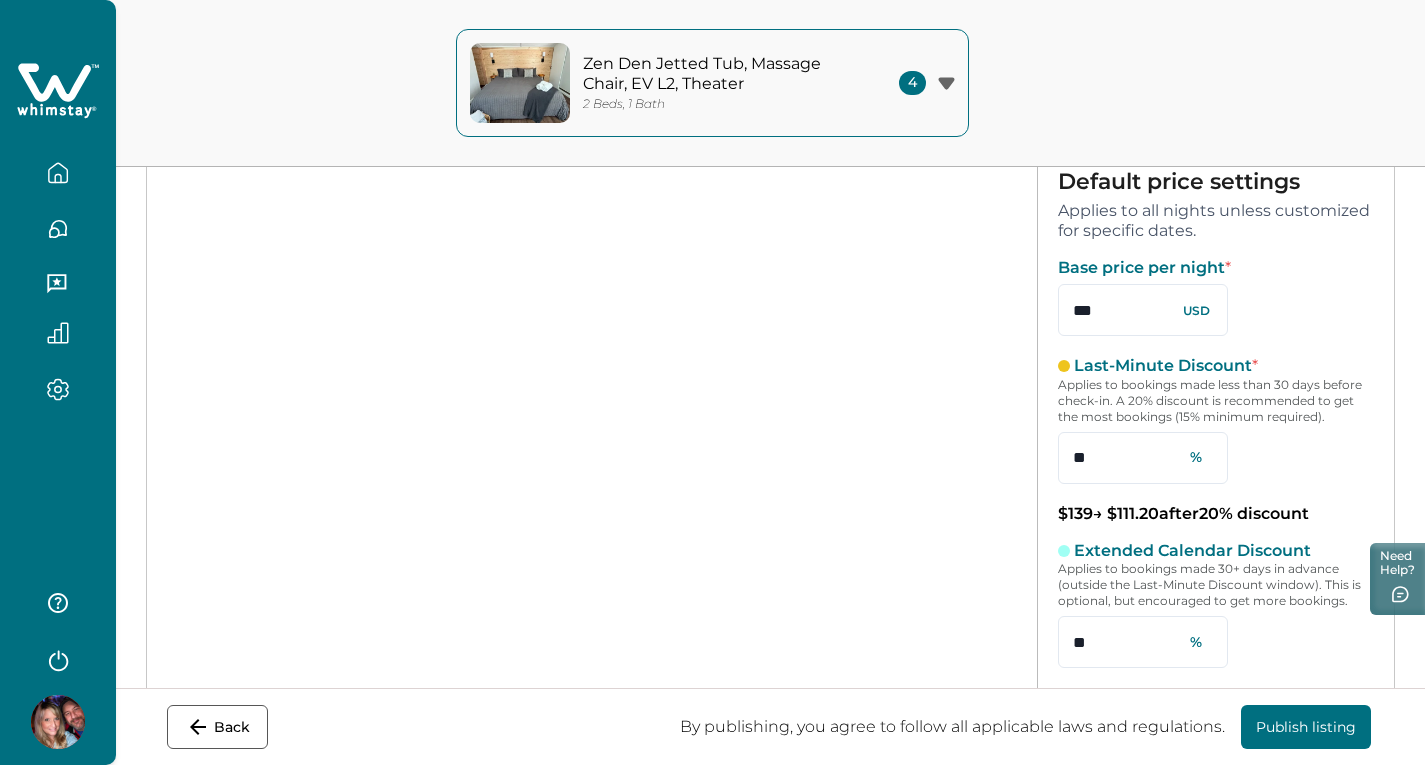scroll, scrollTop: 480, scrollLeft: 0, axis: vertical 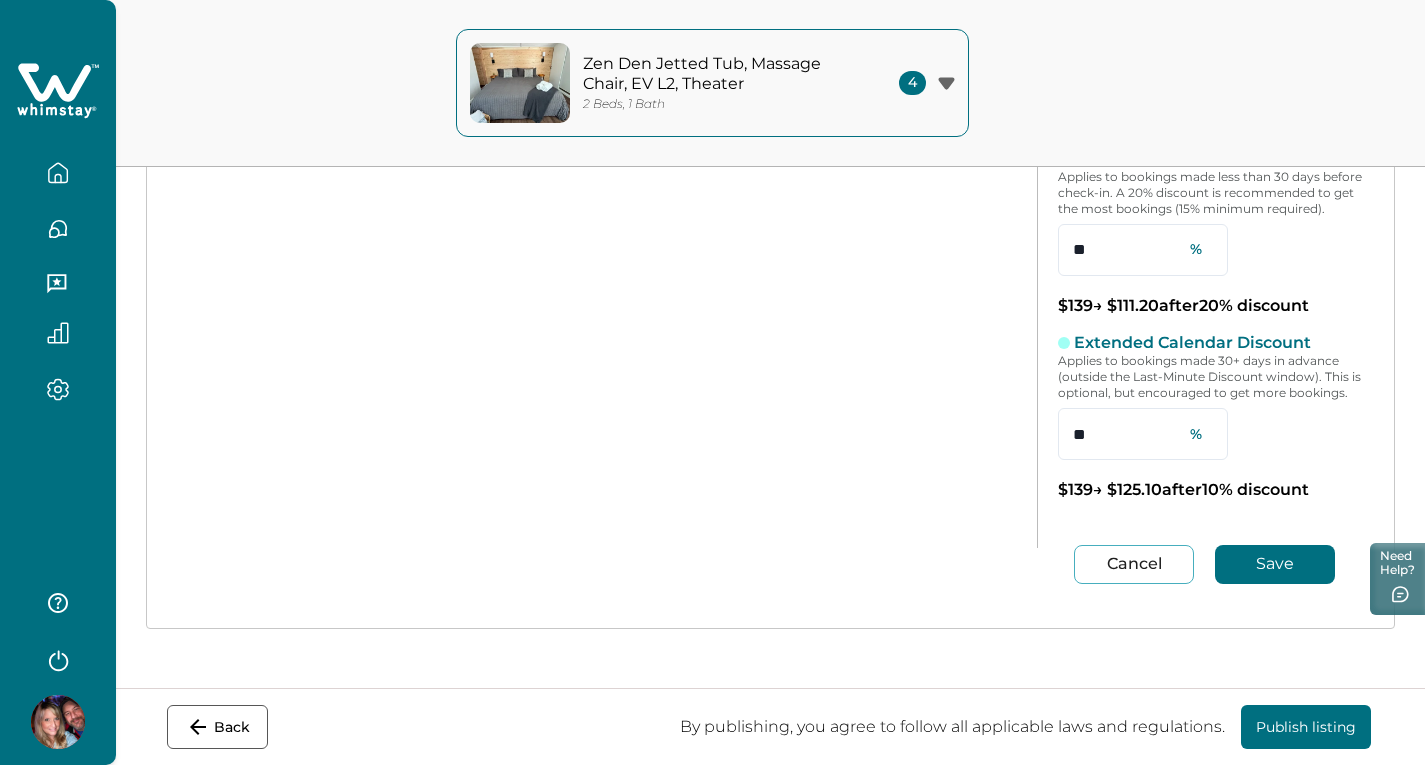 type on "**" 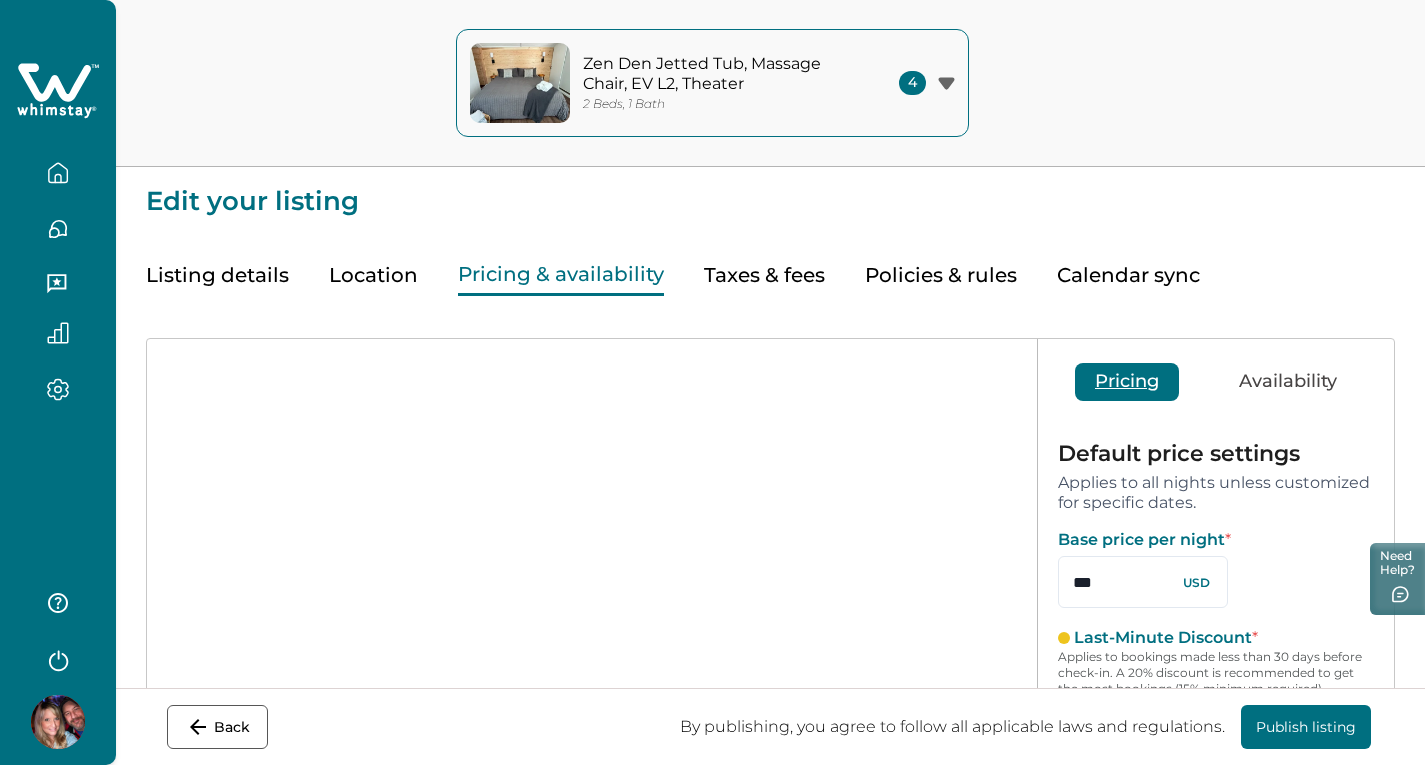 scroll, scrollTop: 0, scrollLeft: 0, axis: both 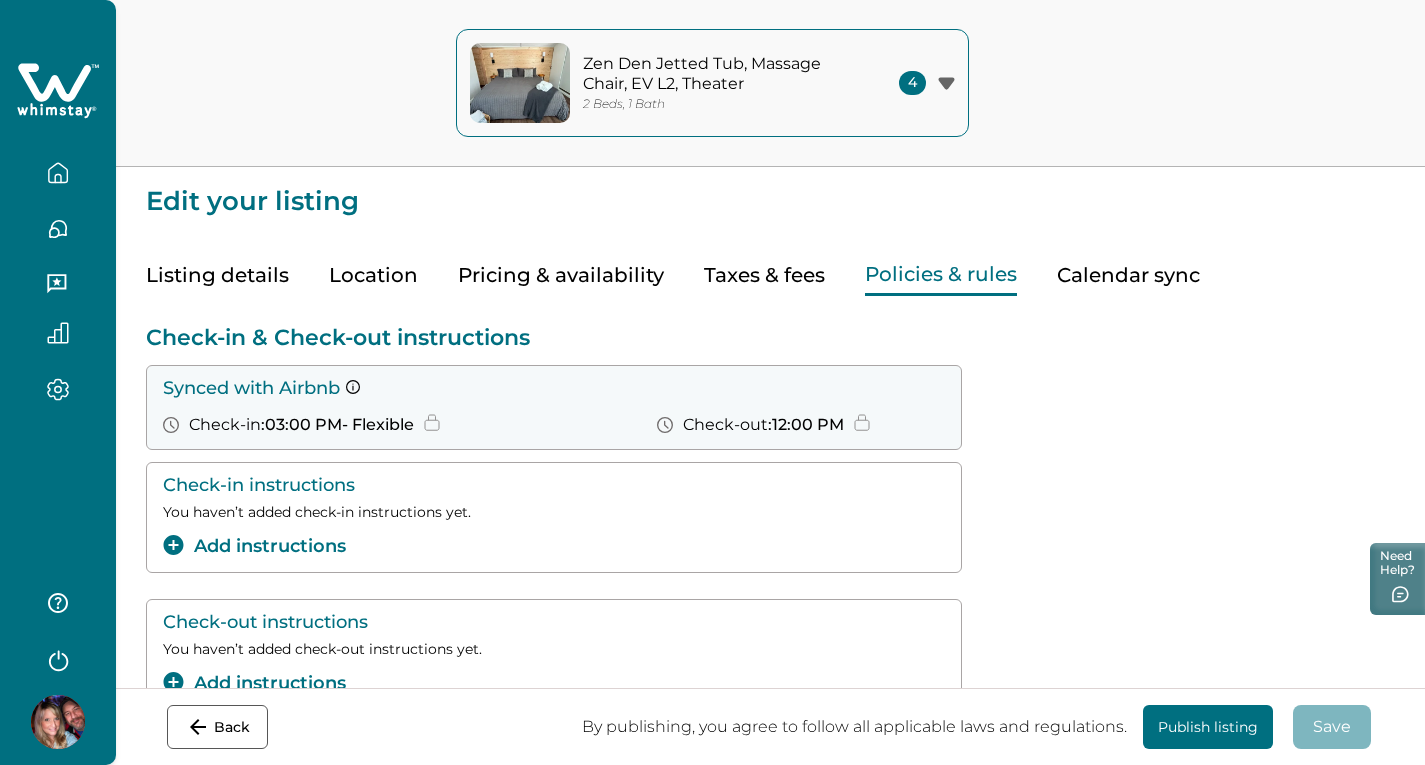 click on "Listing details" at bounding box center (217, 275) 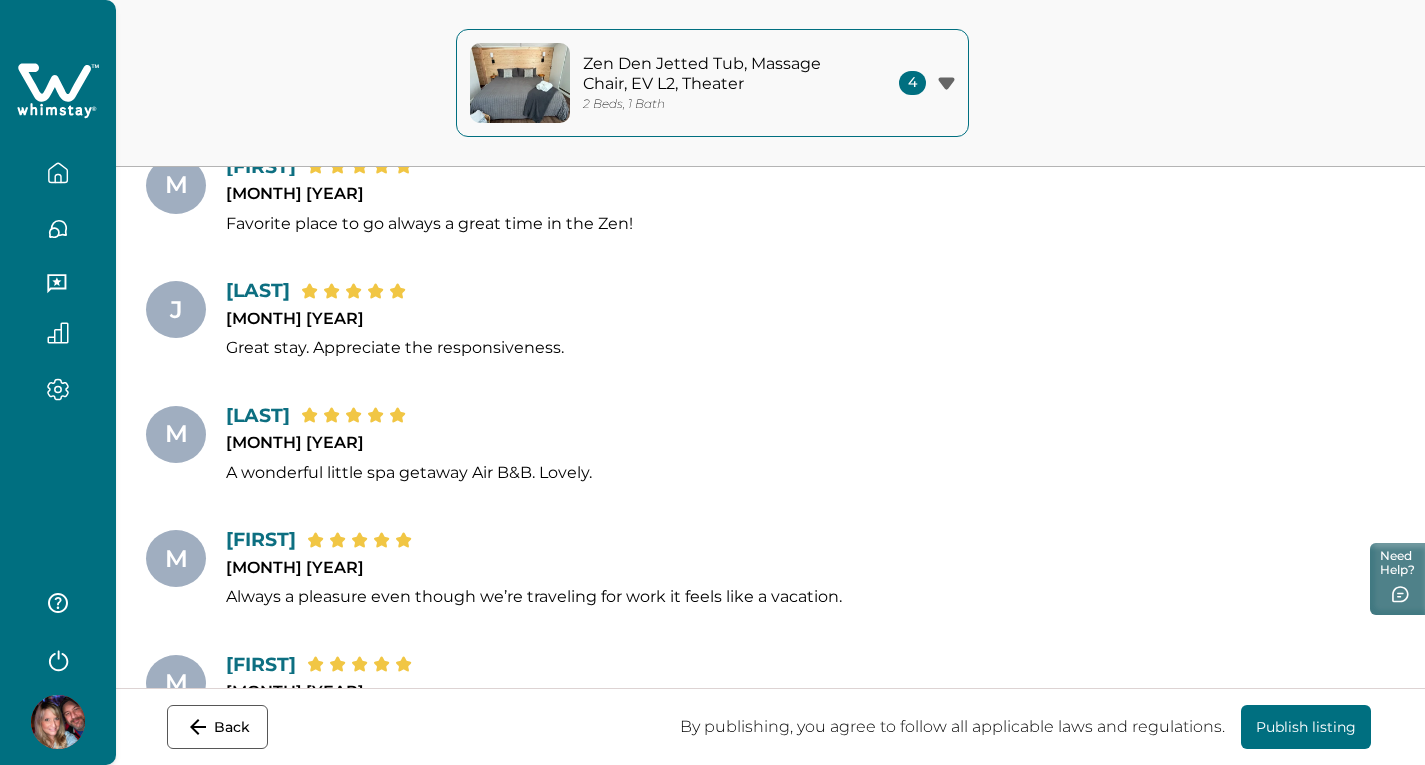 scroll, scrollTop: 4000, scrollLeft: 0, axis: vertical 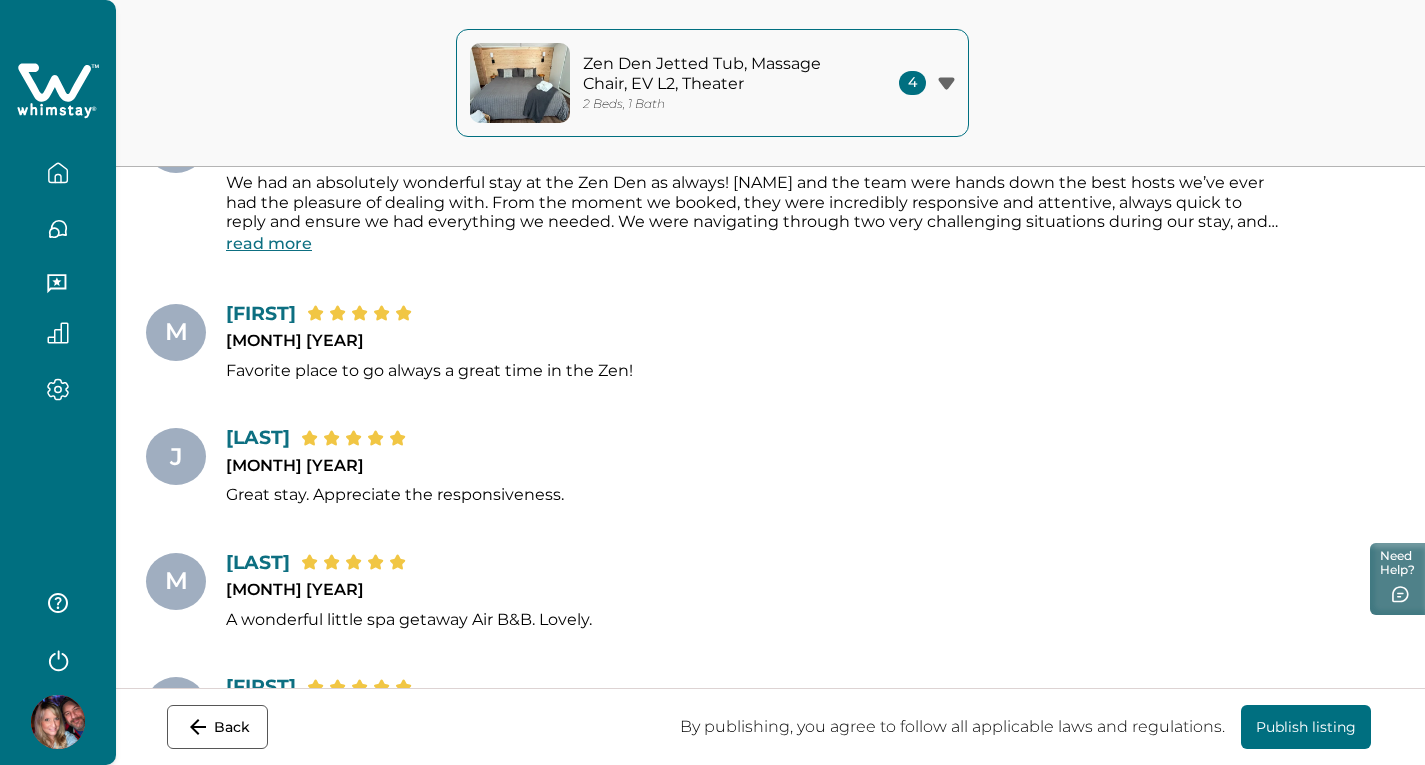 click 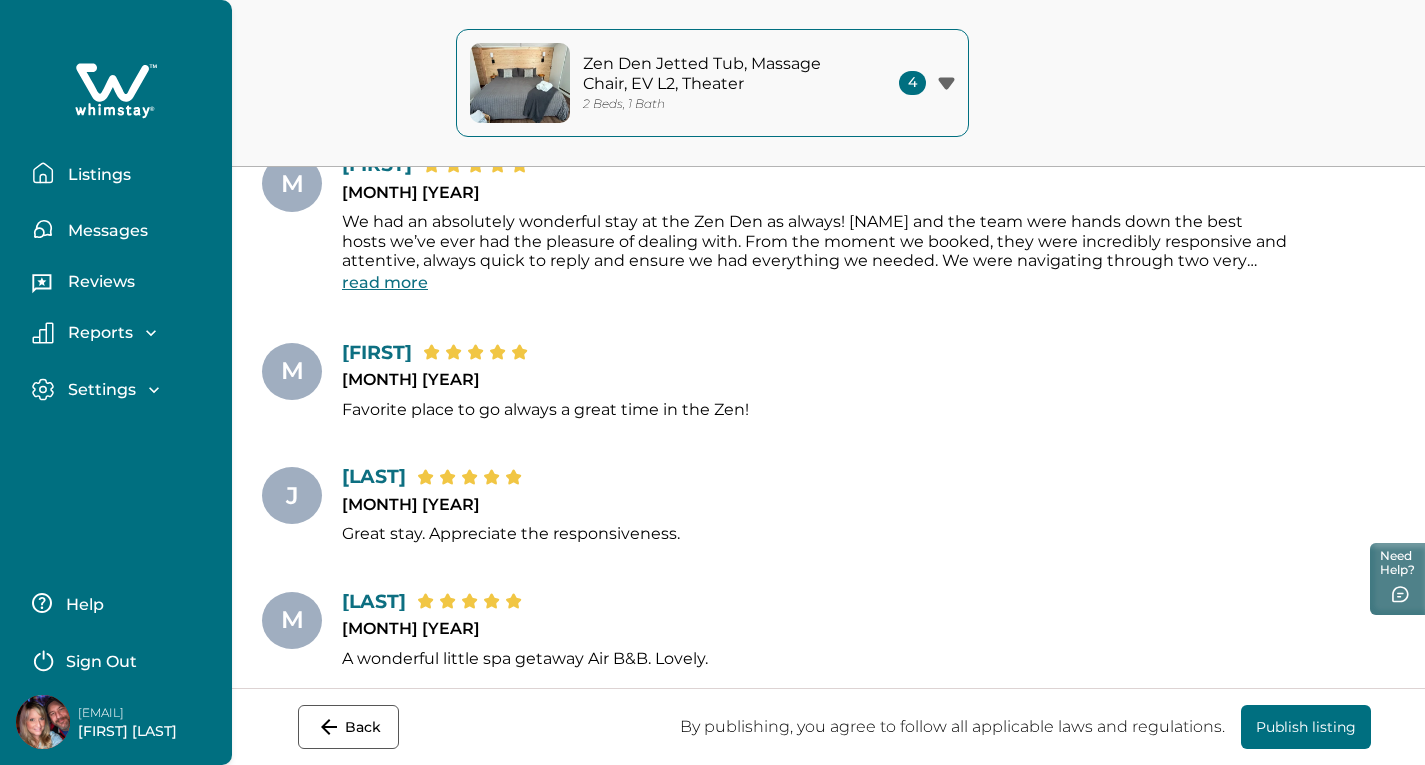 click on "Listings" at bounding box center (96, 175) 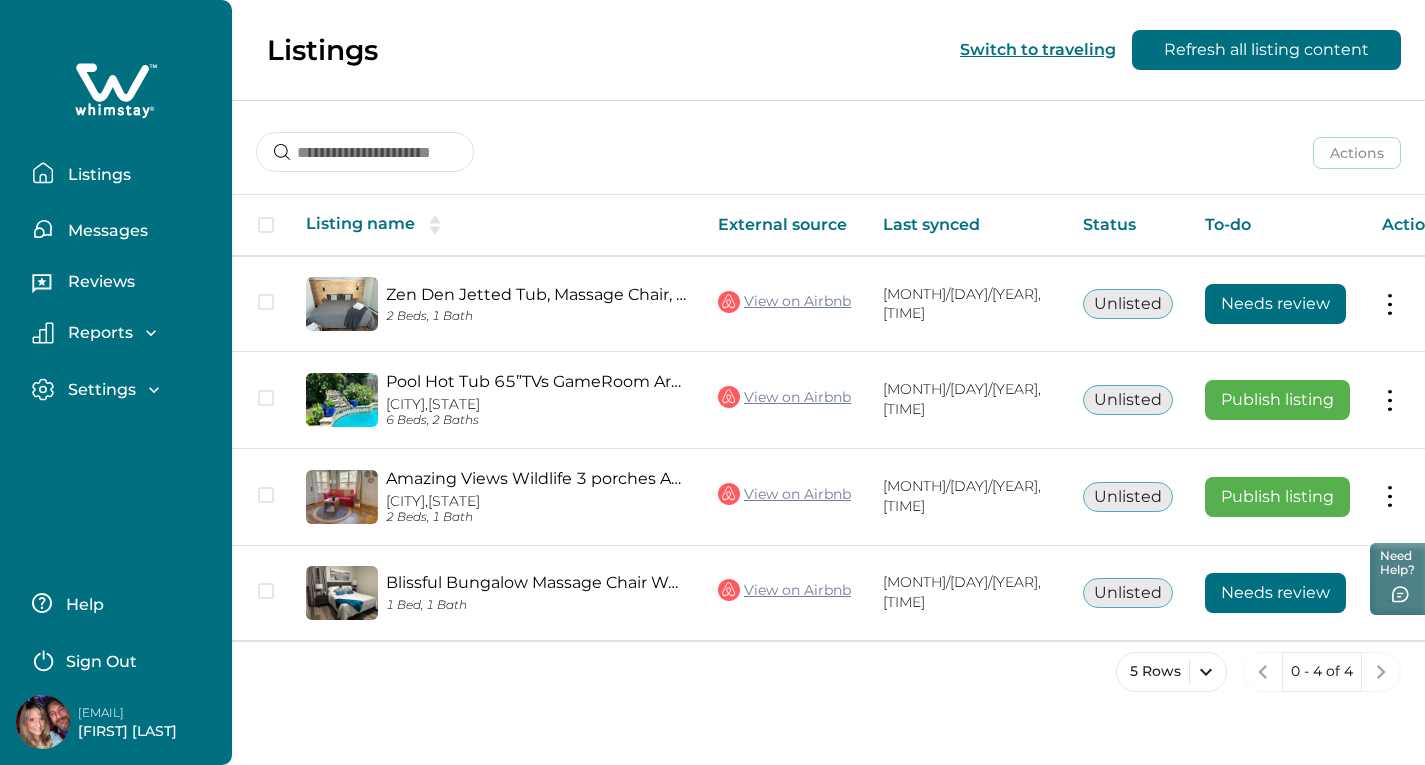 scroll, scrollTop: 0, scrollLeft: 0, axis: both 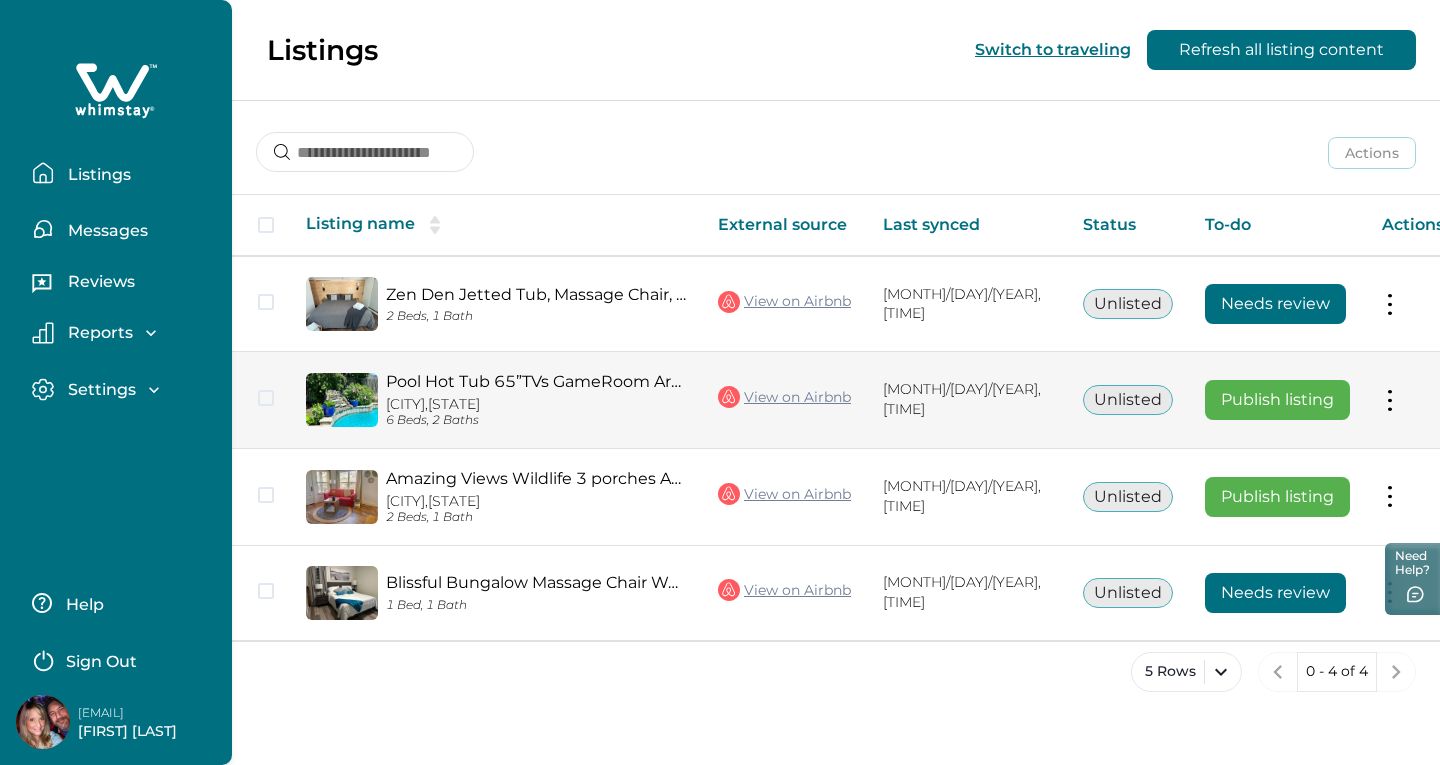 click on "Actions View listing on Whimstay Publish listing View listing details" at bounding box center (1413, 400) 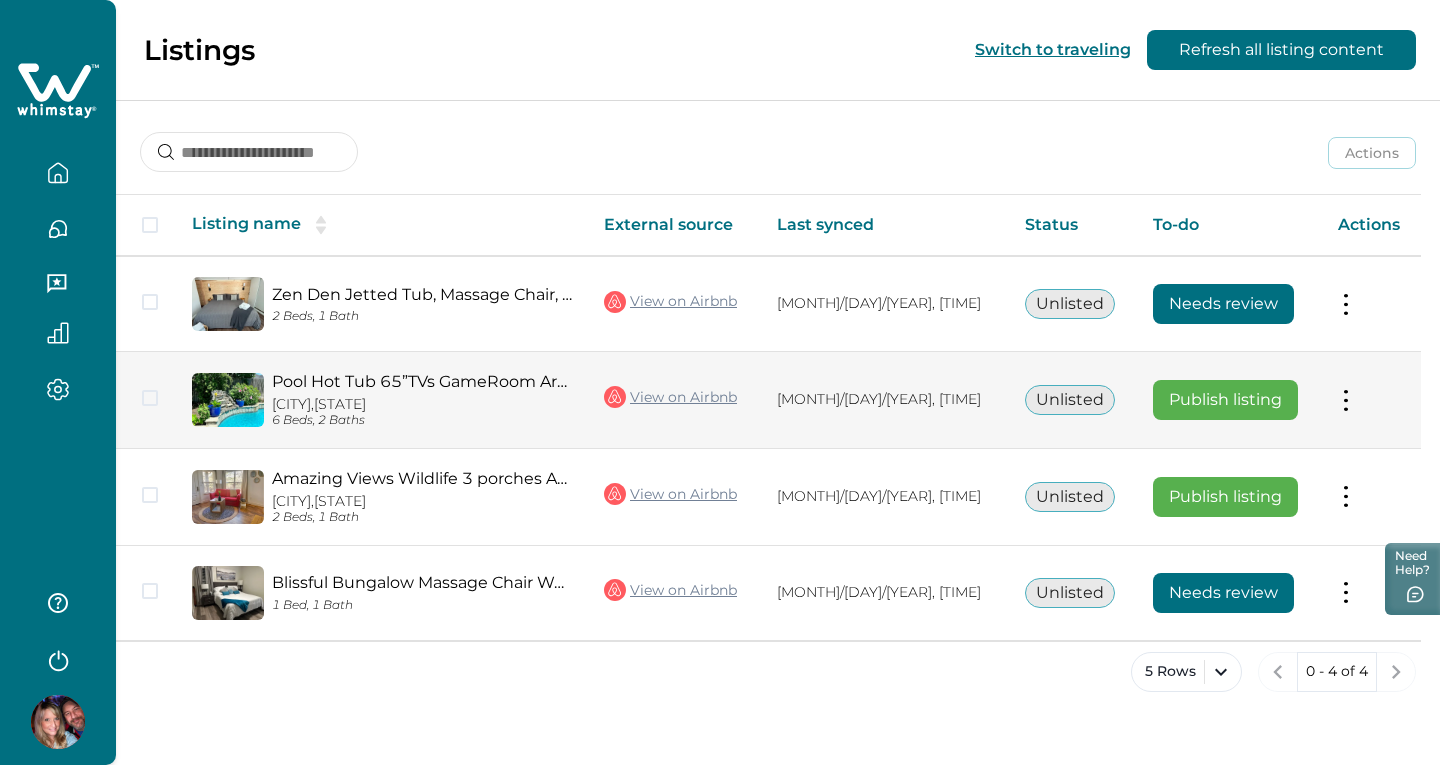 click at bounding box center (1346, 399) 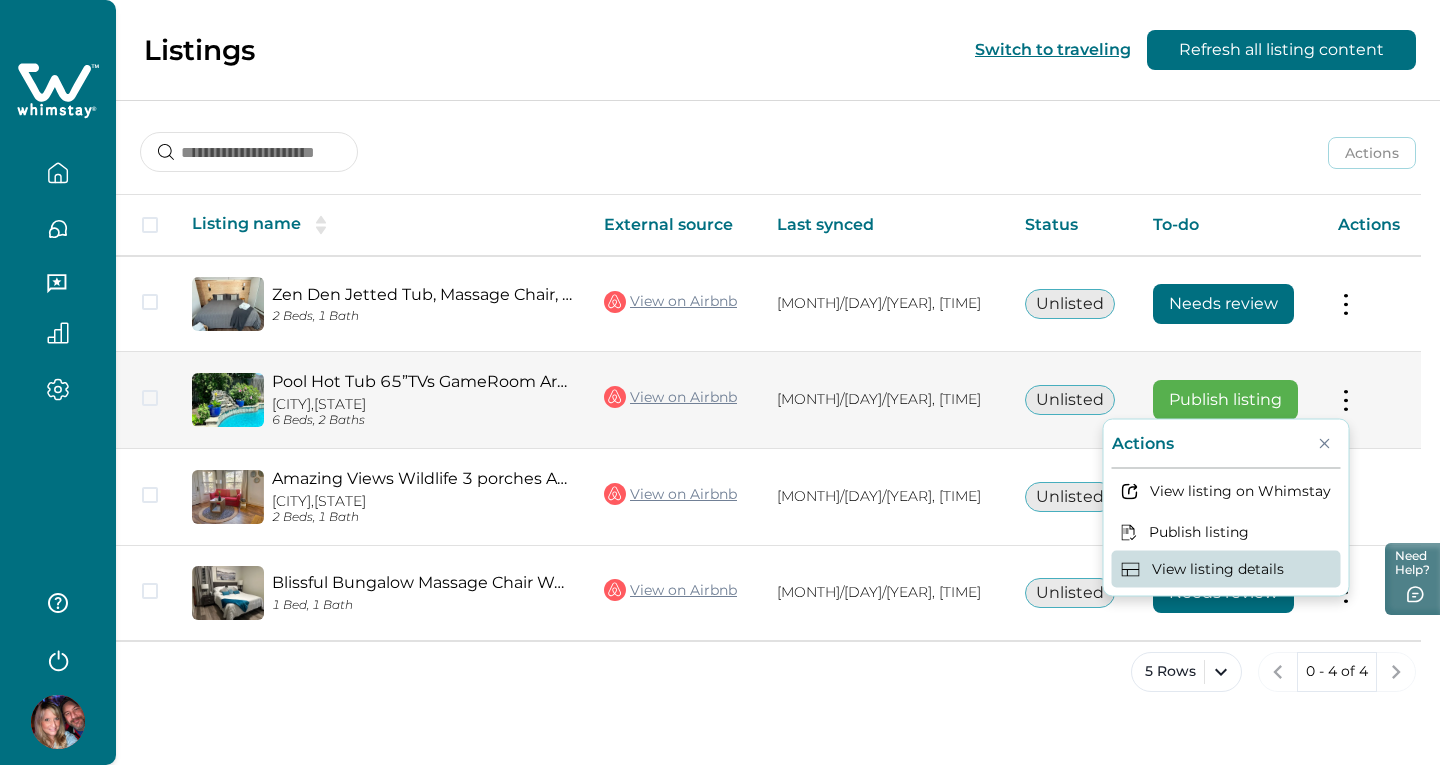 click on "View listing details" at bounding box center [1226, 569] 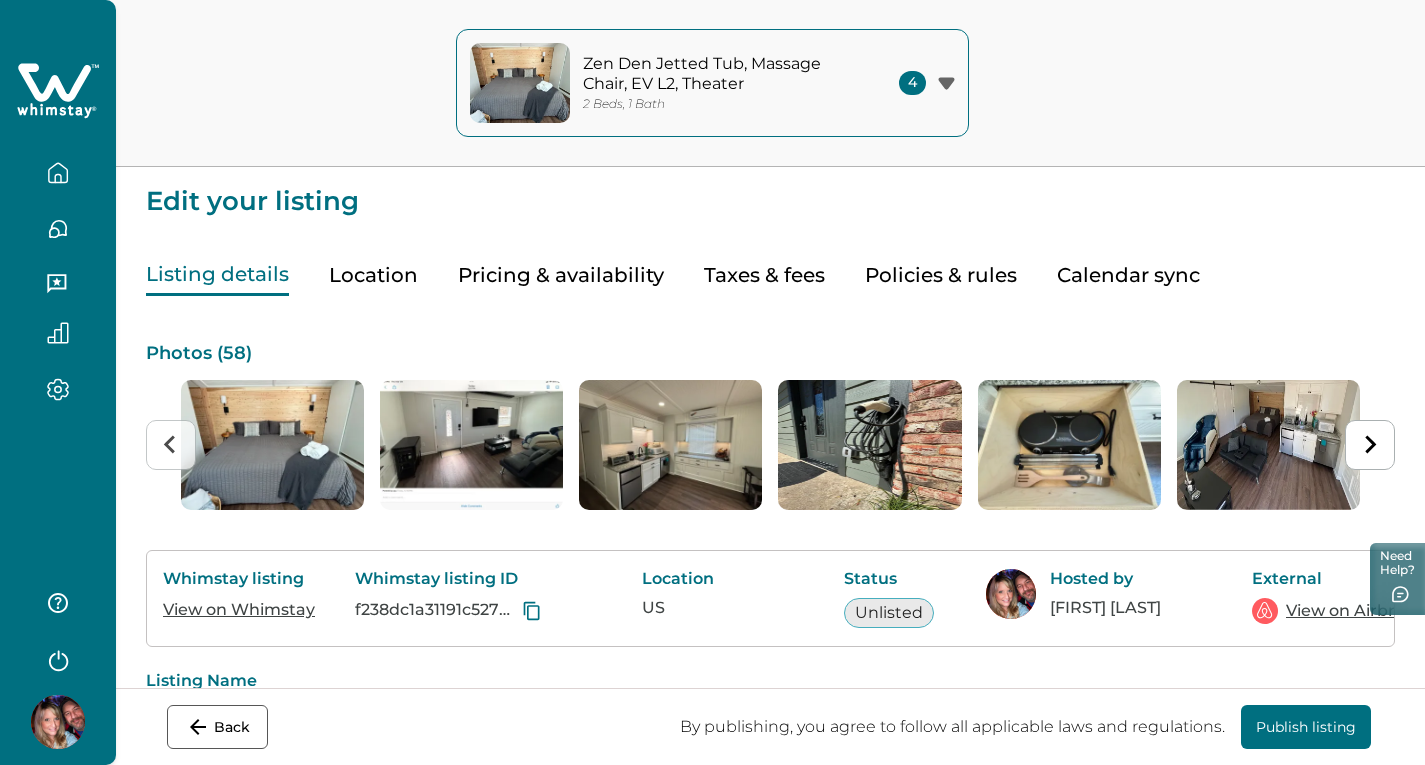 click on "Taxes & fees" at bounding box center (764, 275) 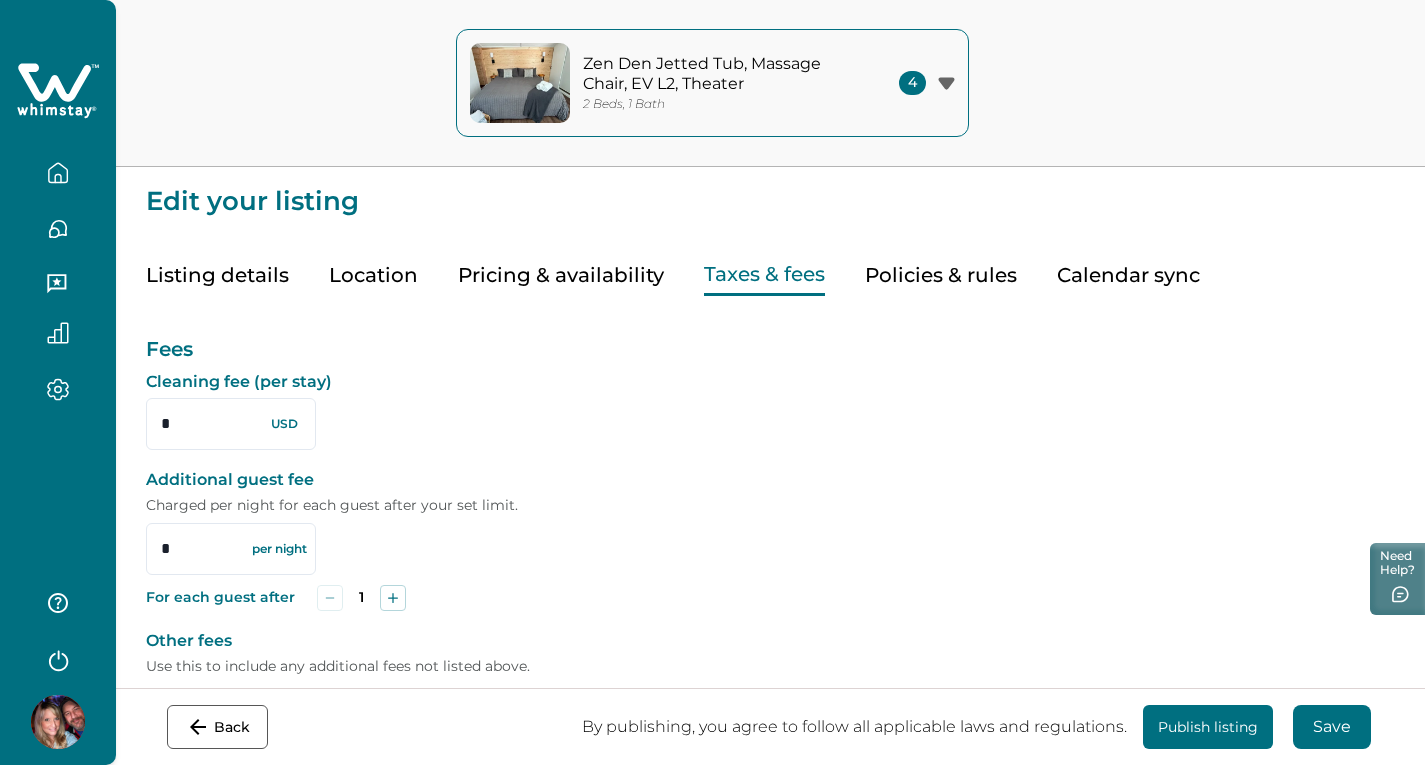 click 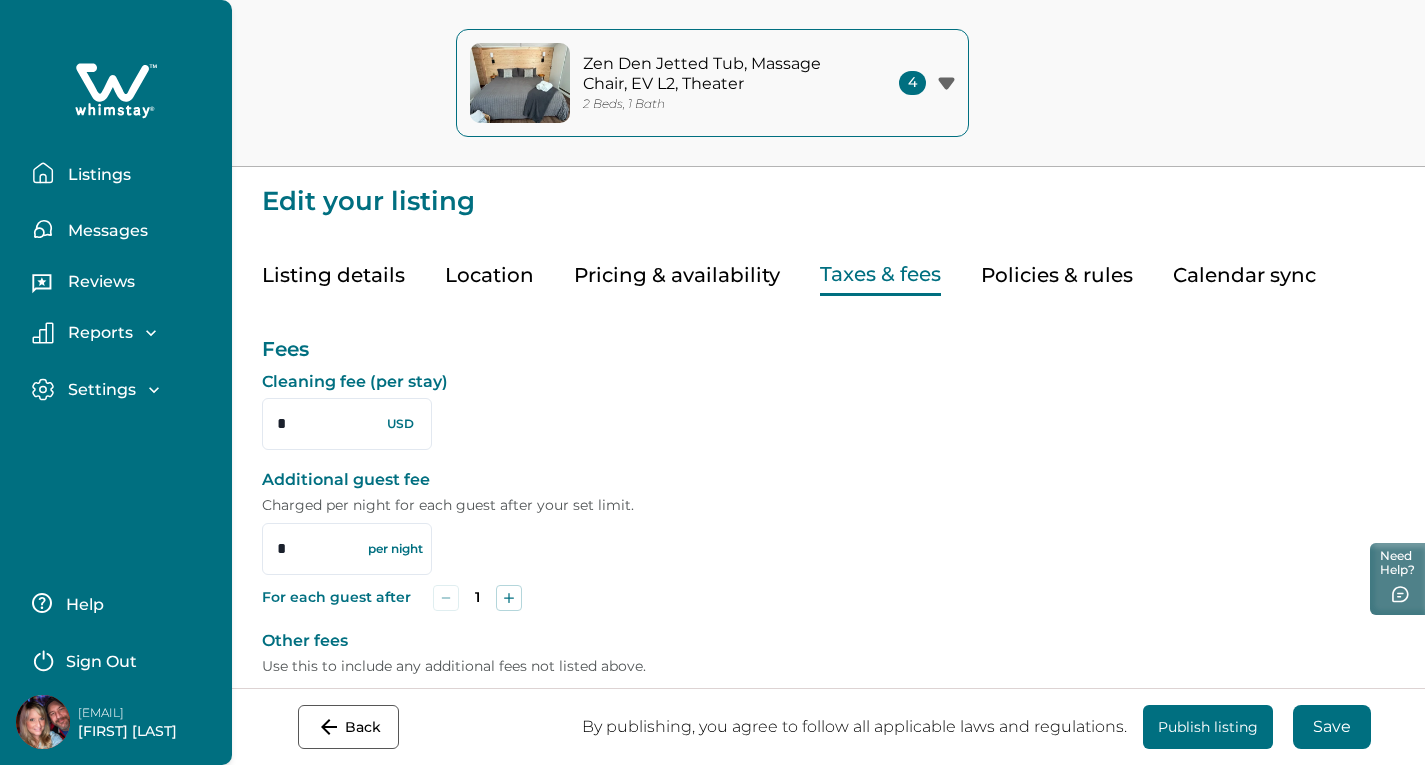 click on "Listings" at bounding box center [96, 175] 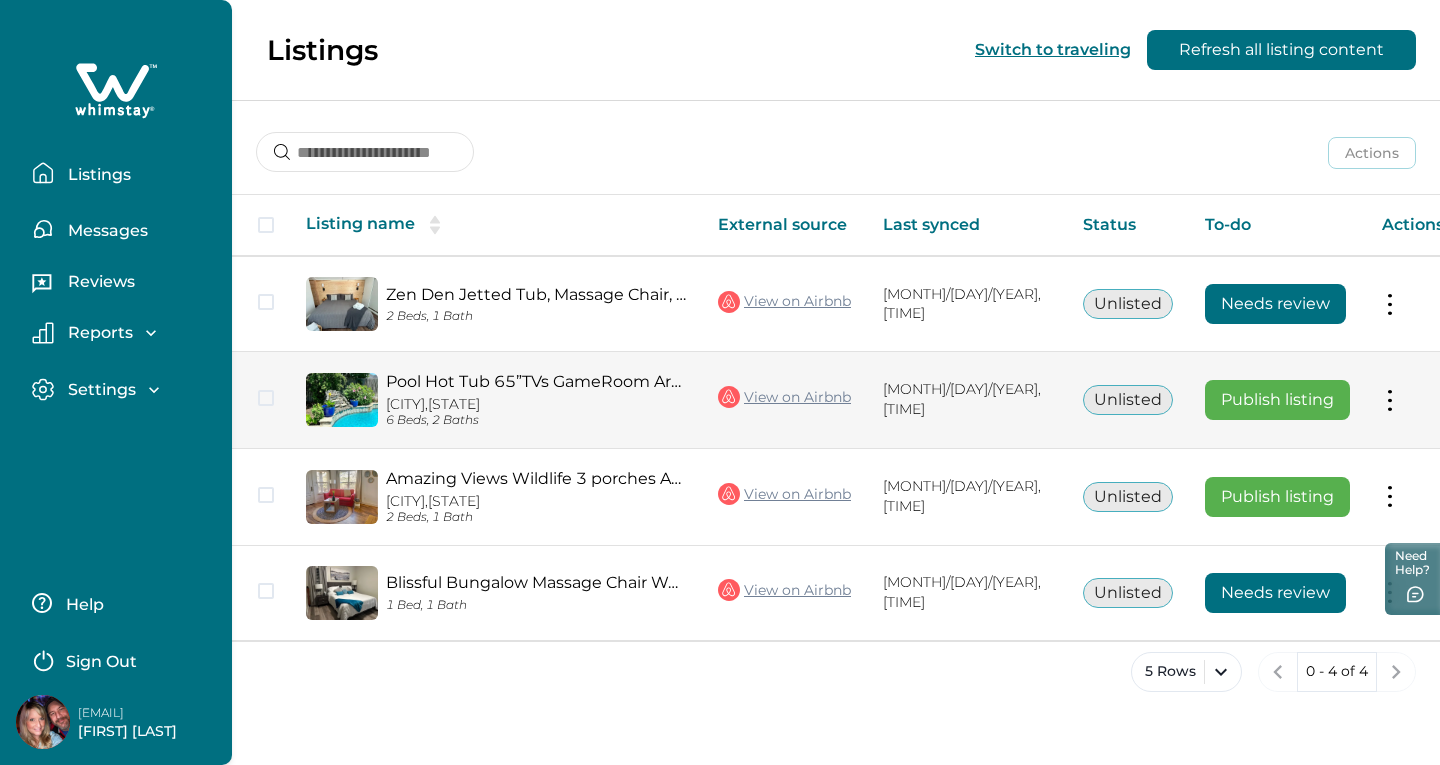 click on "Actions View listing on Whimstay Publish listing View listing details" at bounding box center (1413, 400) 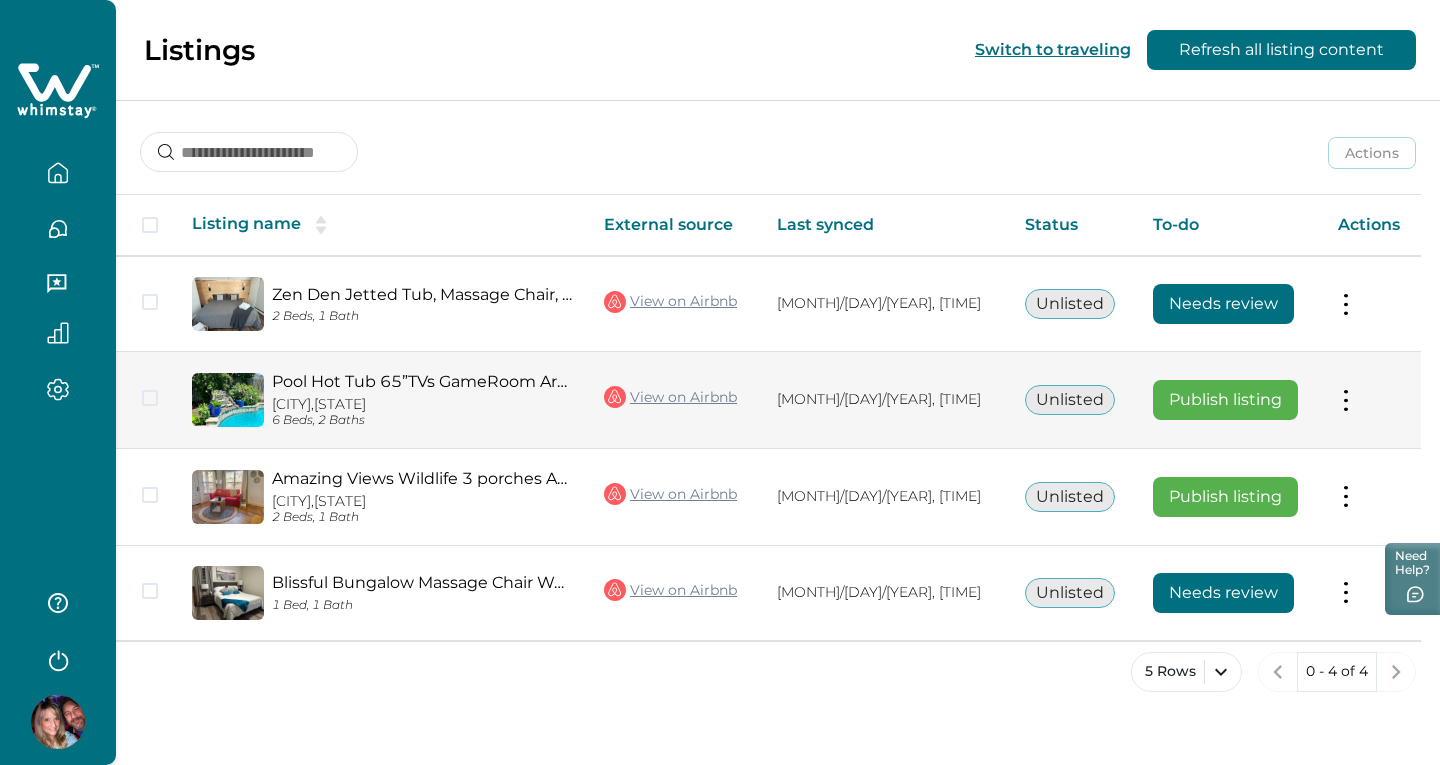 click at bounding box center [1346, 399] 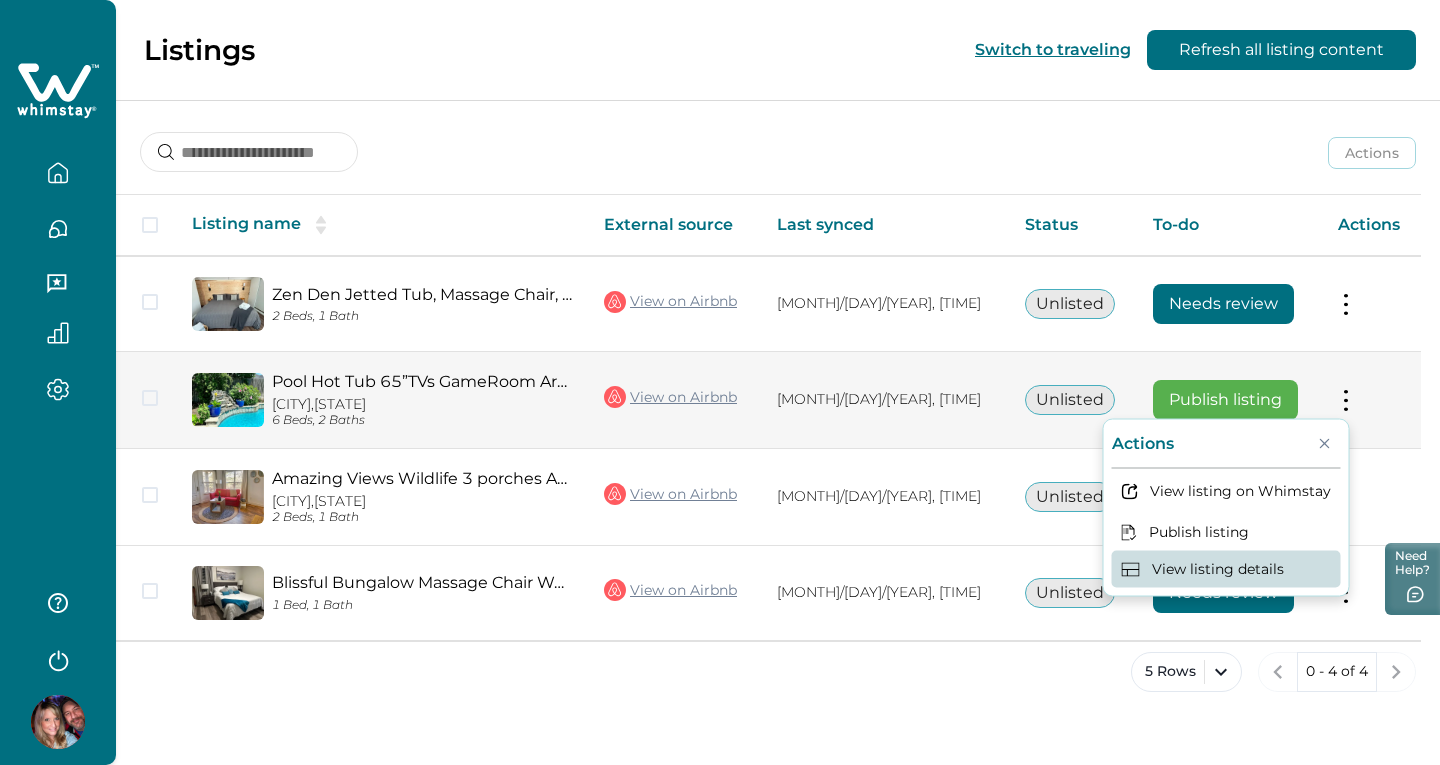 click on "View listing details" at bounding box center (1226, 569) 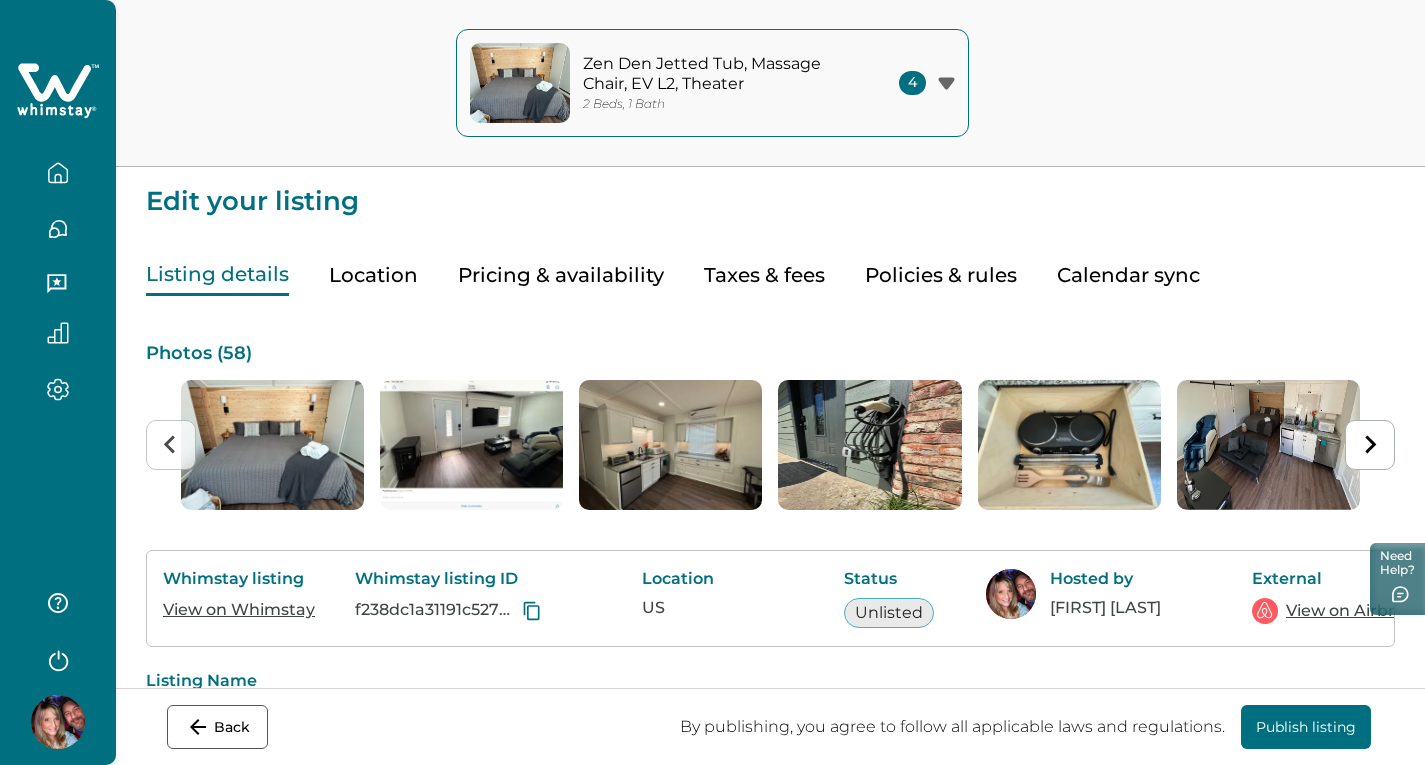 click on "Location" at bounding box center (373, 275) 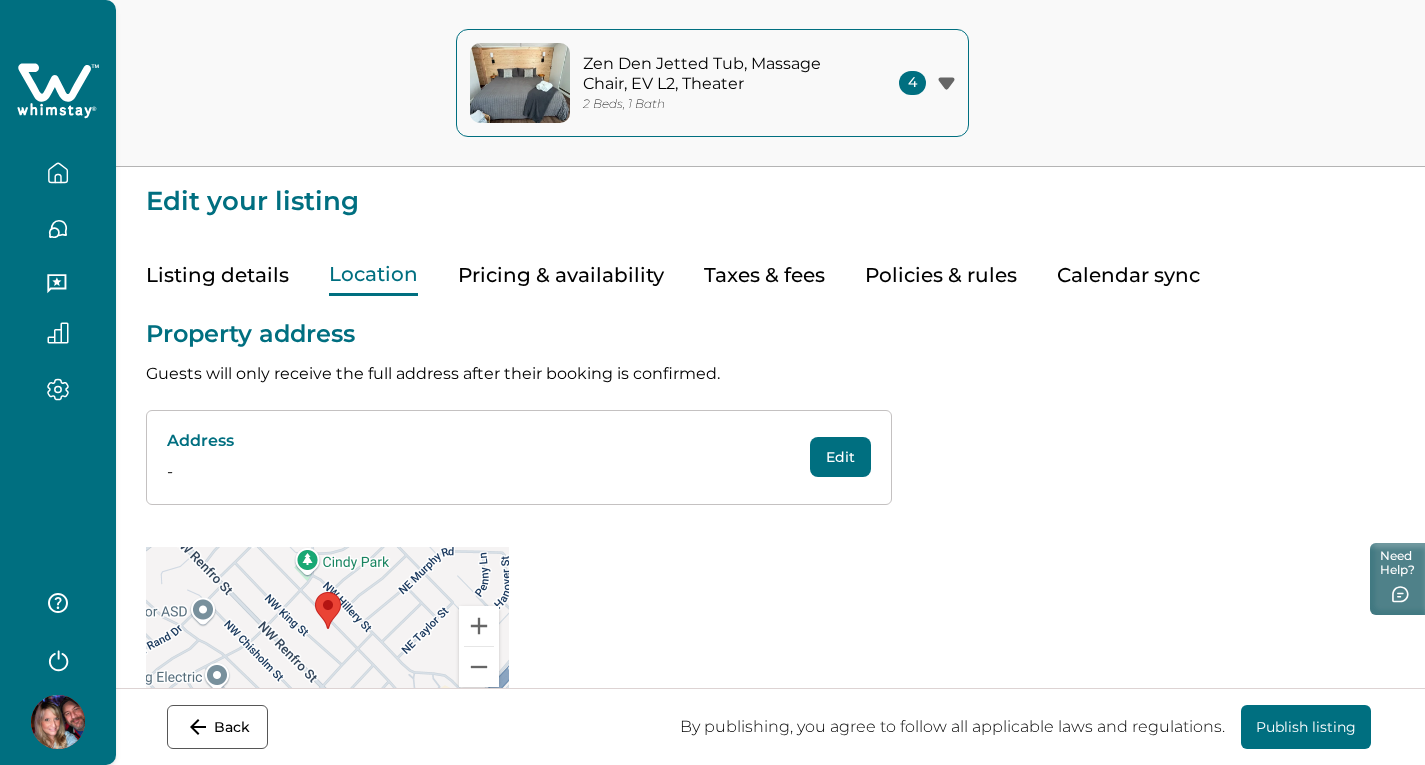 click on "Back" at bounding box center (217, 727) 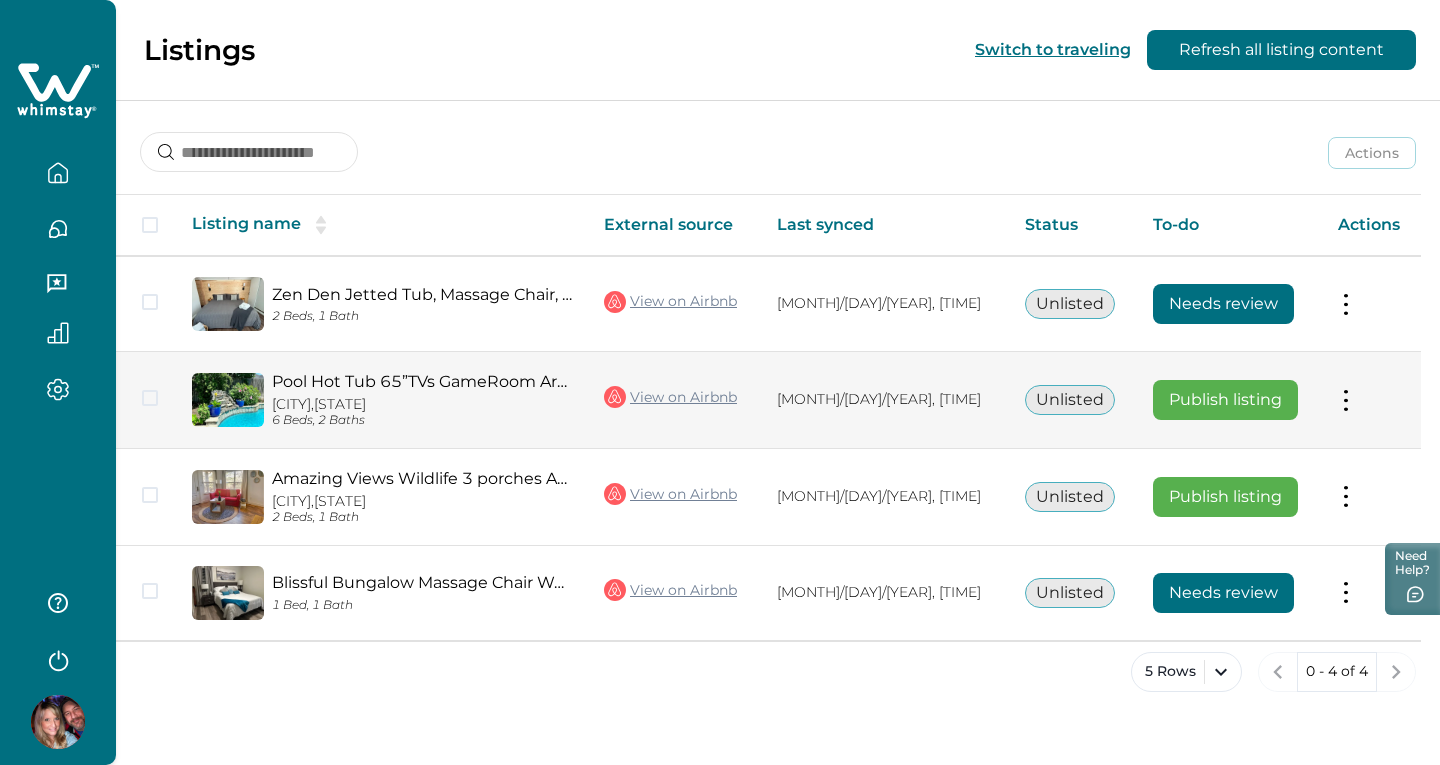 click at bounding box center [1346, 399] 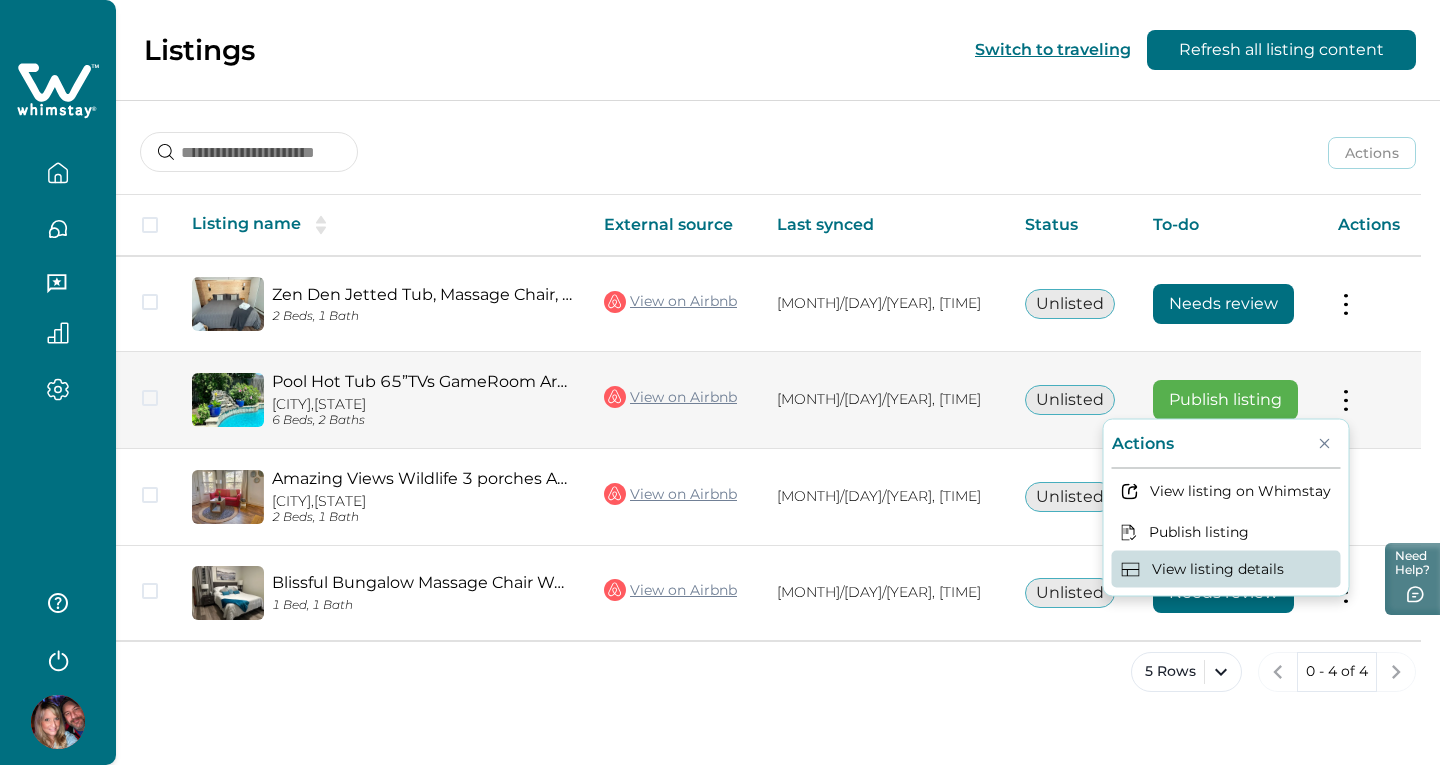 click on "View listing details" at bounding box center [1226, 569] 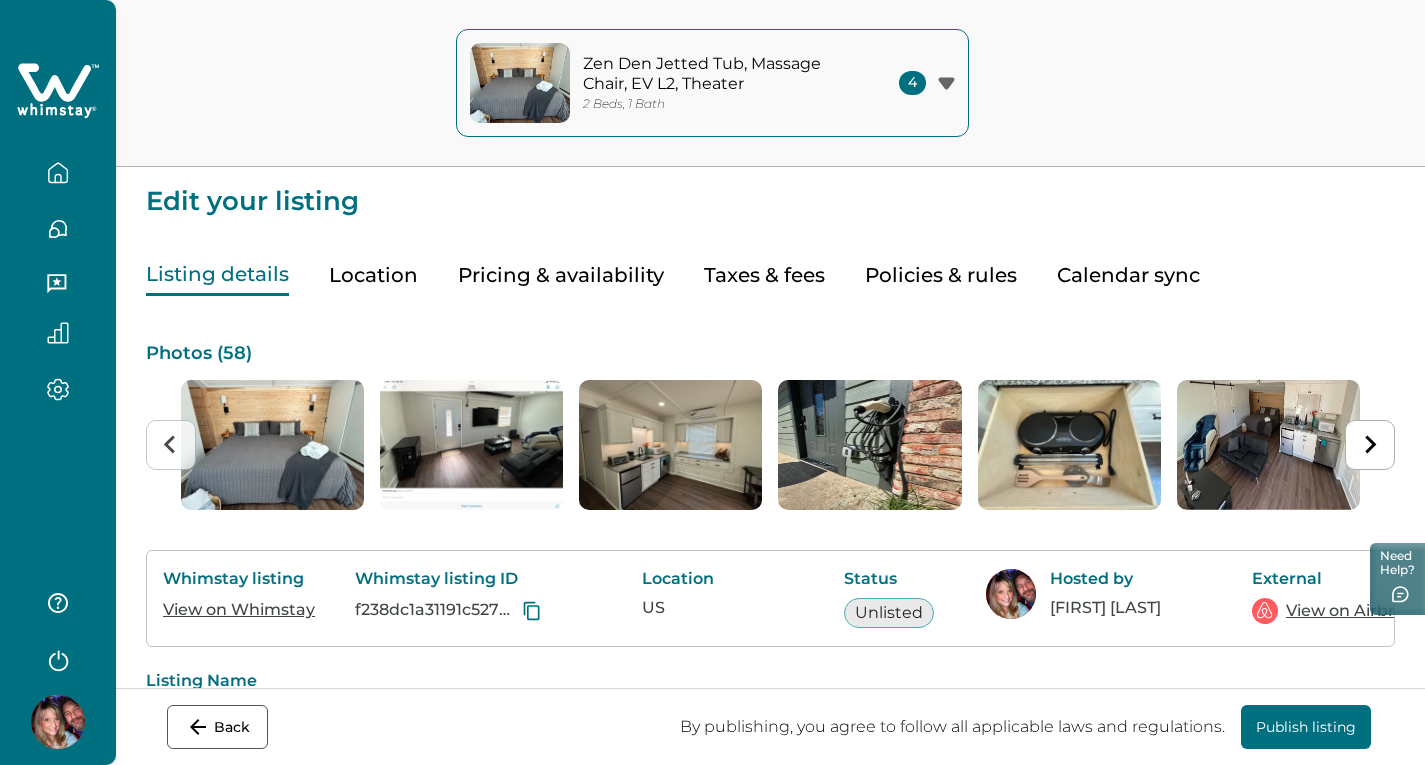 click 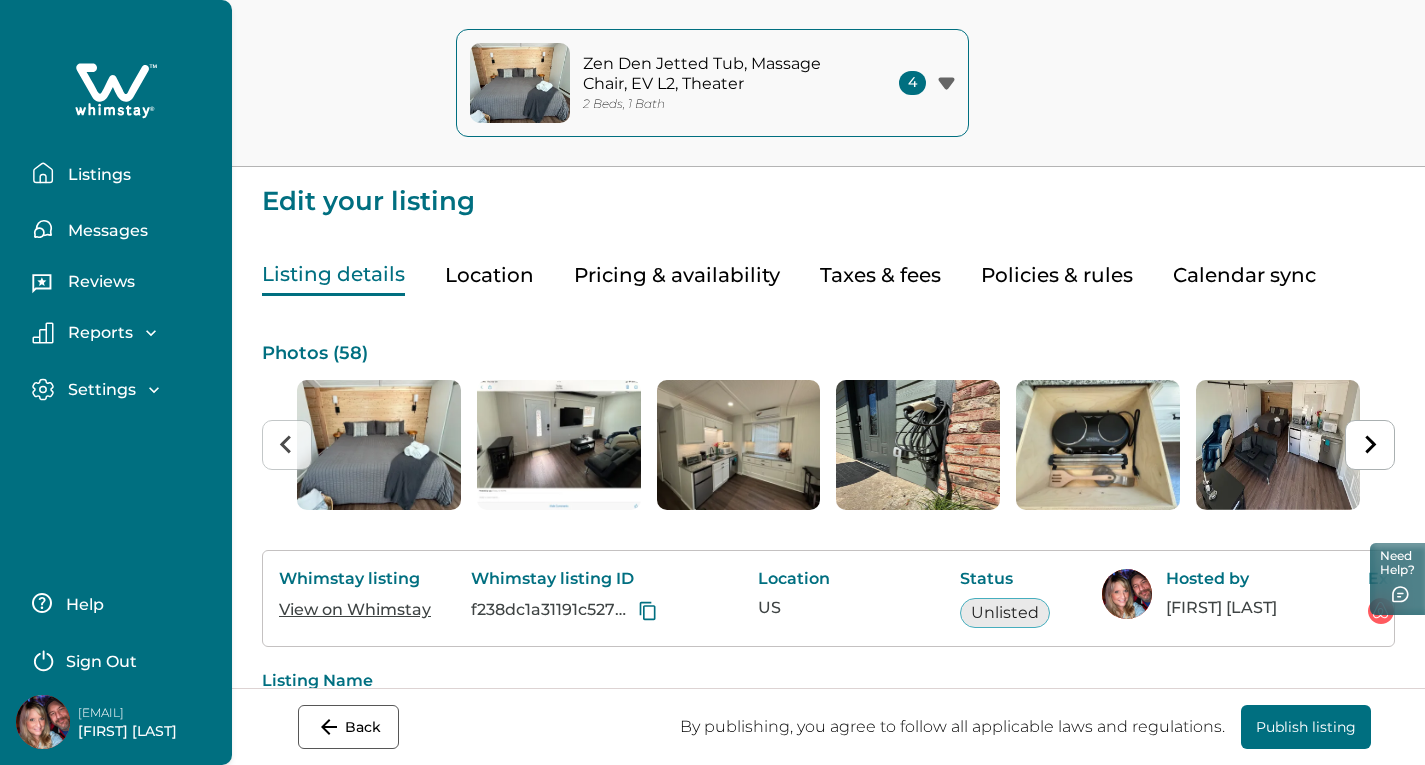 click on "Listings" at bounding box center [96, 175] 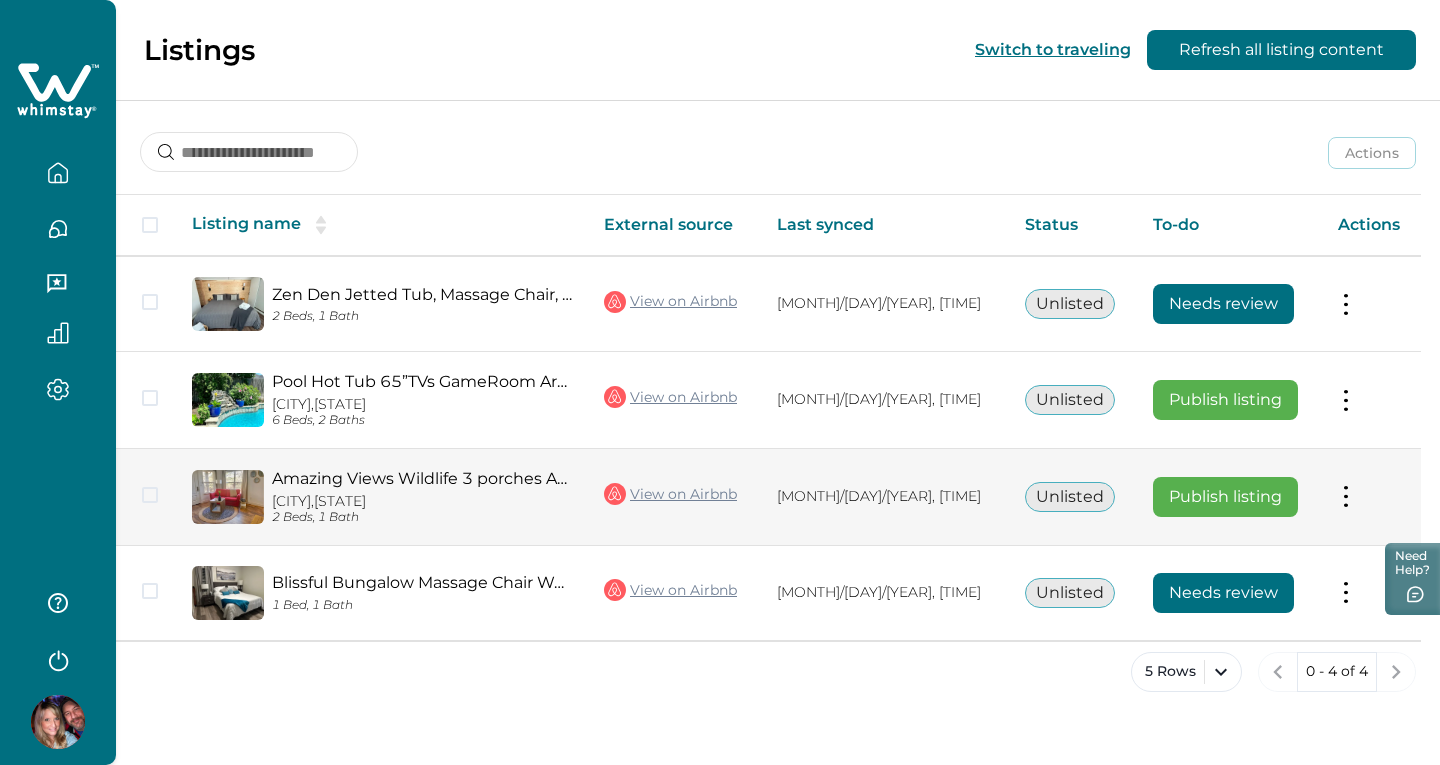 click on "Actions View listing on Whimstay Publish listing View listing details" at bounding box center [1371, 496] 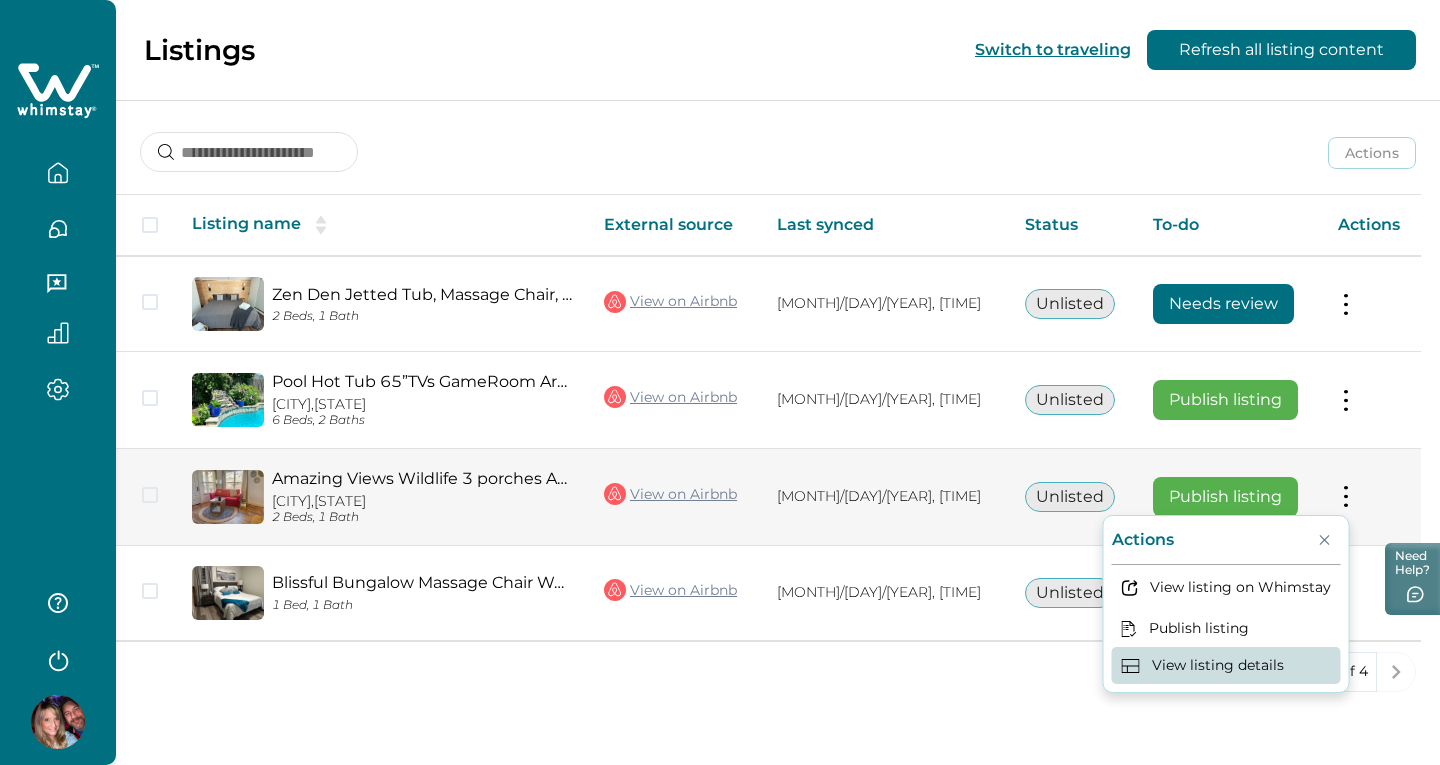 click on "View listing details" at bounding box center [1226, 665] 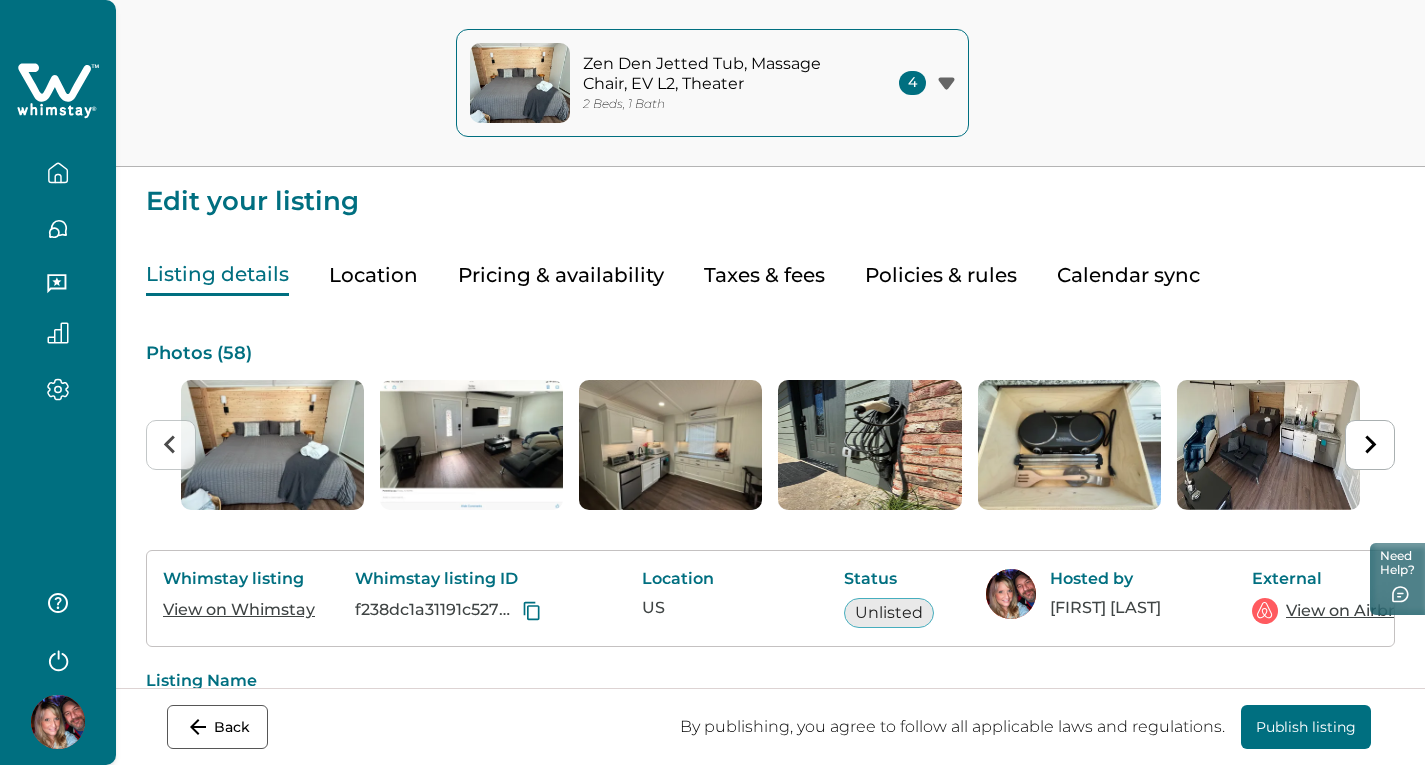 click at bounding box center (58, 173) 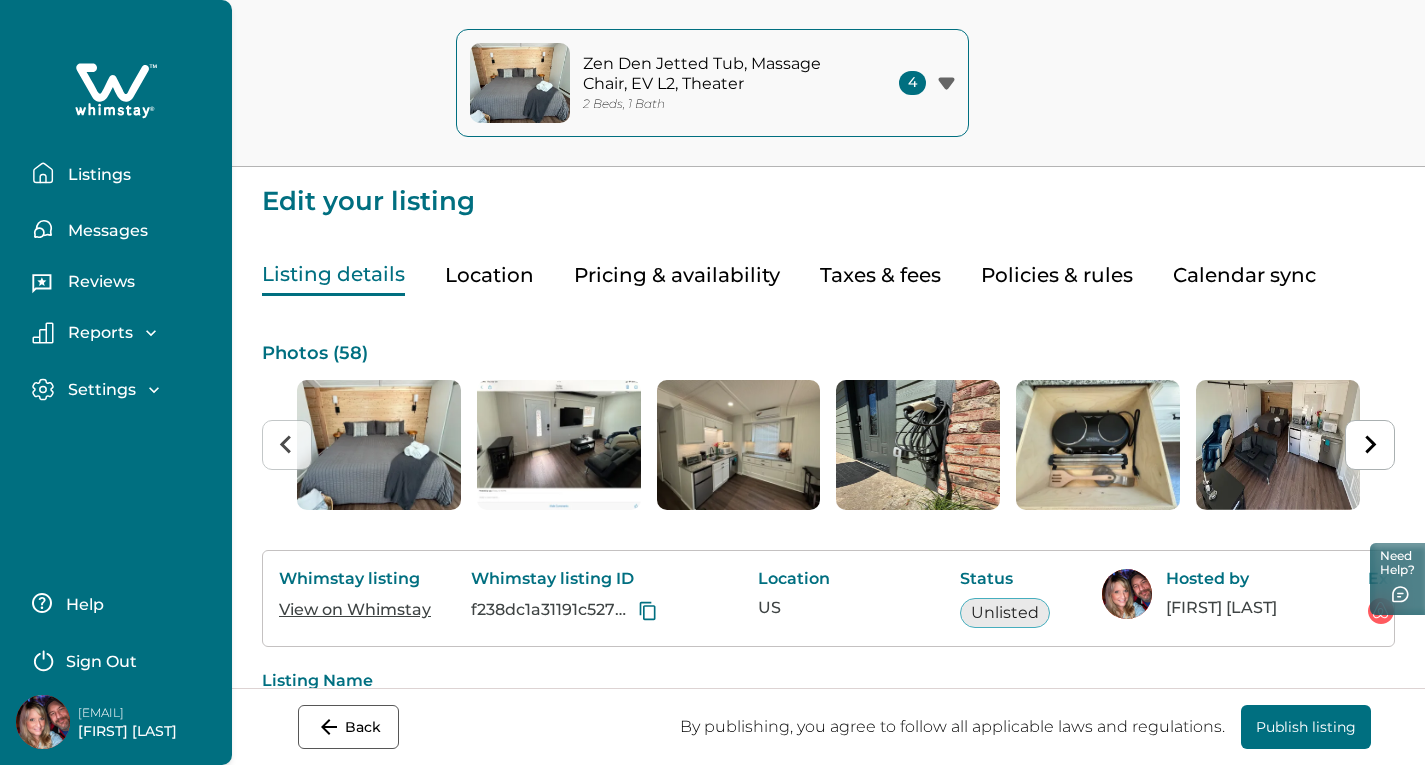 click on "Settings Profile details Payout method" at bounding box center [116, 390] 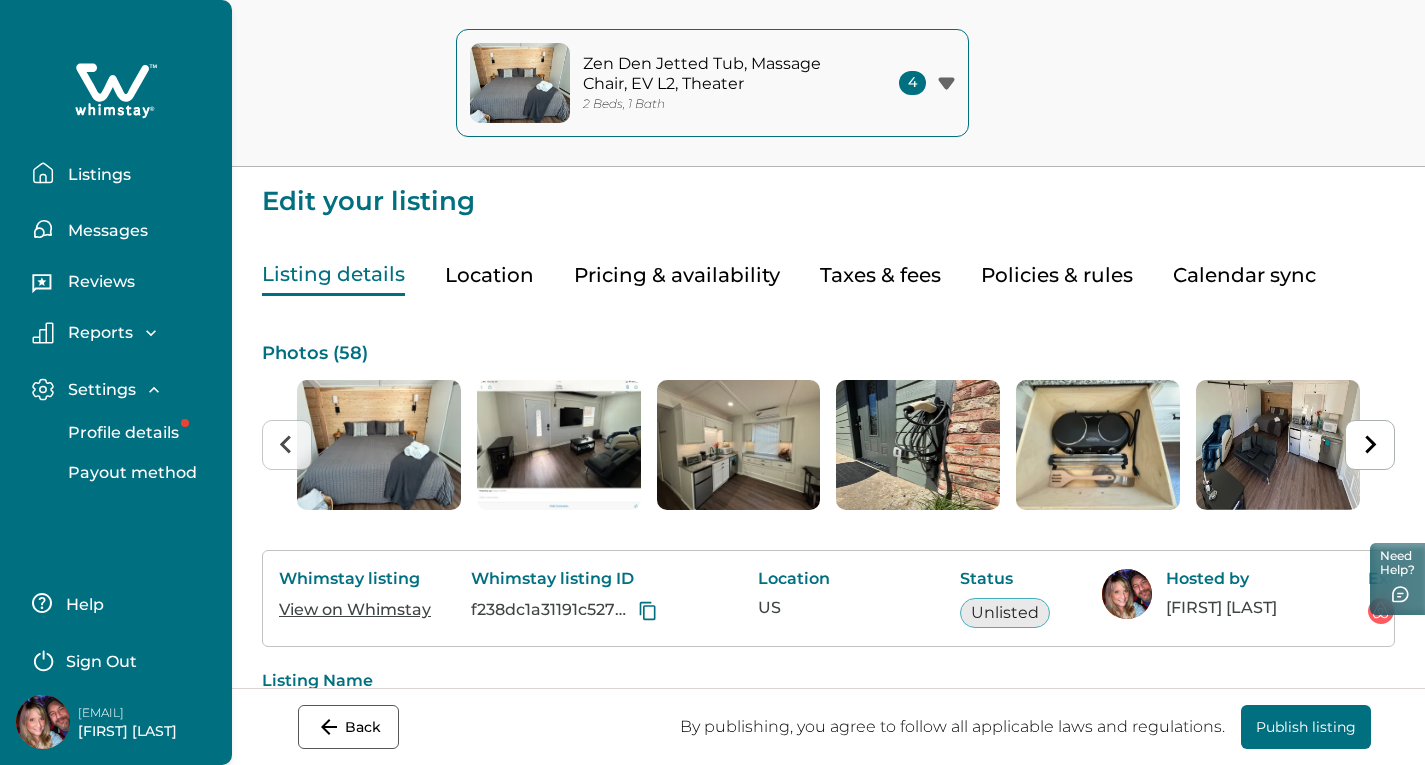 click on "Profile details" at bounding box center [120, 433] 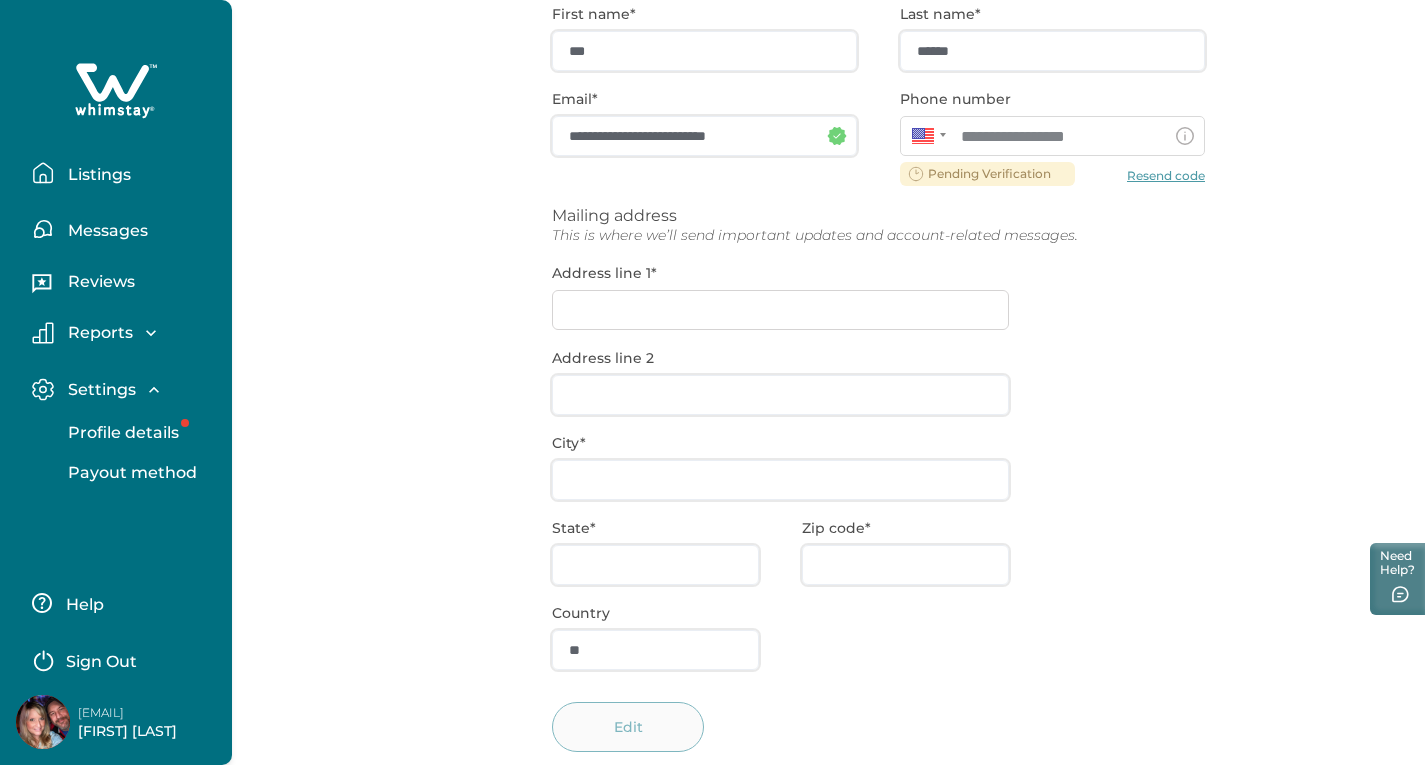 scroll, scrollTop: 289, scrollLeft: 0, axis: vertical 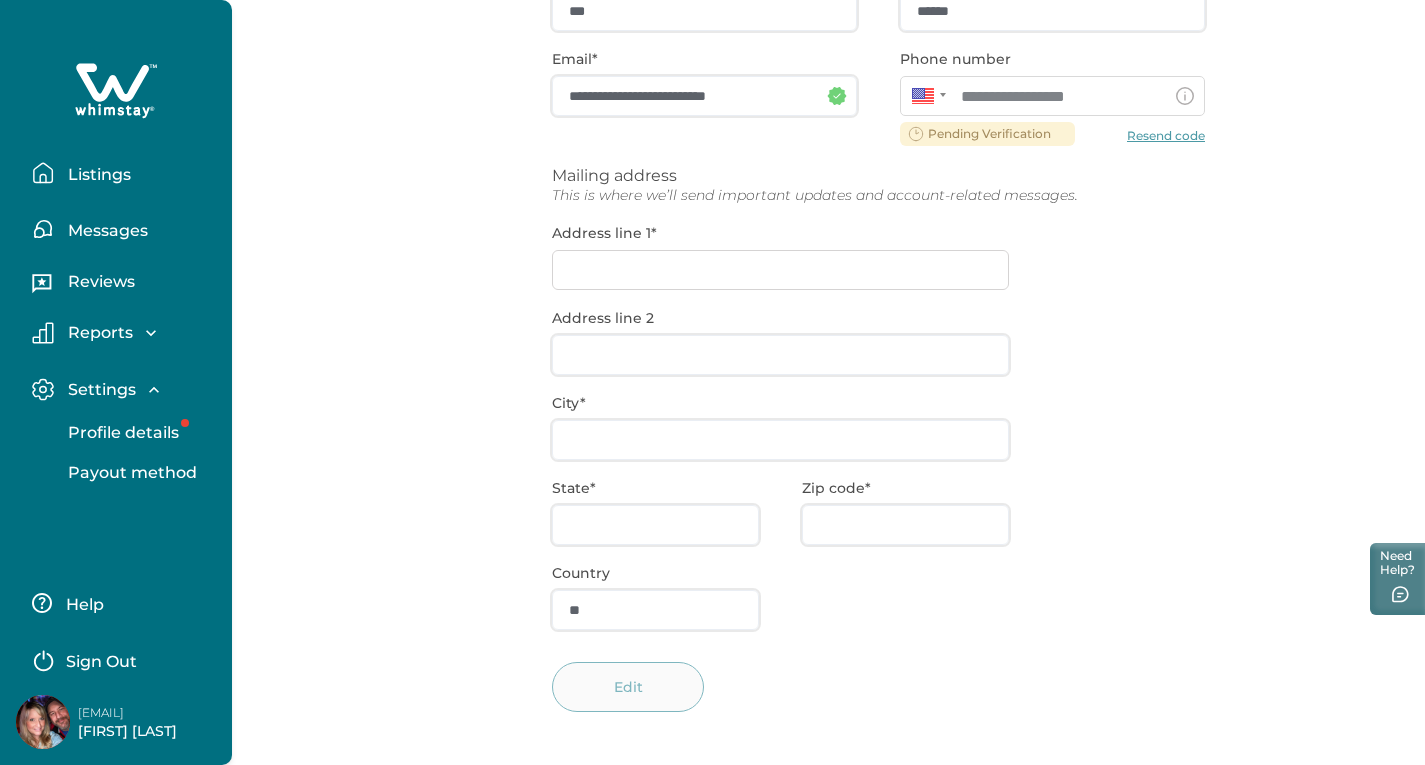 click on "**********" at bounding box center (878, 353) 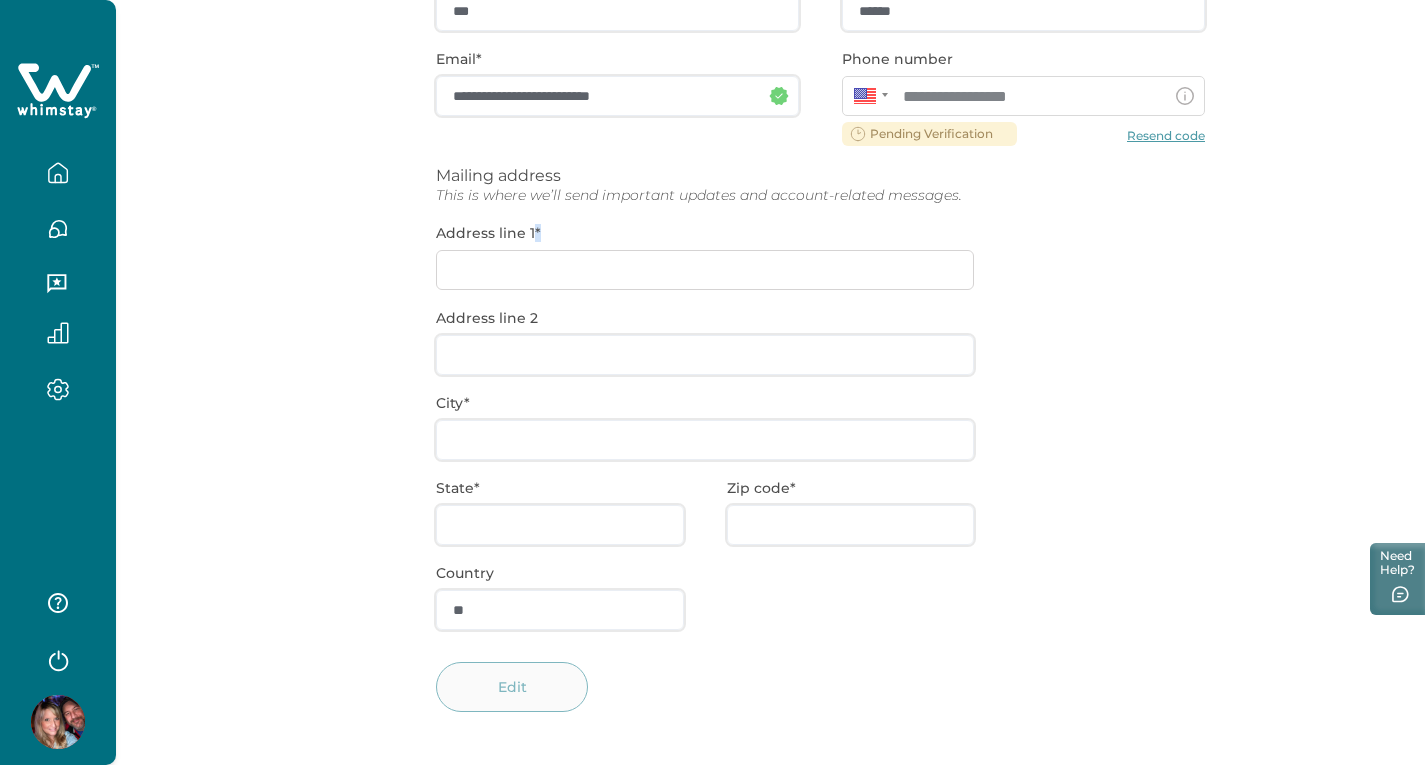 click on "**********" at bounding box center (820, 353) 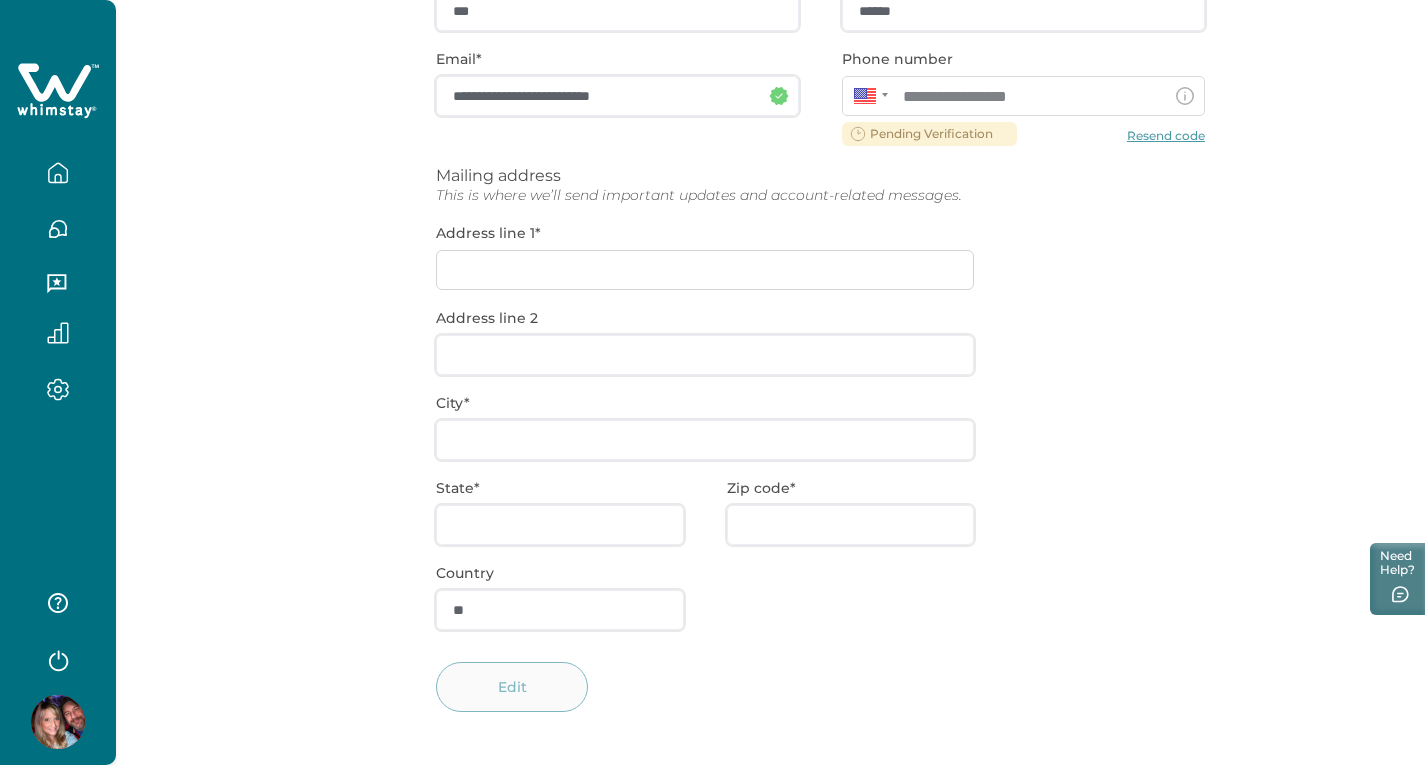 click on "**********" at bounding box center [820, 353] 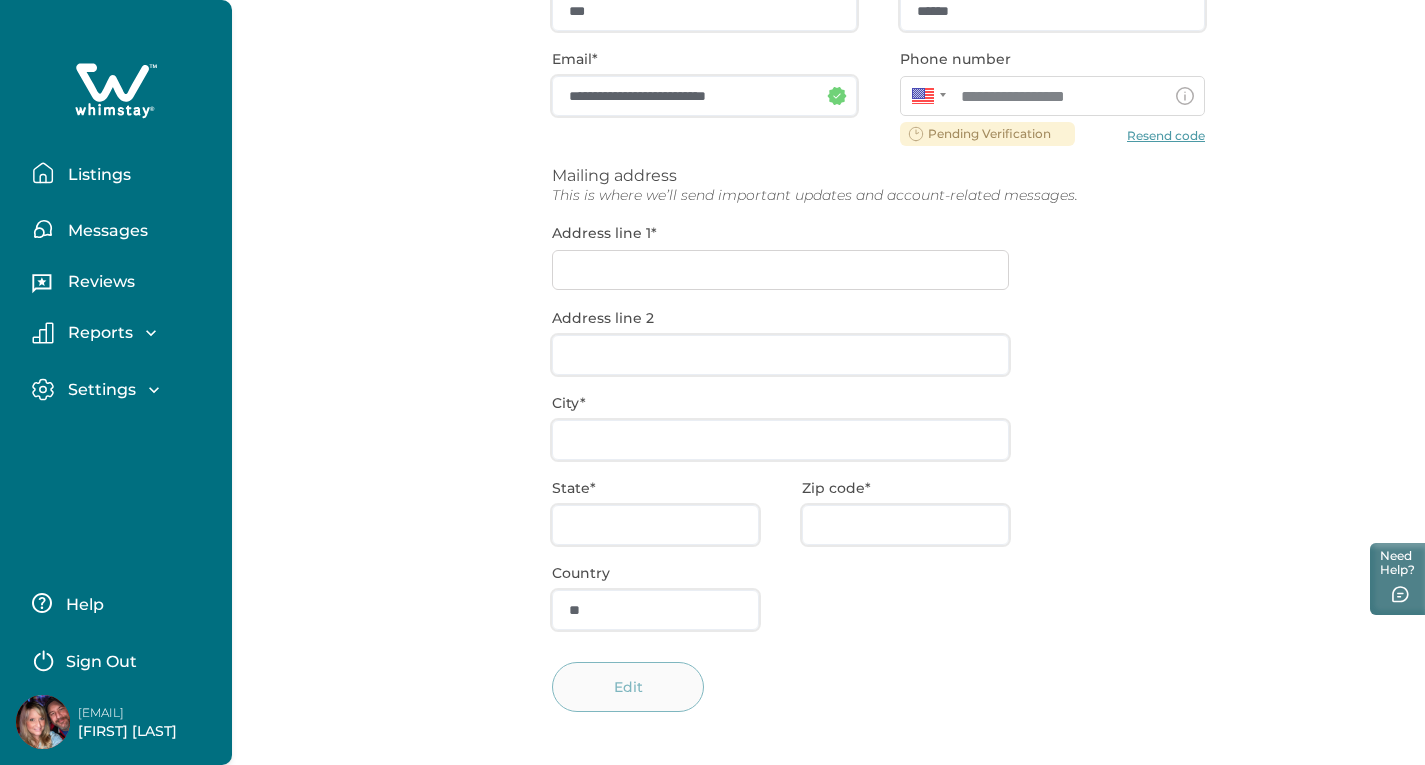 click on "Listings" at bounding box center (96, 175) 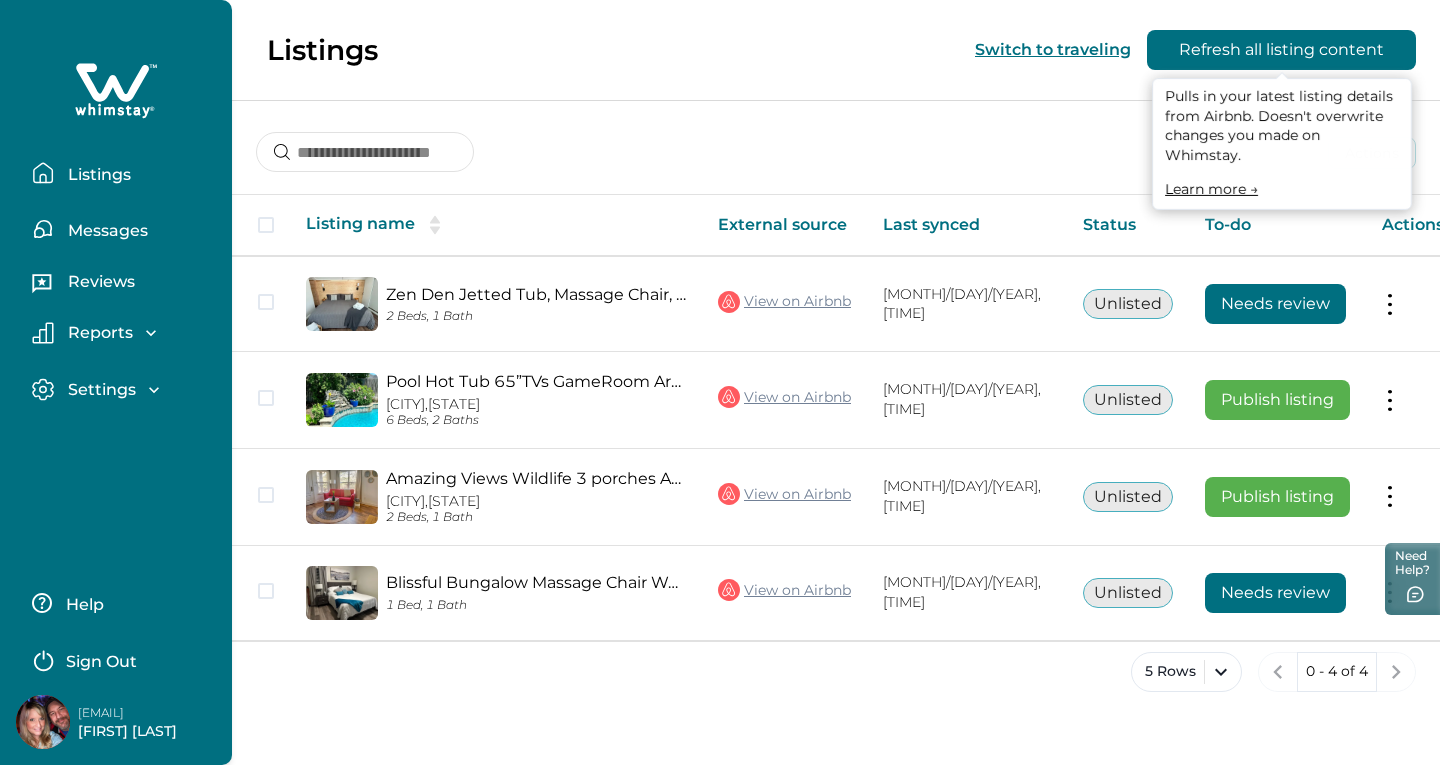 click on "Refresh all listing content" at bounding box center [1281, 50] 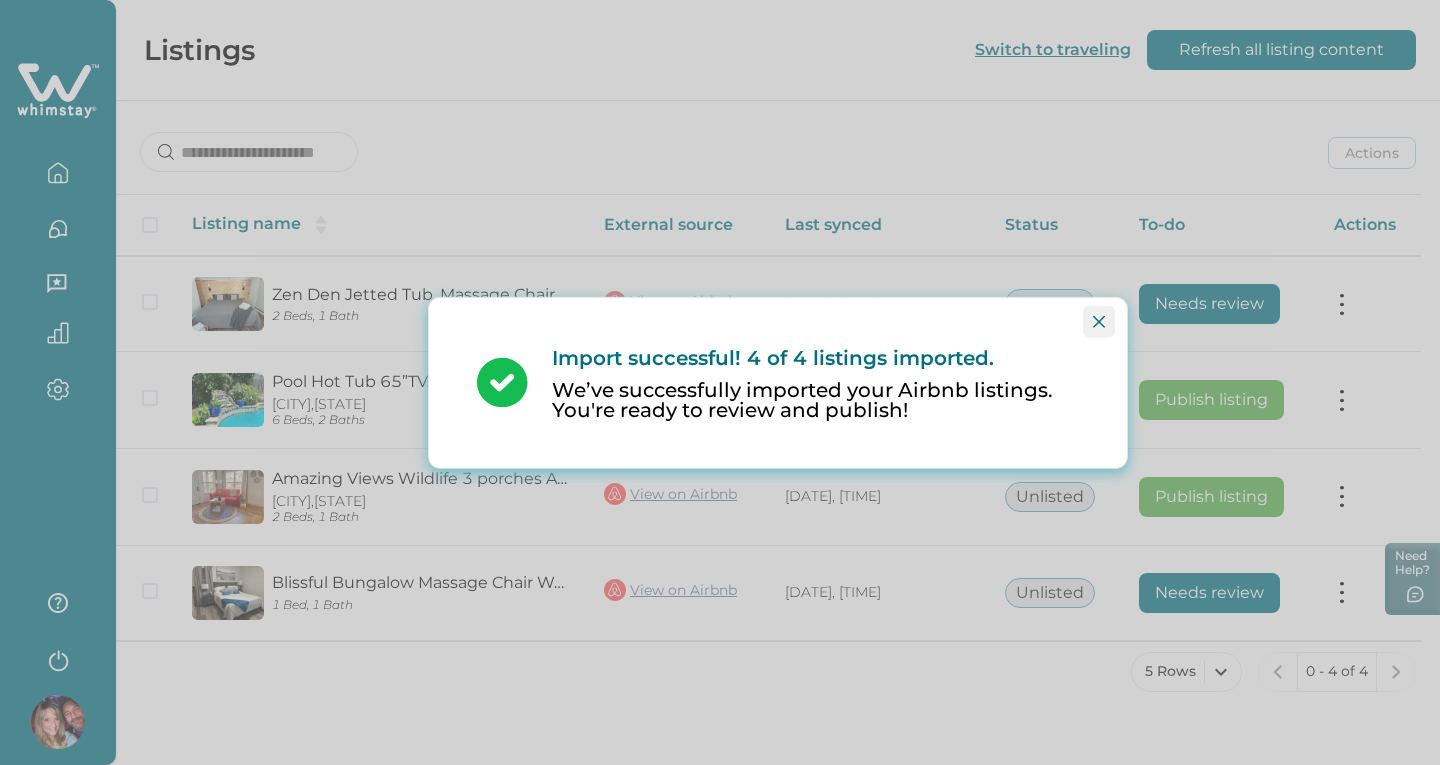 click at bounding box center [1099, 321] 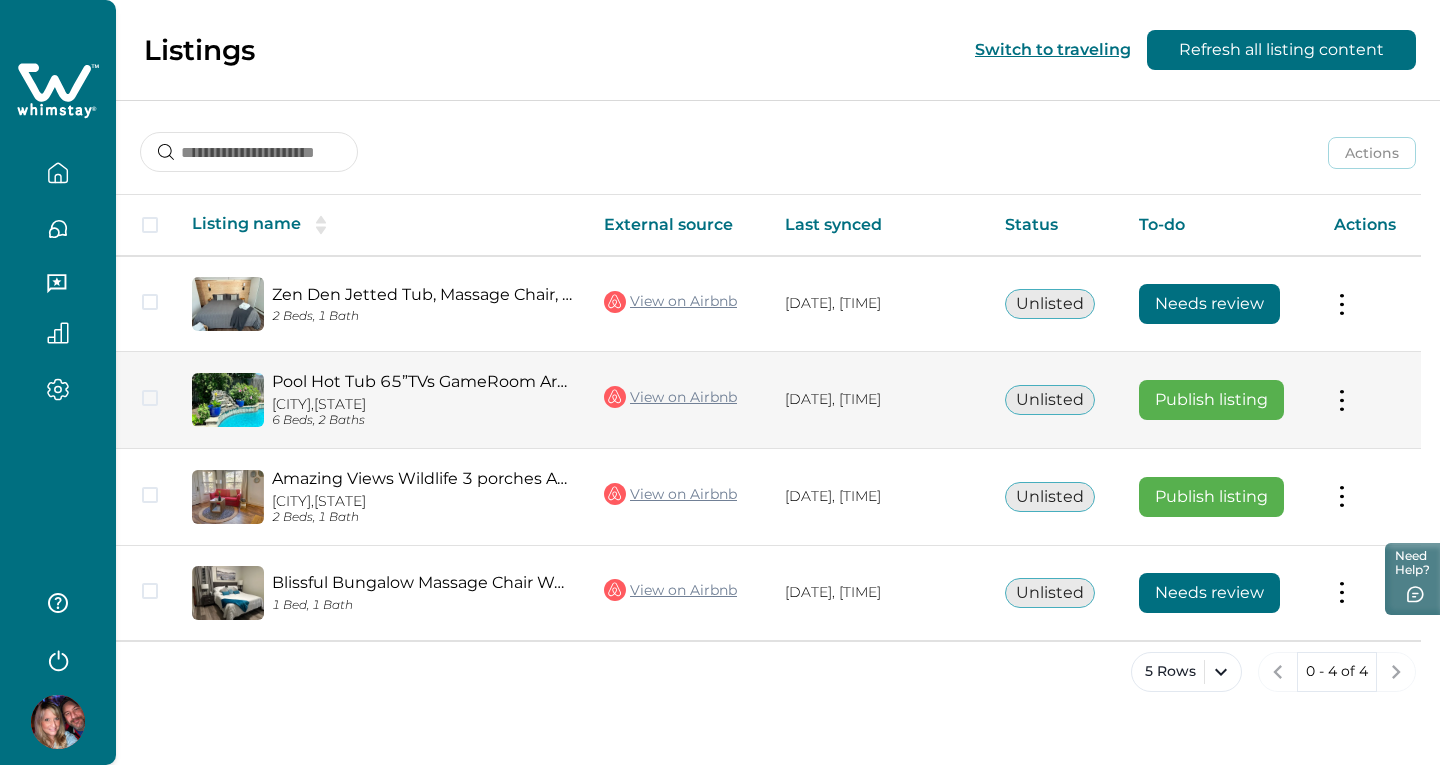 click on "Actions View listing on Whimstay Publish listing View listing details" at bounding box center (1369, 400) 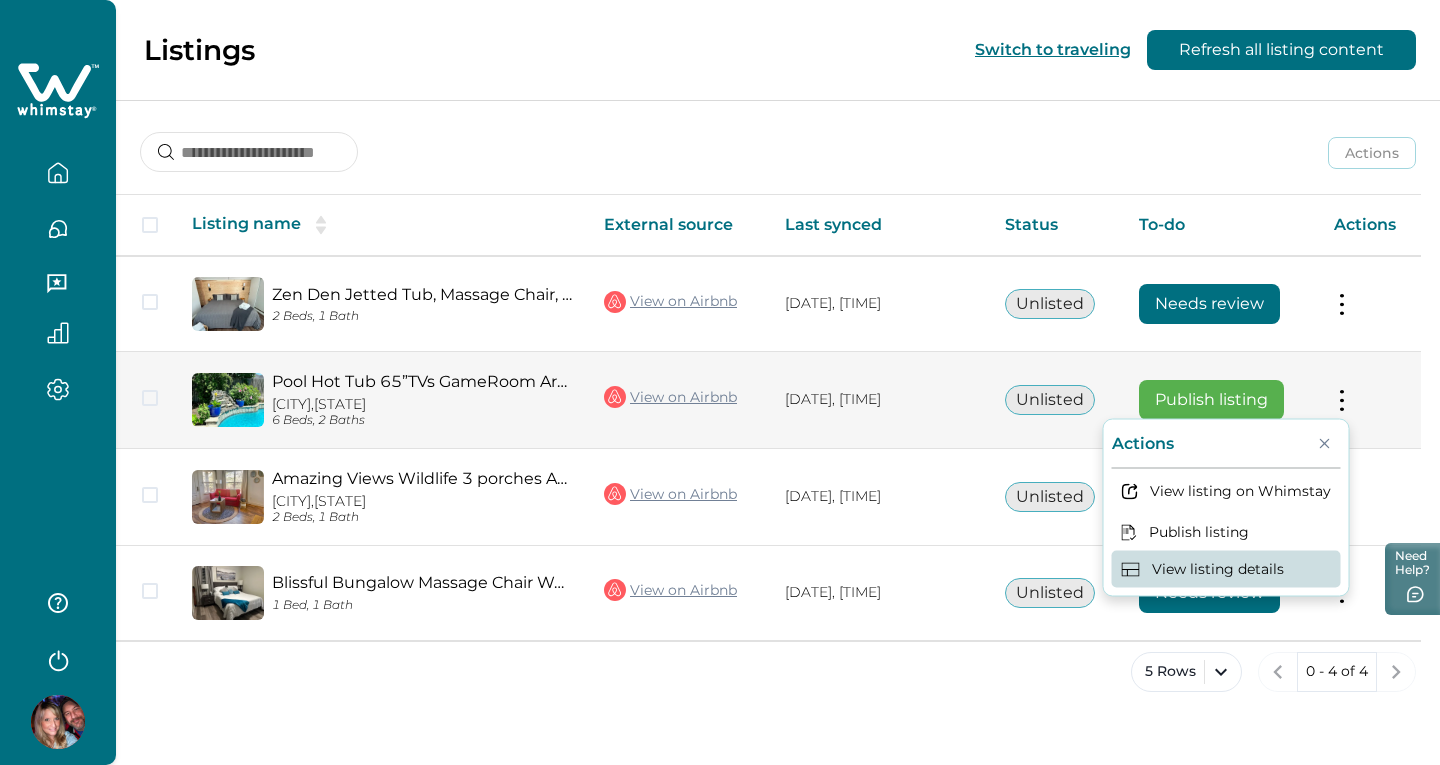 click on "View listing details" at bounding box center [1226, 569] 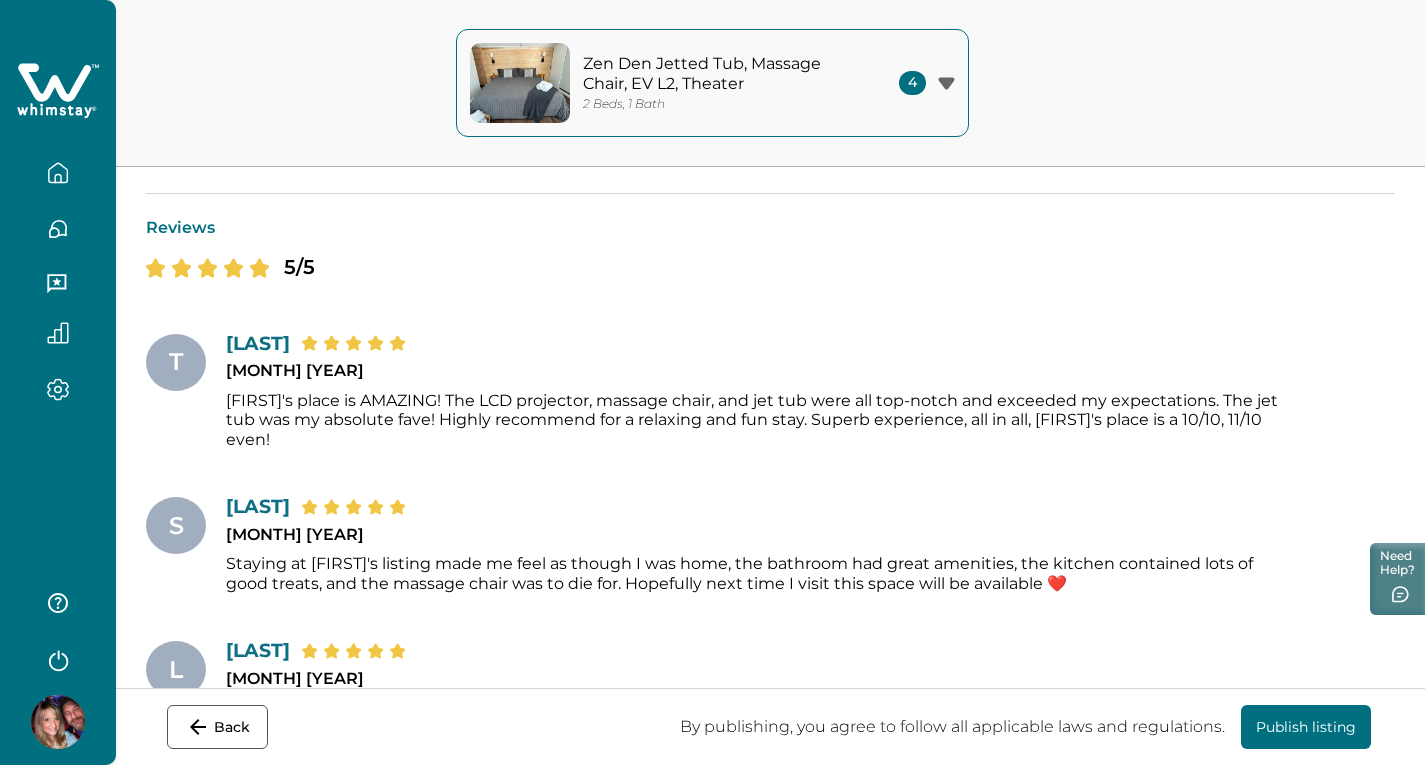 scroll, scrollTop: 1400, scrollLeft: 0, axis: vertical 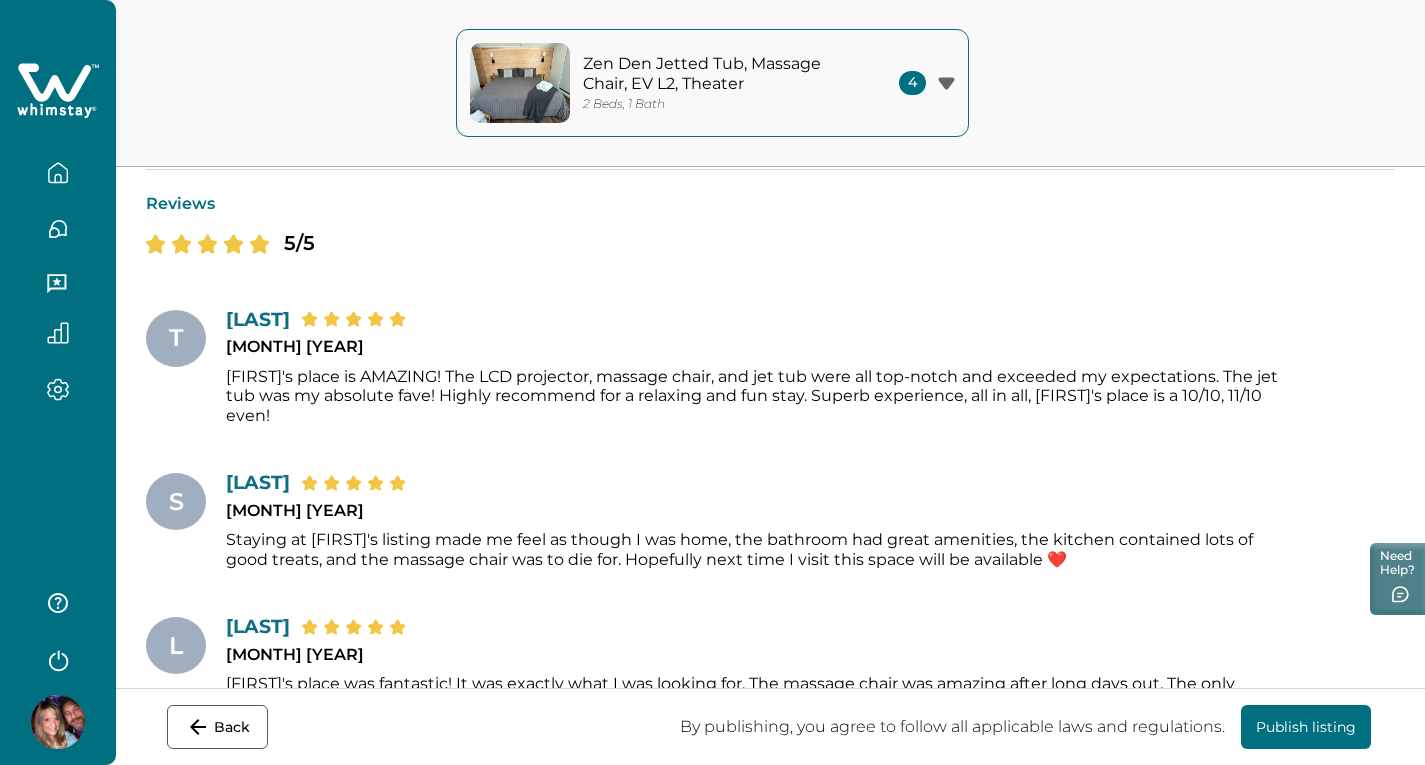 click 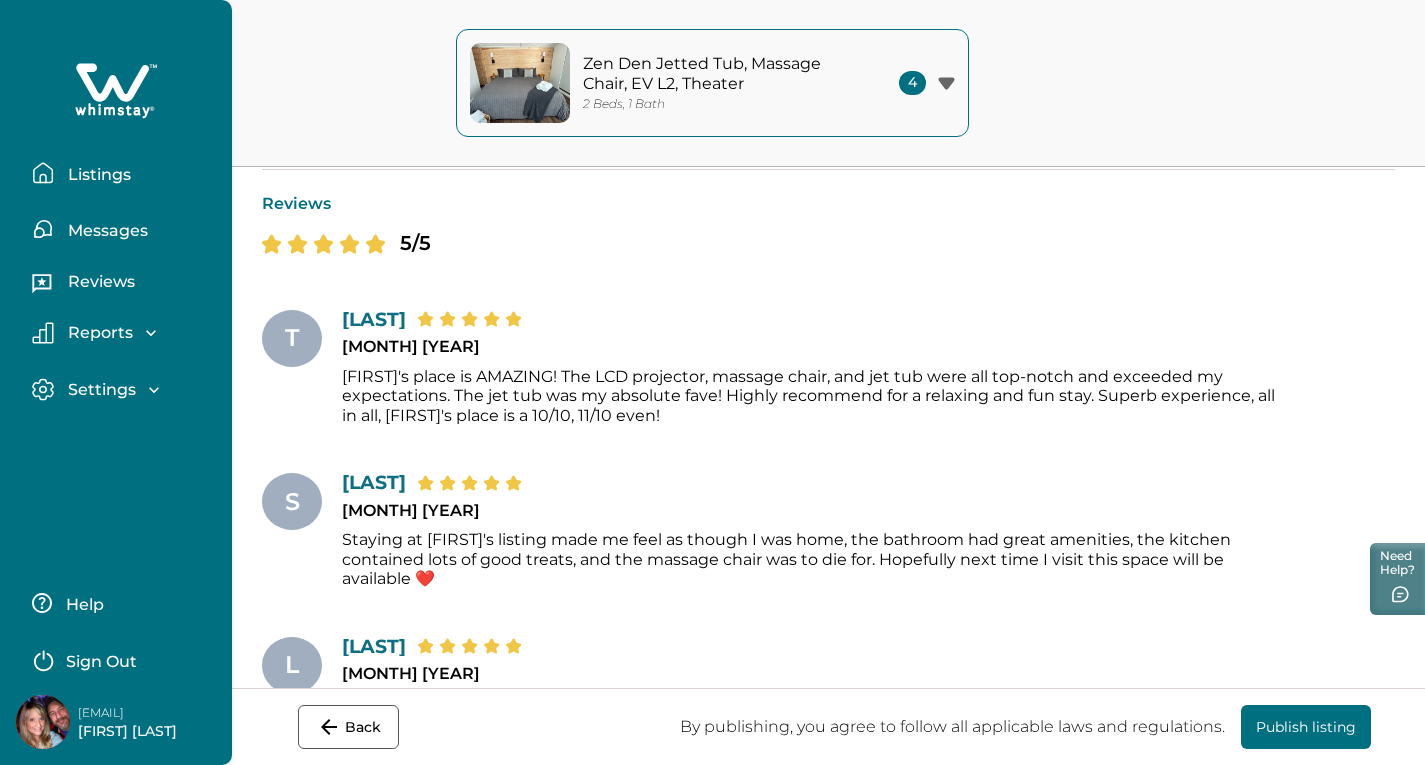 click on "Listings" at bounding box center [96, 175] 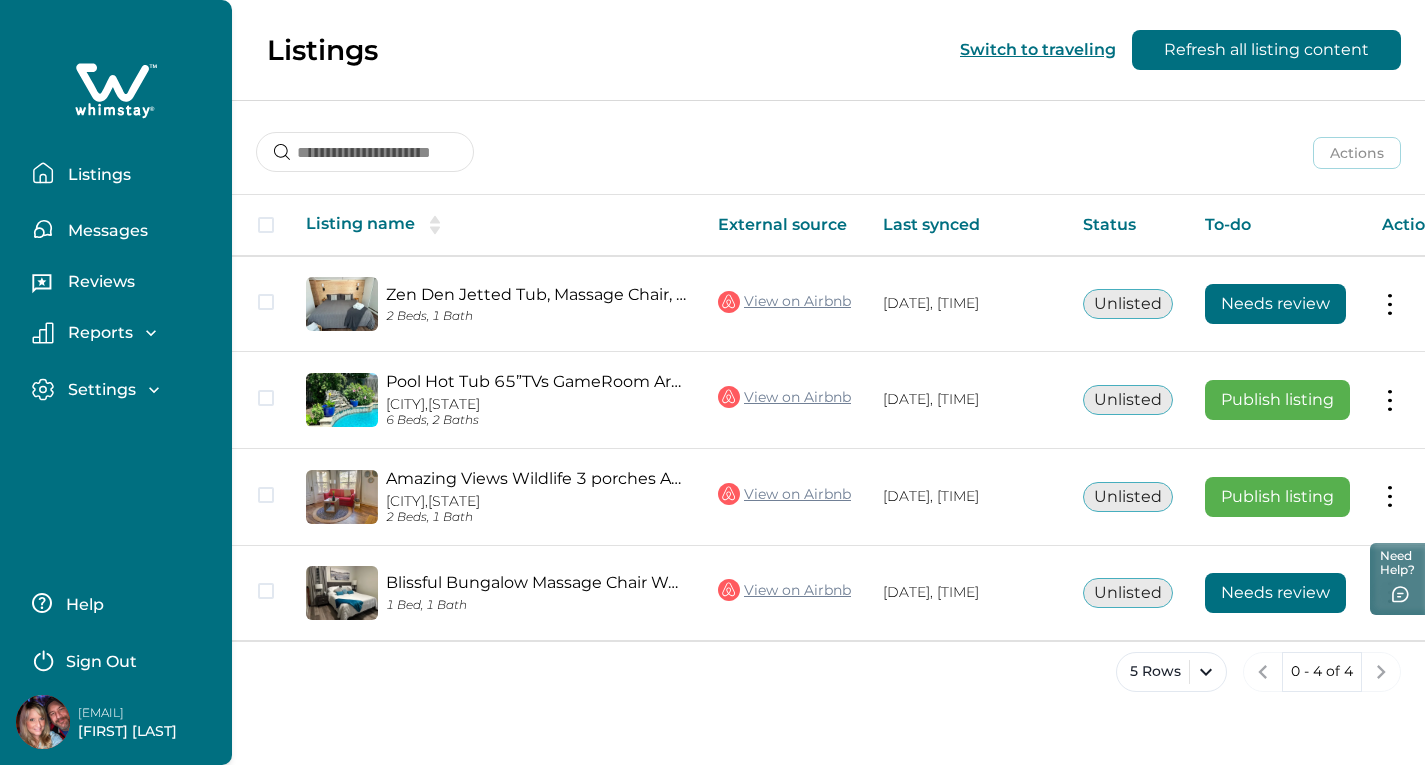 scroll, scrollTop: 0, scrollLeft: 0, axis: both 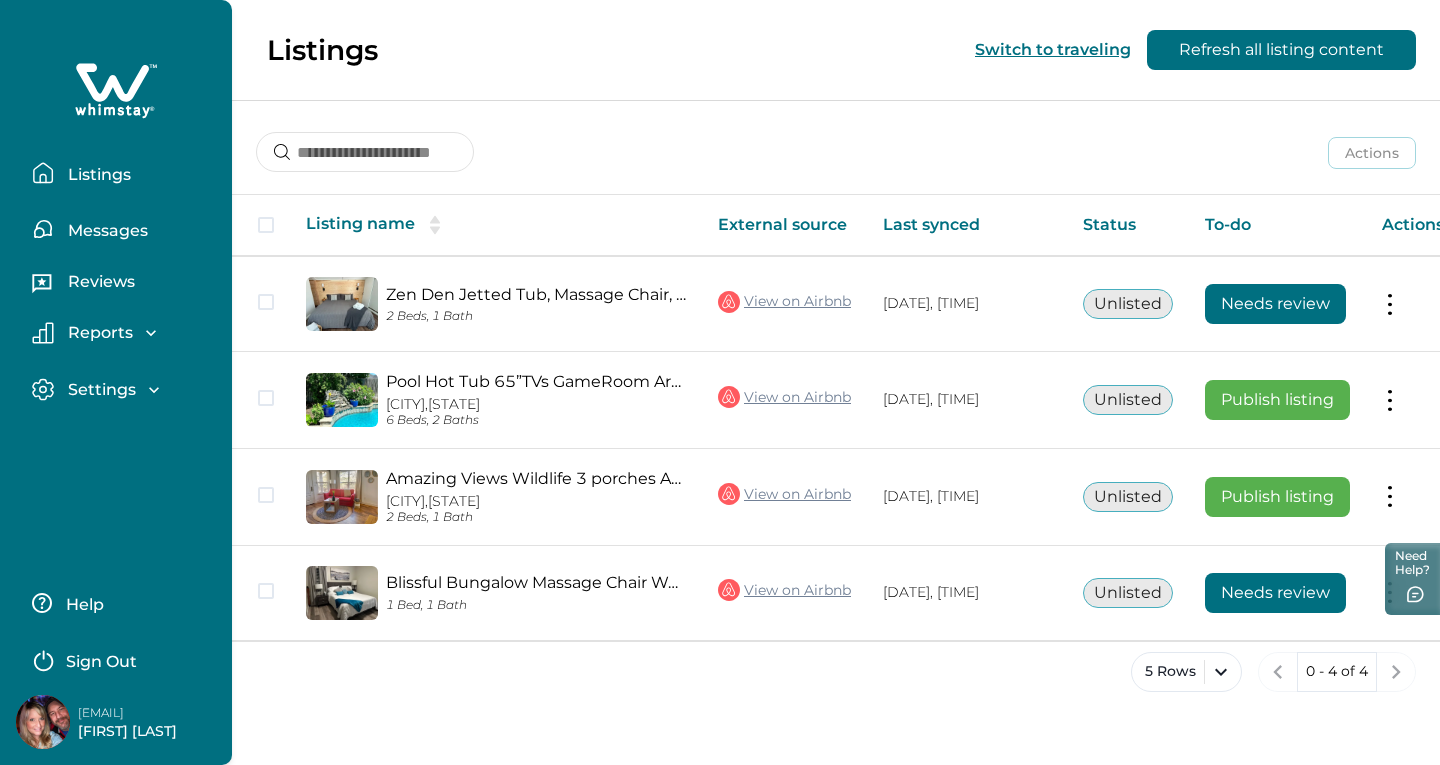 click 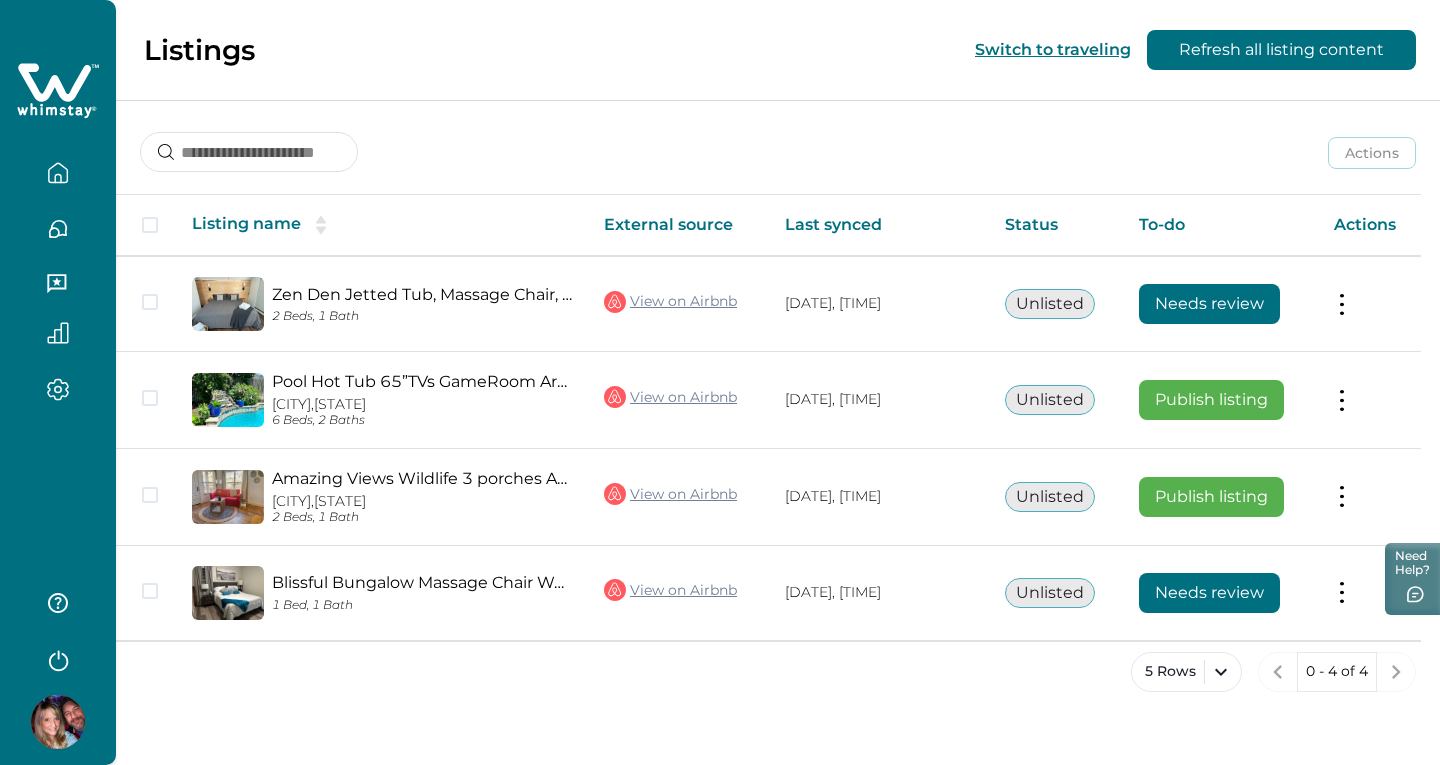 click at bounding box center [58, 722] 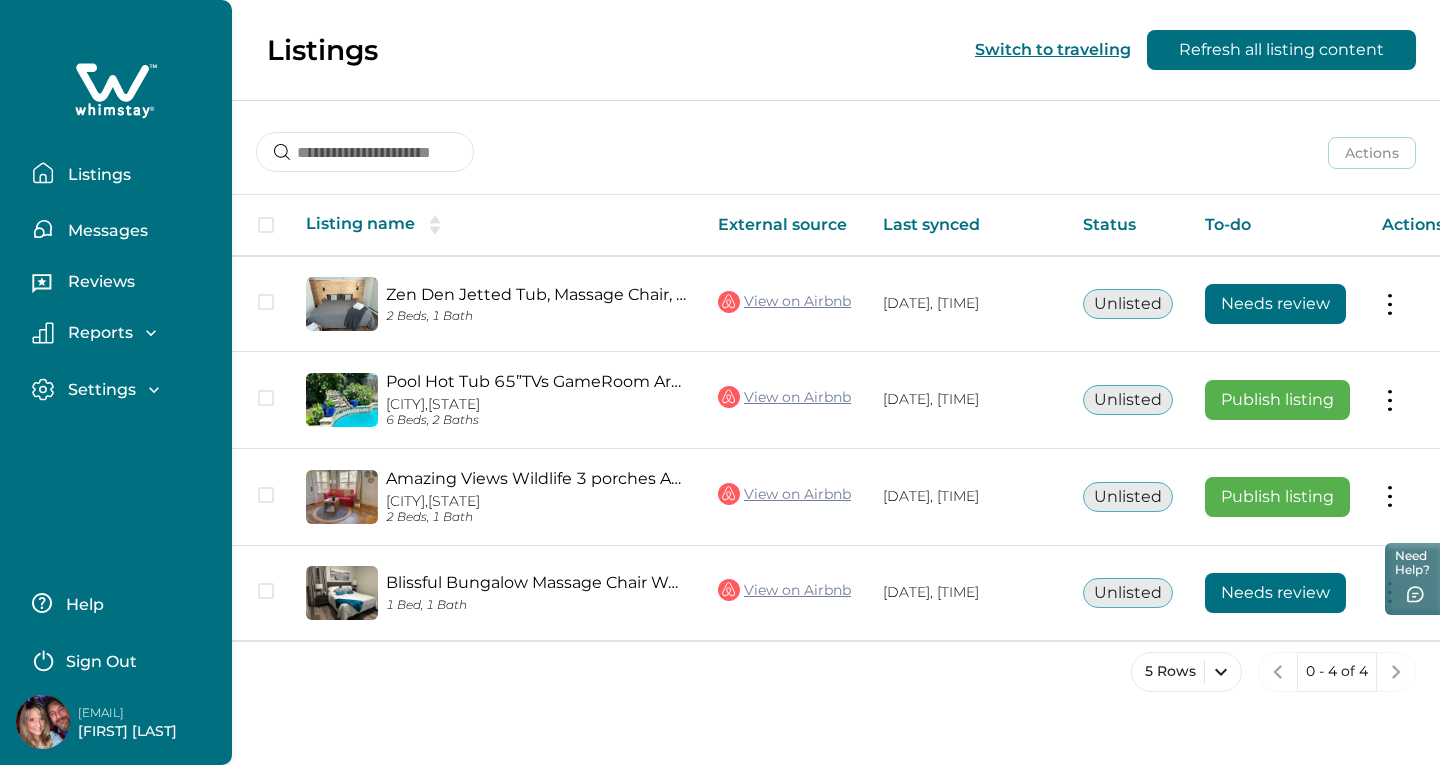 click on "Sign Out" at bounding box center (101, 662) 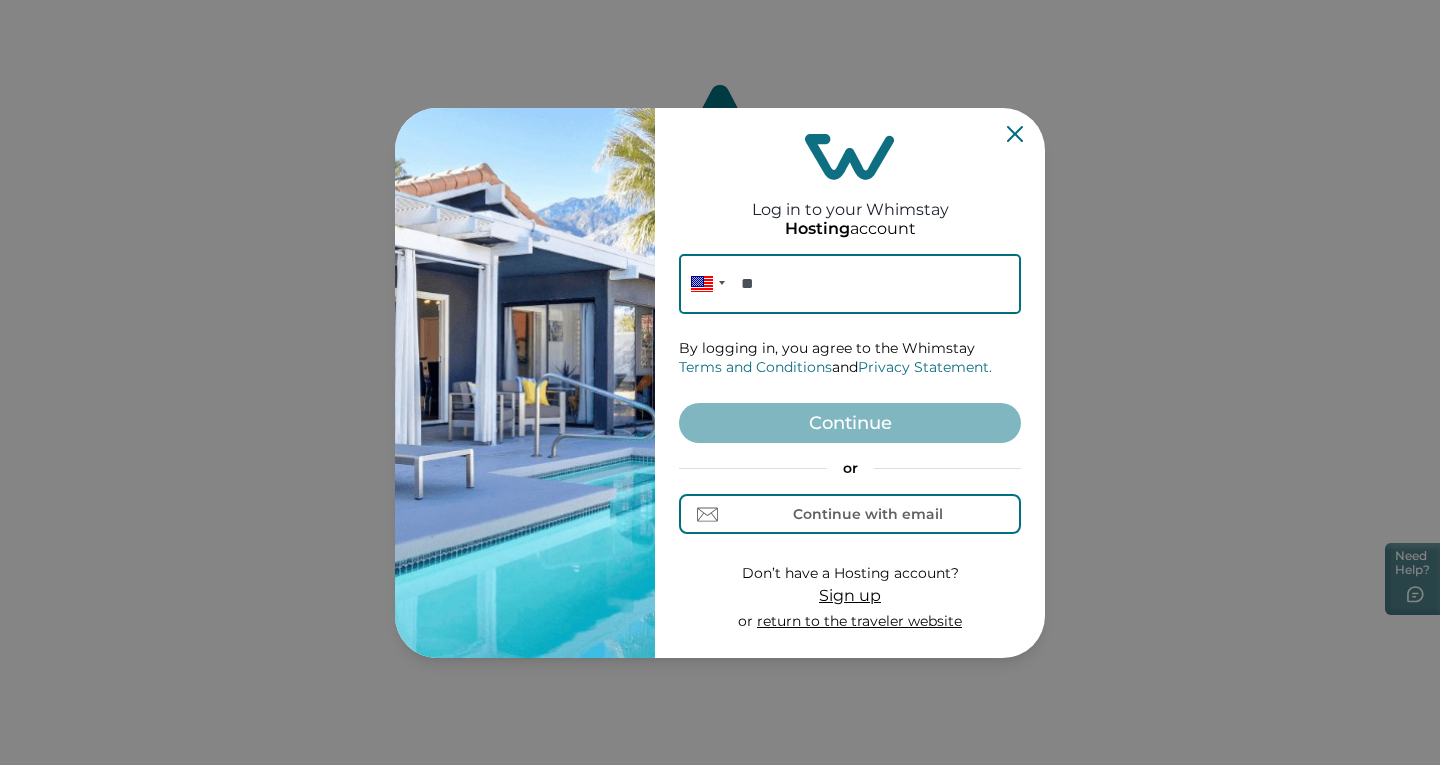 click on "**" at bounding box center [850, 284] 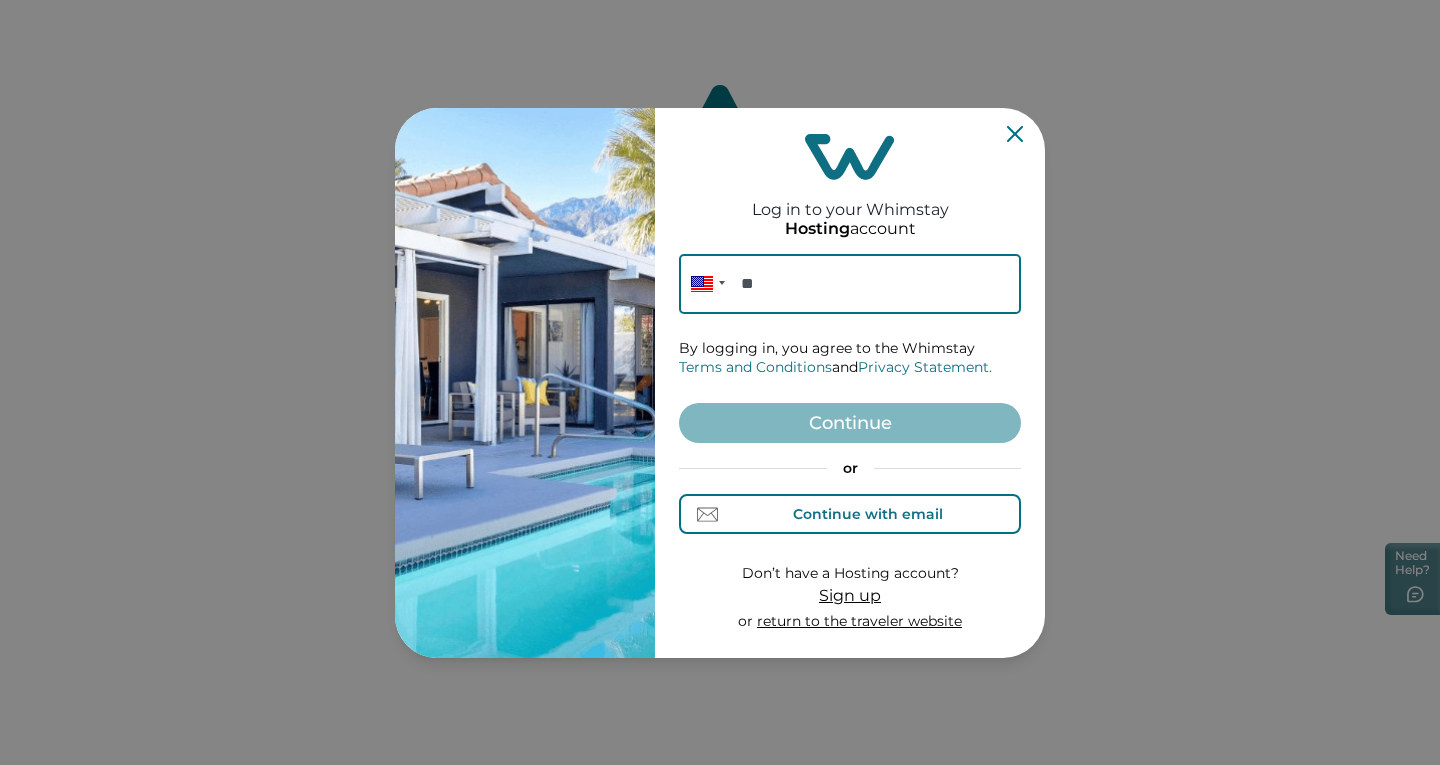 click on "Continue with email" at bounding box center (850, 514) 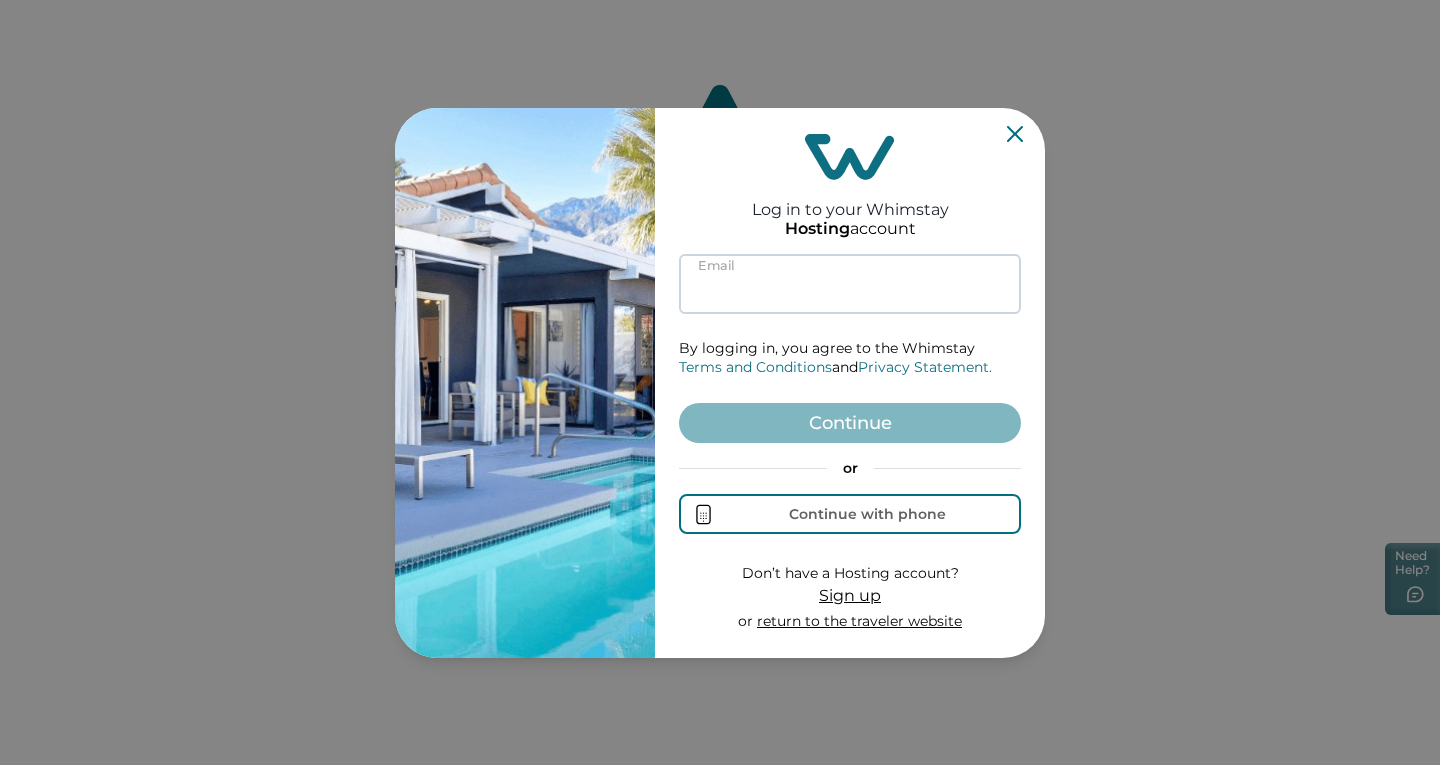 click at bounding box center (850, 284) 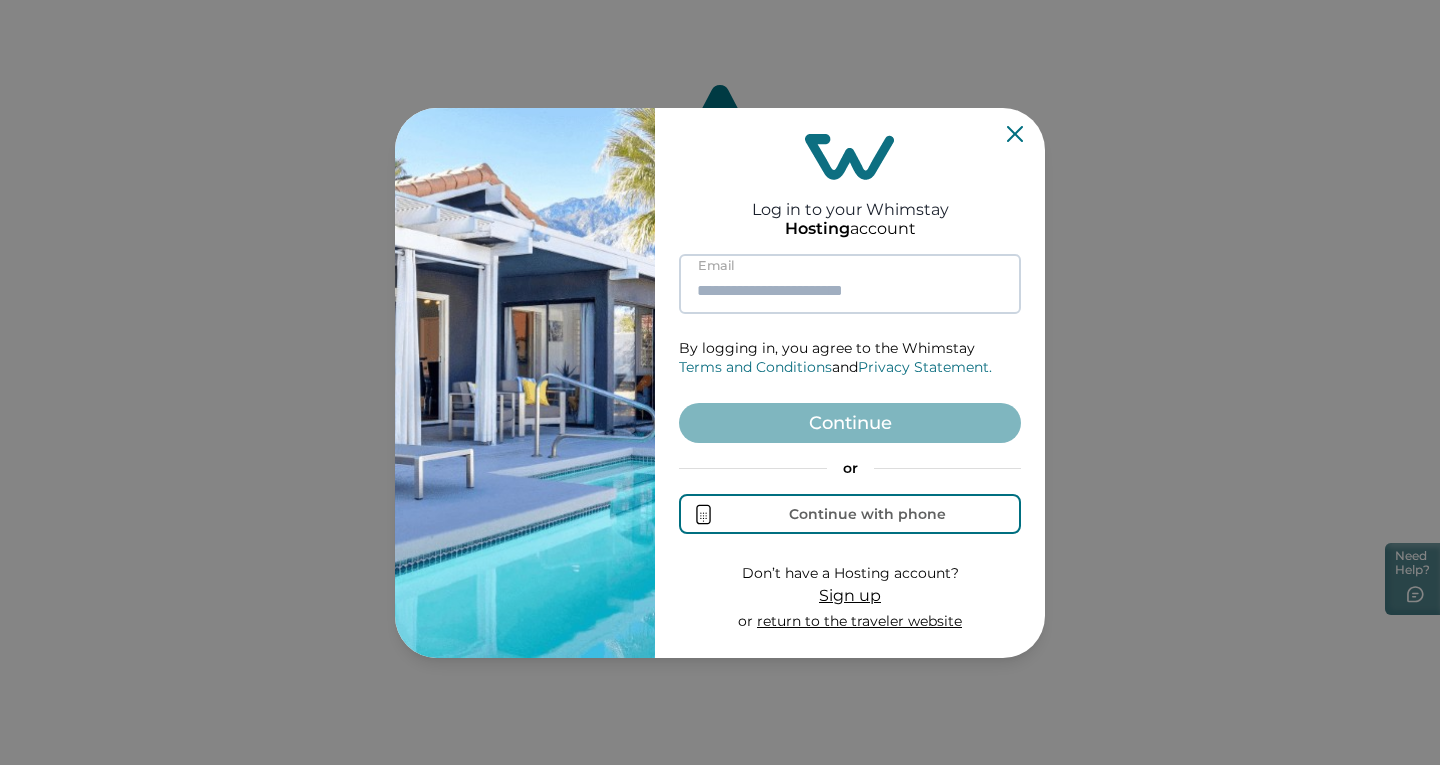 type on "**********" 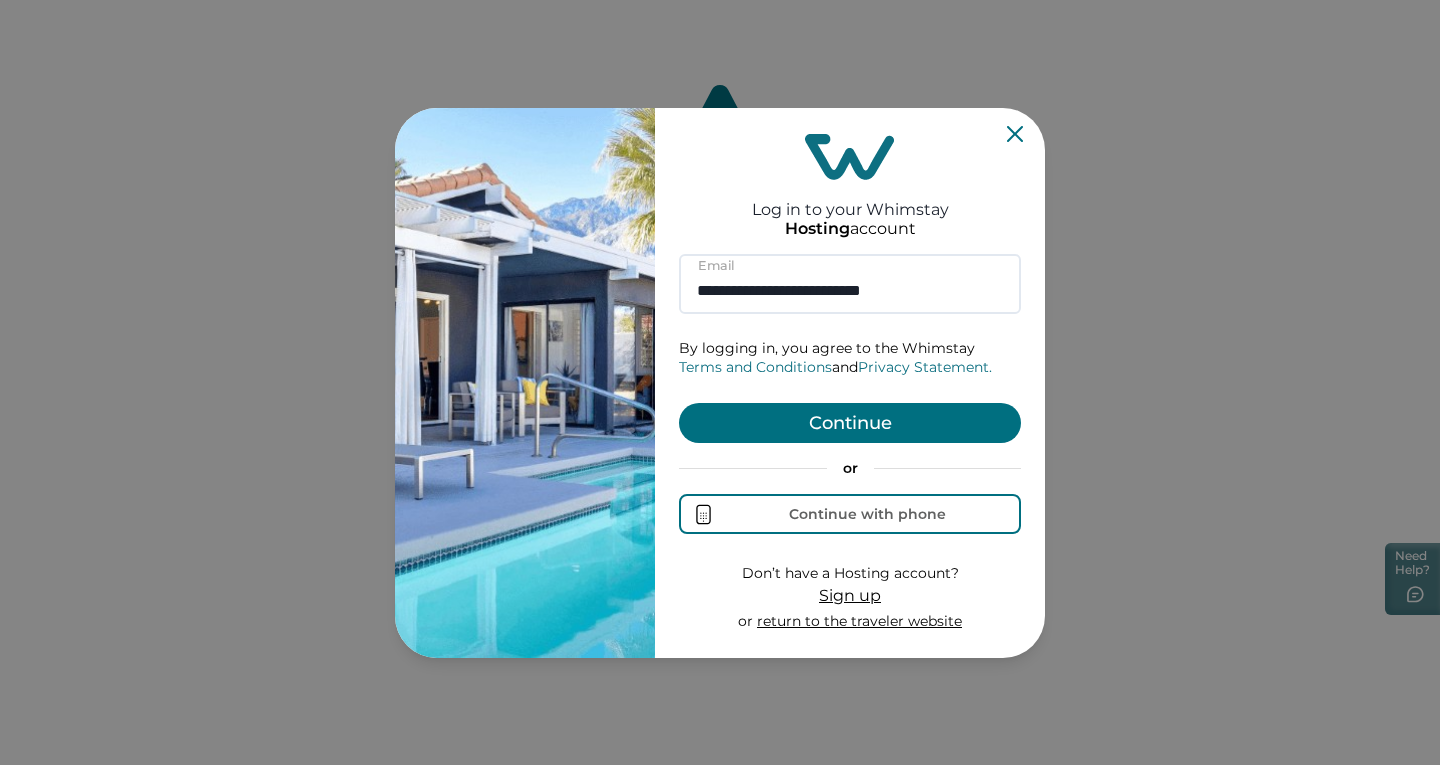 click on "Continue" at bounding box center (850, 423) 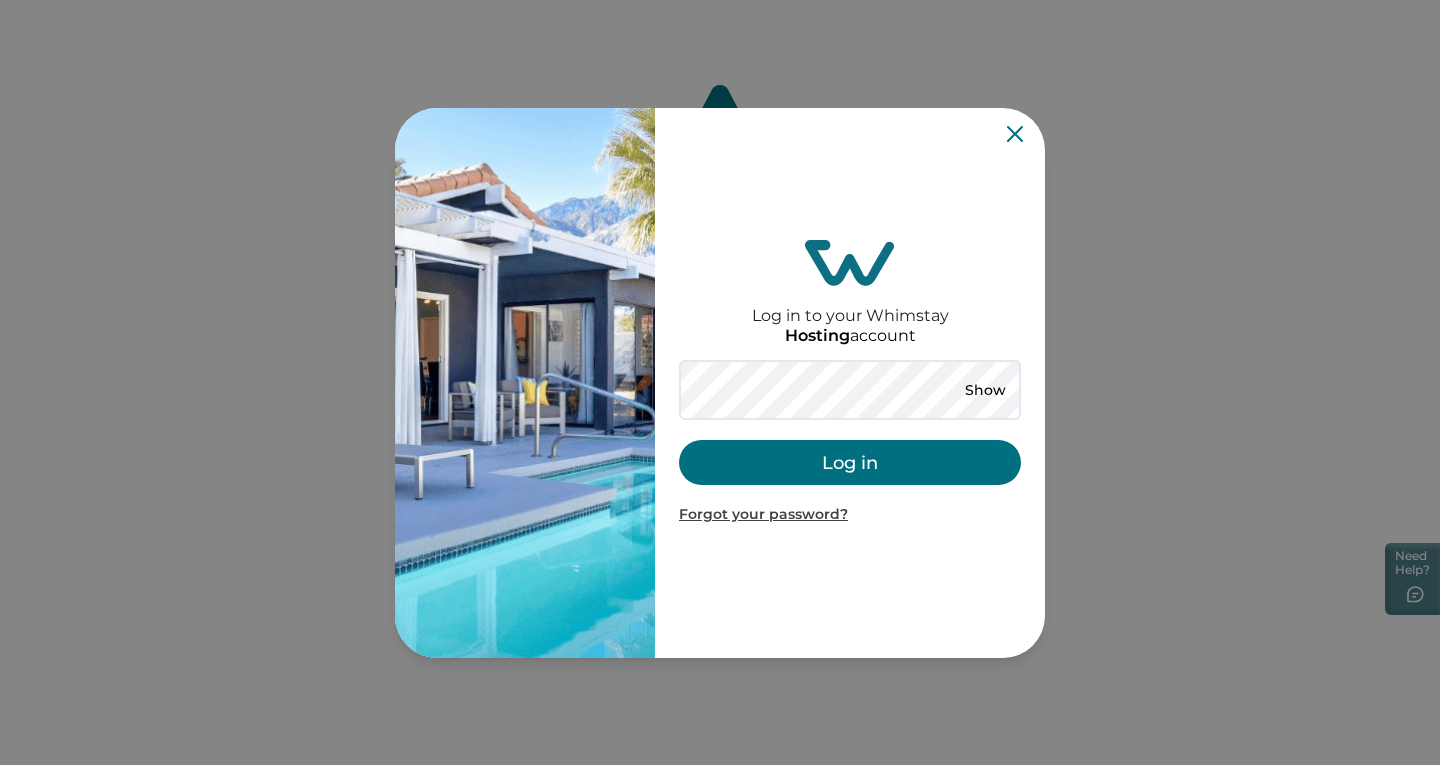 click on "Log in" at bounding box center (850, 462) 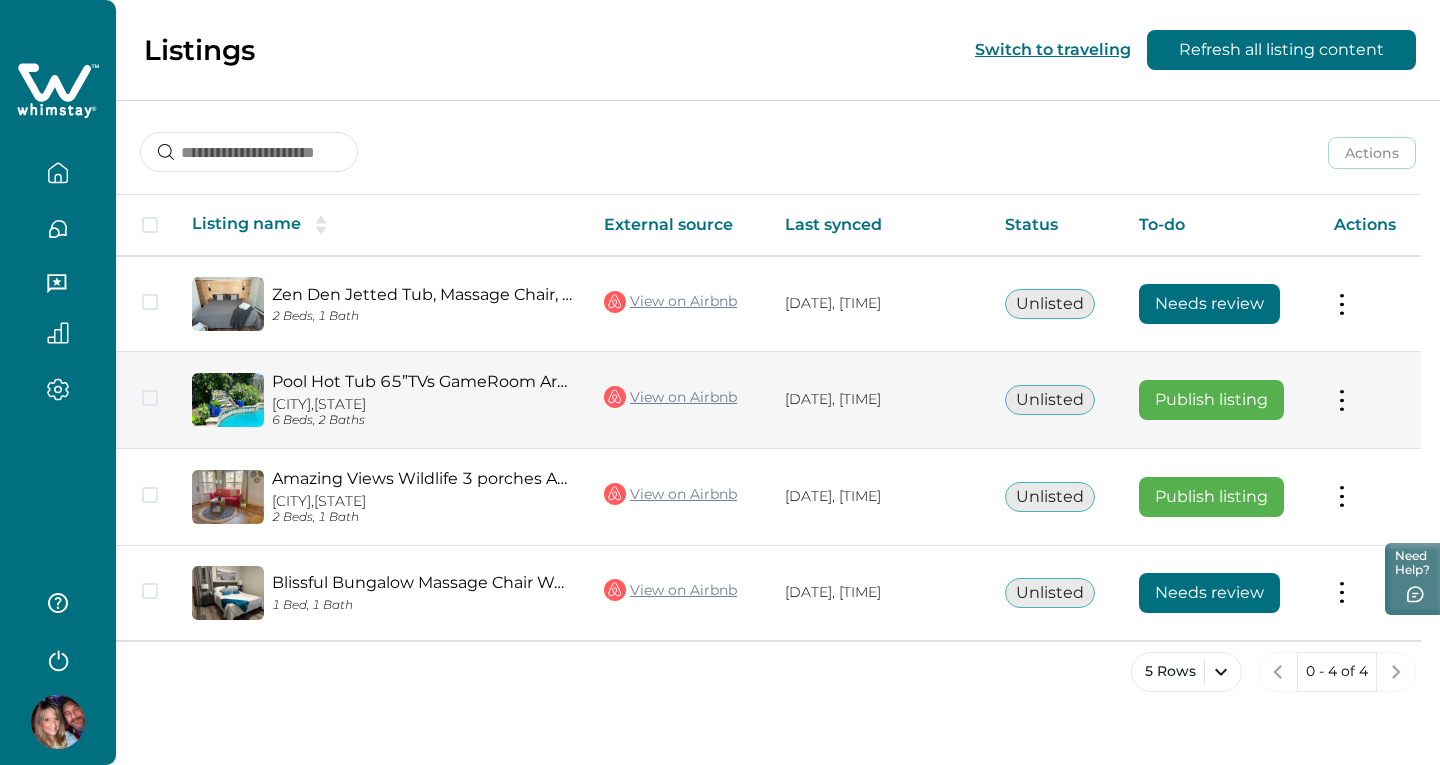 click on "Actions View listing on Whimstay Publish listing View listing details" at bounding box center [1369, 400] 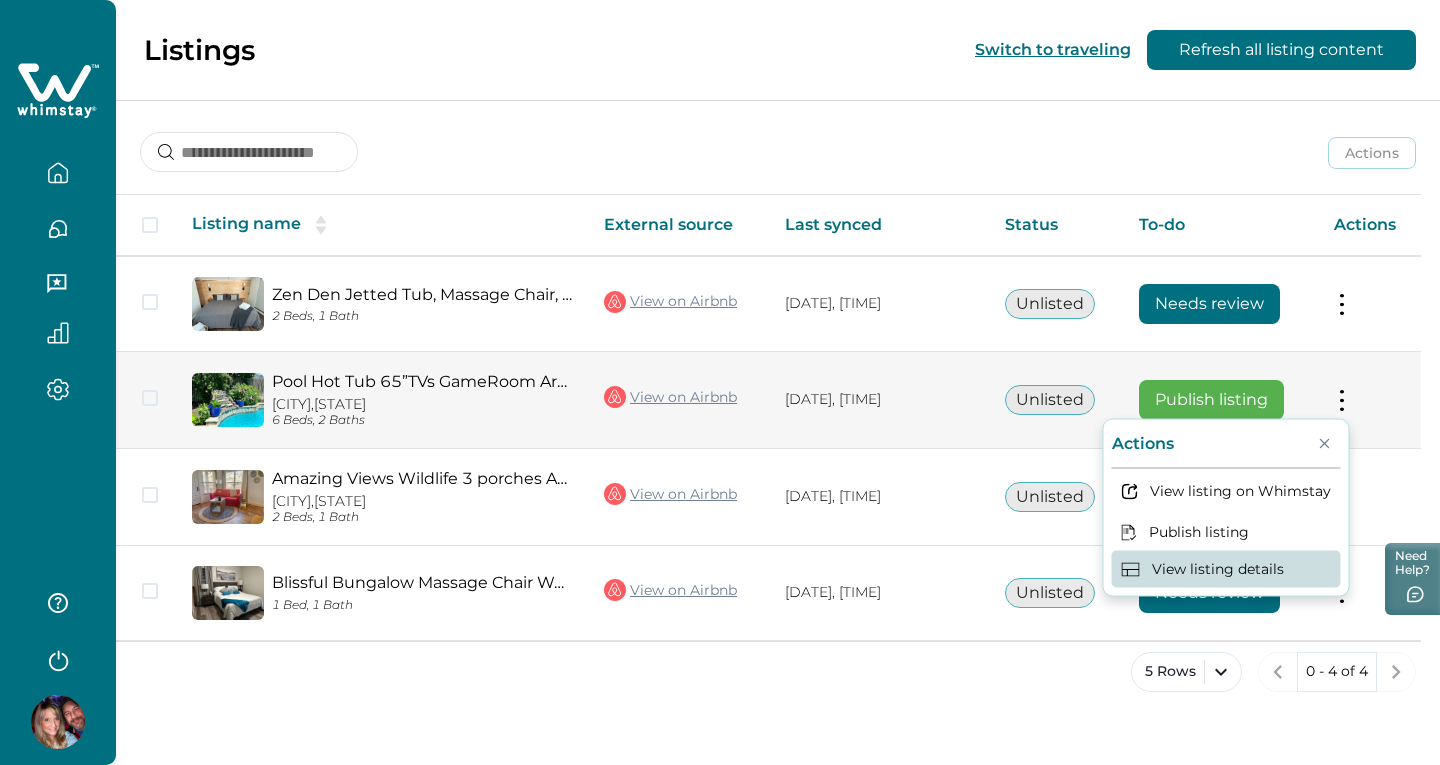 click on "View listing details" at bounding box center (1226, 569) 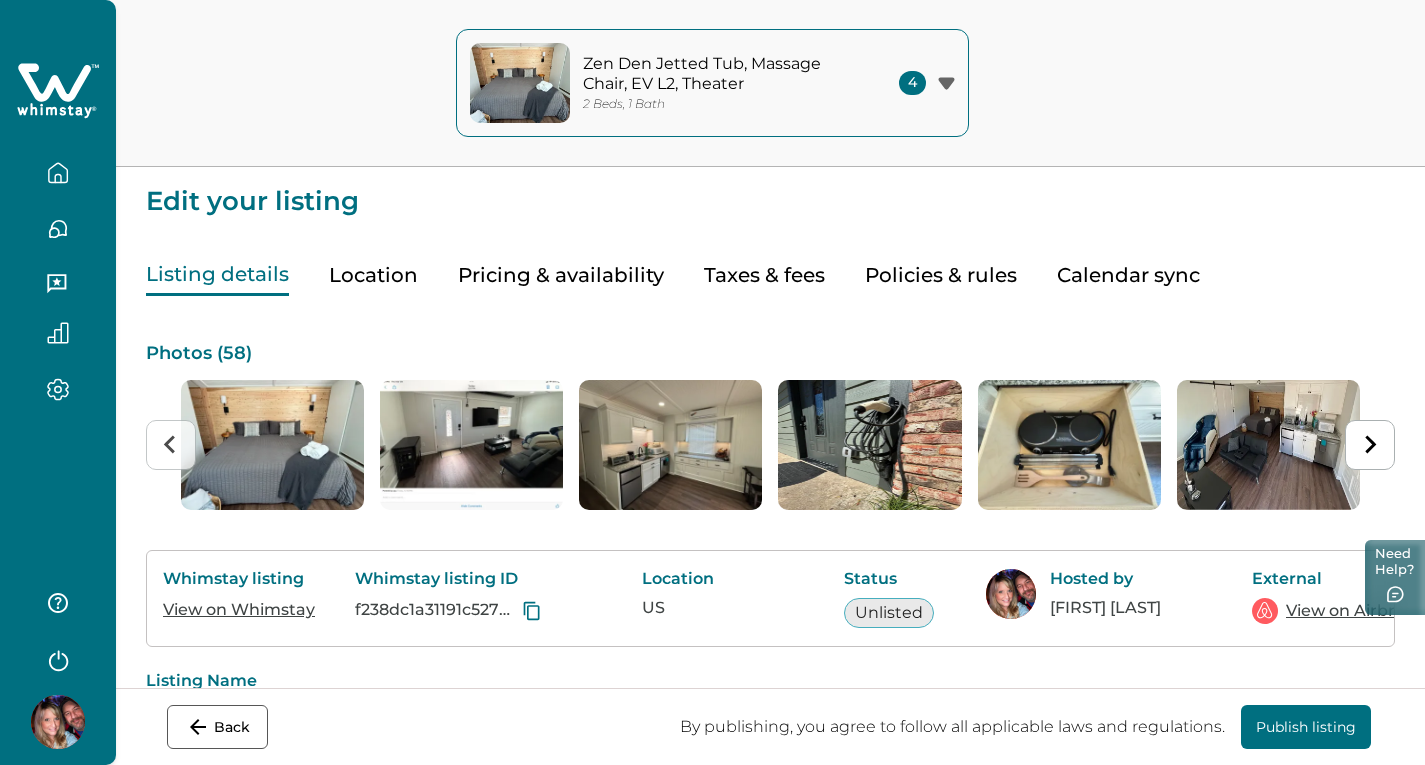 click on "Need Help?" at bounding box center [1395, 577] 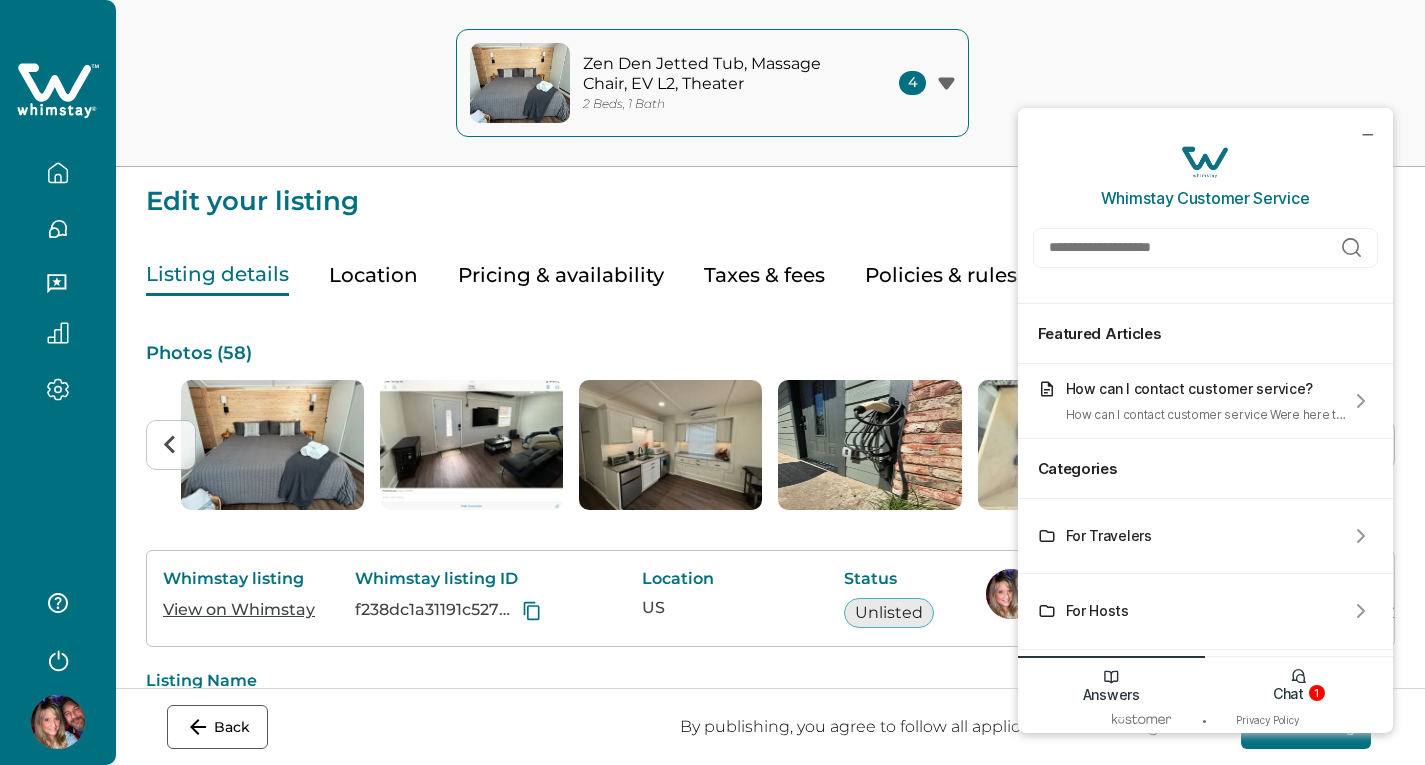 click on "Chat" at bounding box center [1288, 693] 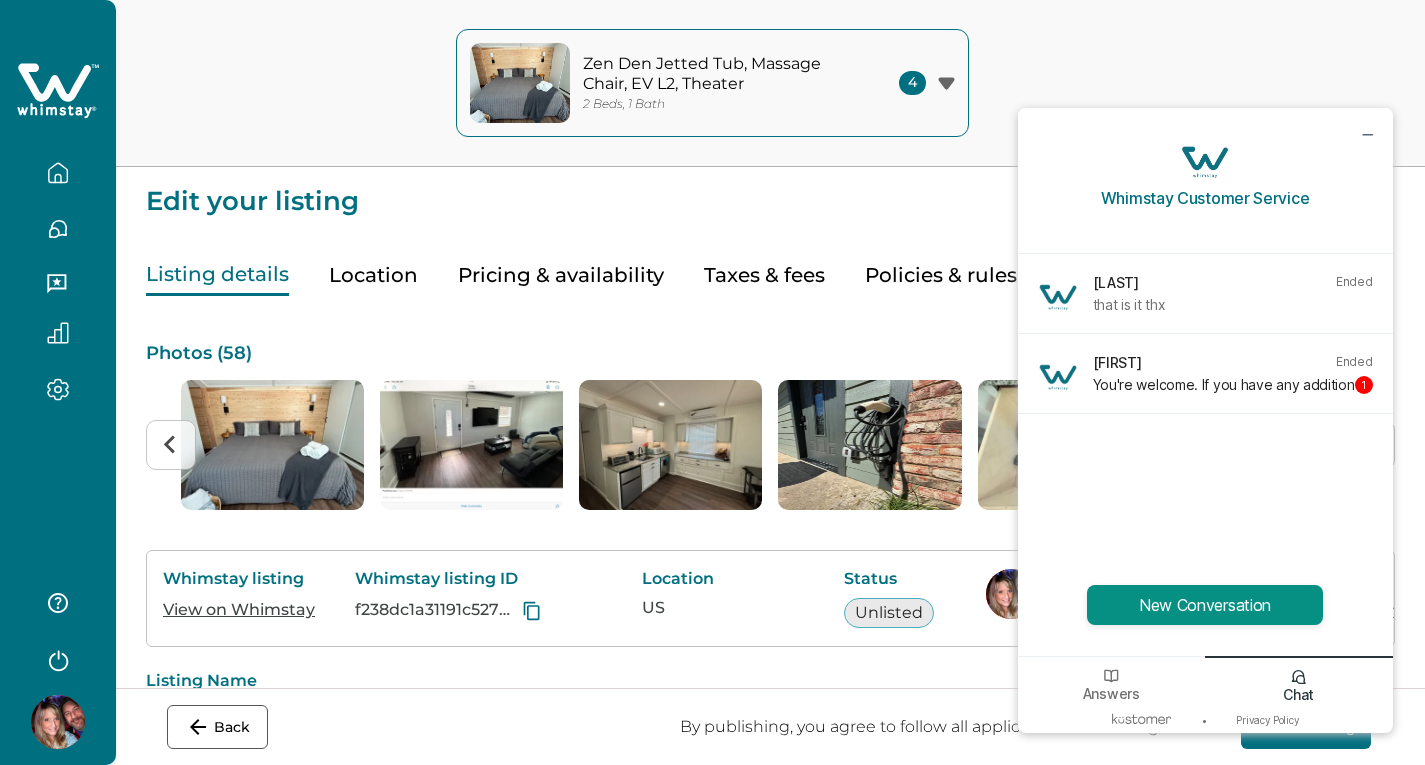 click on "New Conversation" at bounding box center [1205, 605] 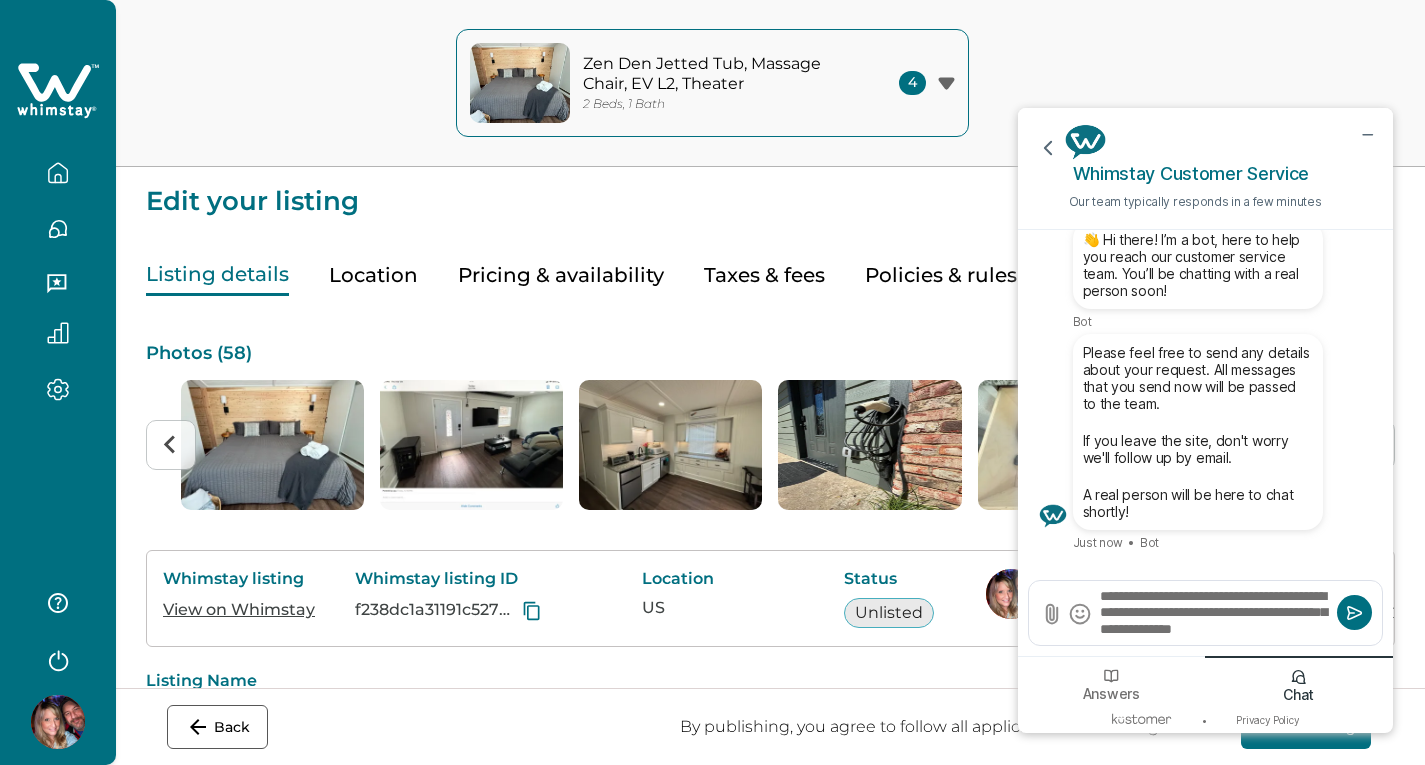 click on "**********" at bounding box center [1215, 613] 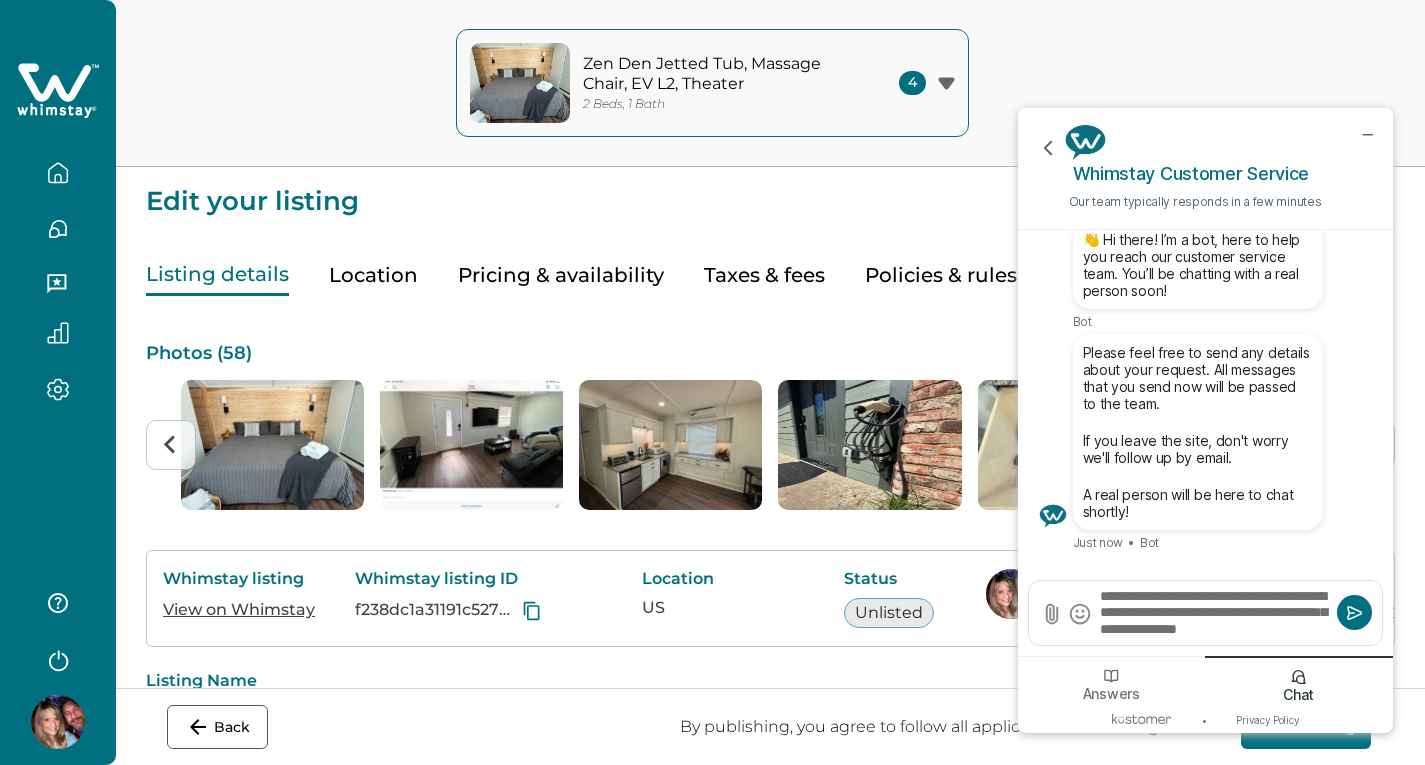 click on "**********" at bounding box center [1215, 613] 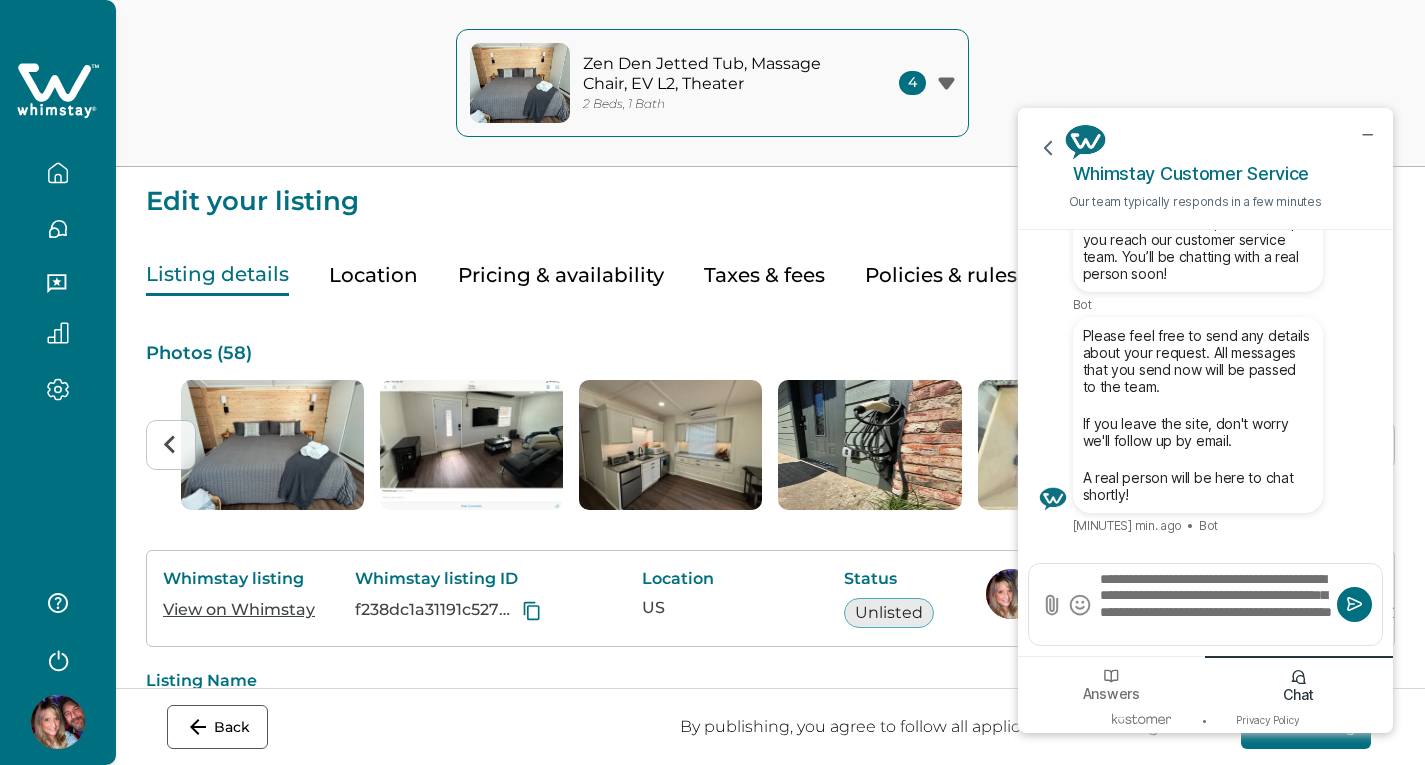 click on "**********" at bounding box center (1215, 604) 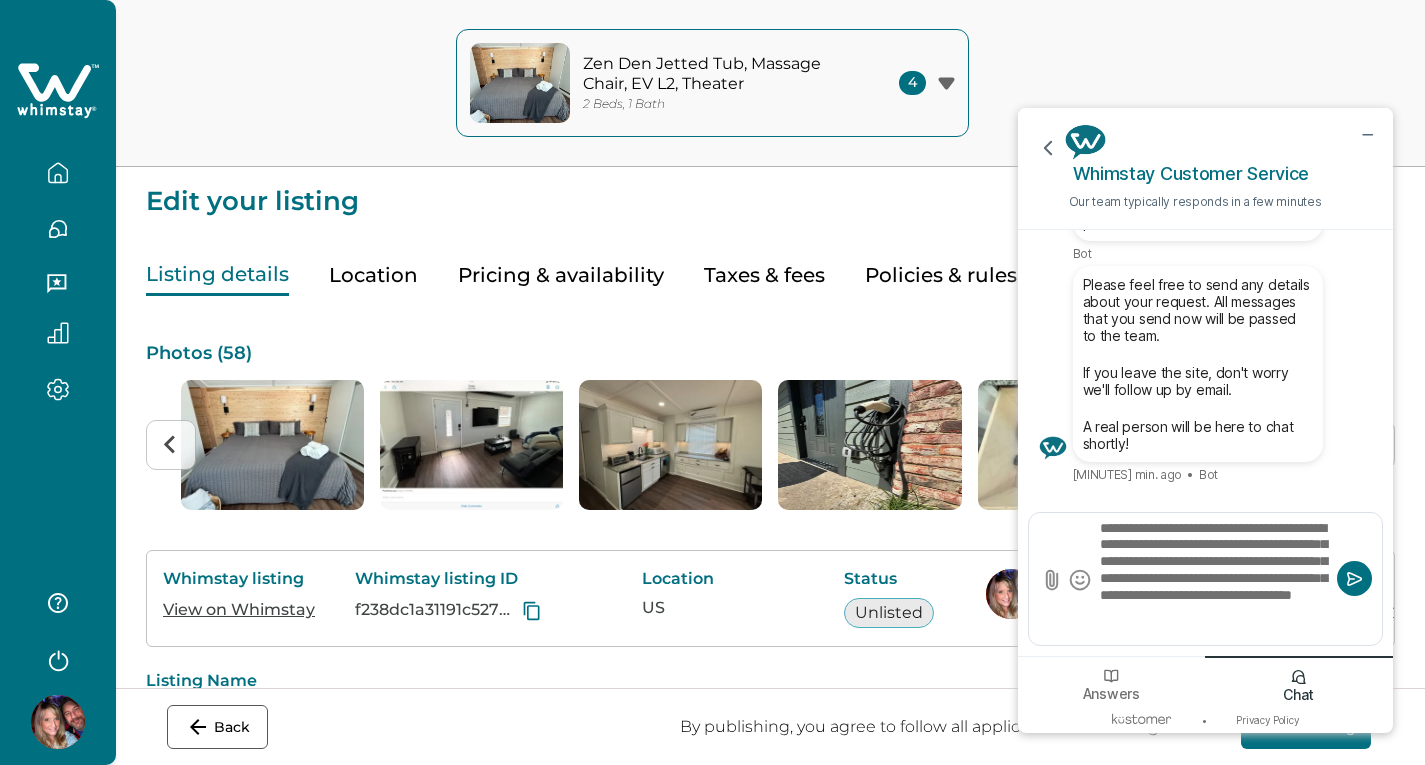 click on "**********" at bounding box center [1215, 579] 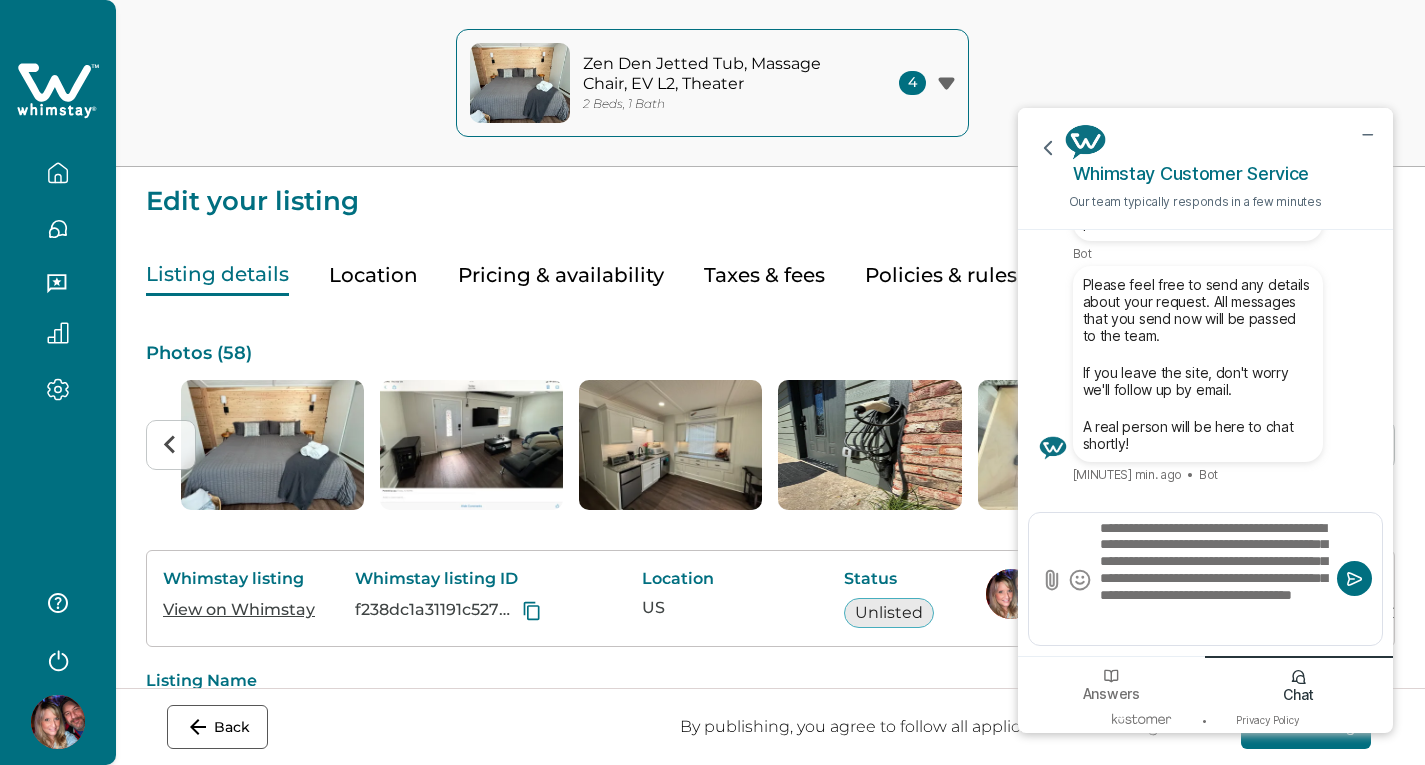 click on "**********" at bounding box center (1215, 579) 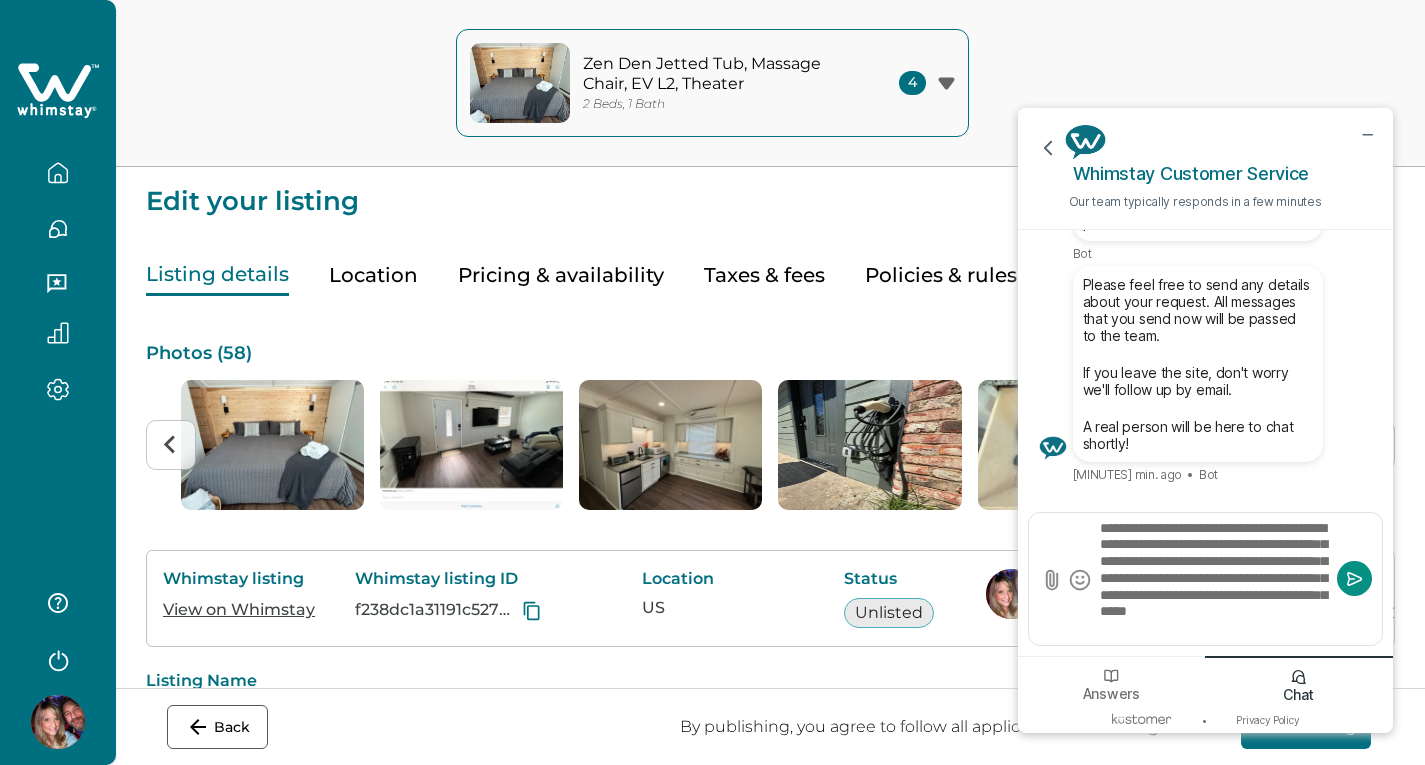 type on "**********" 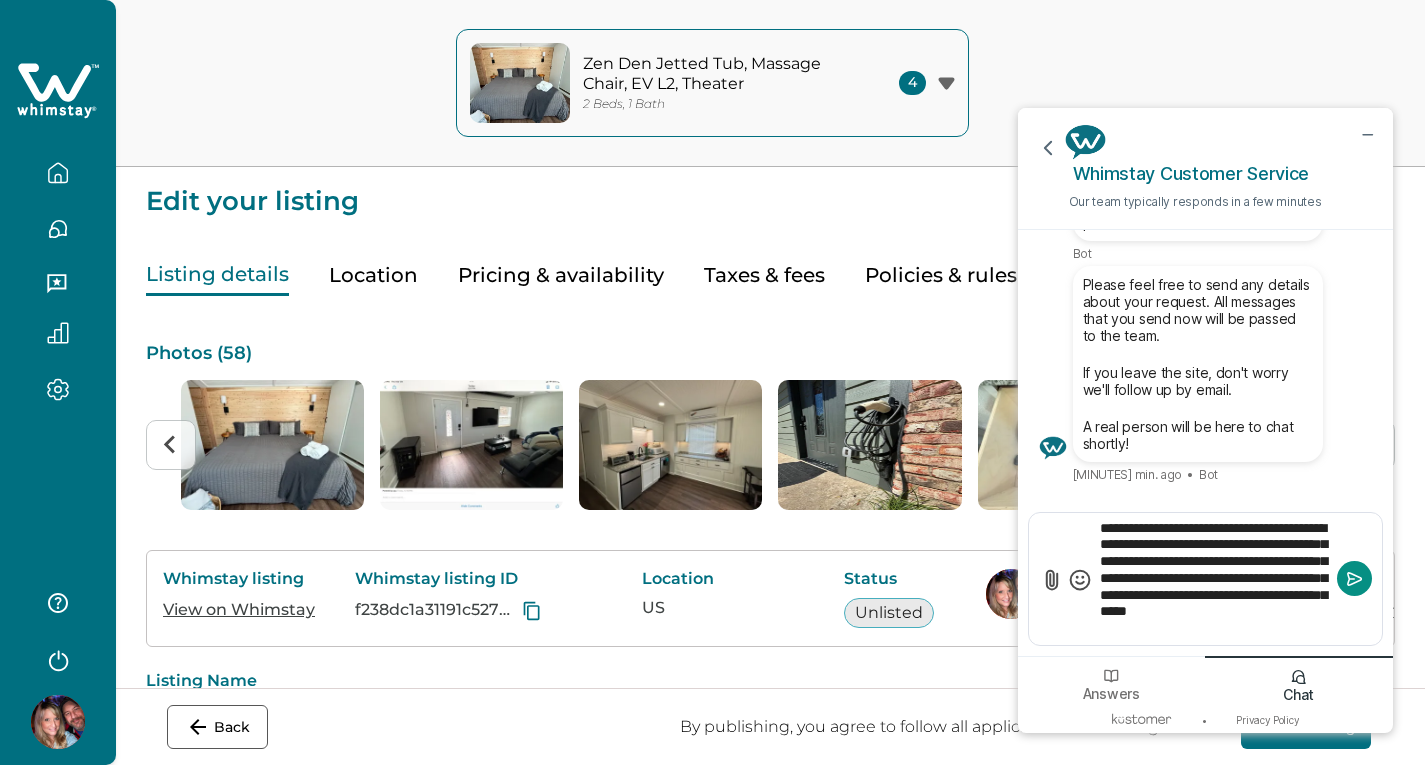 click 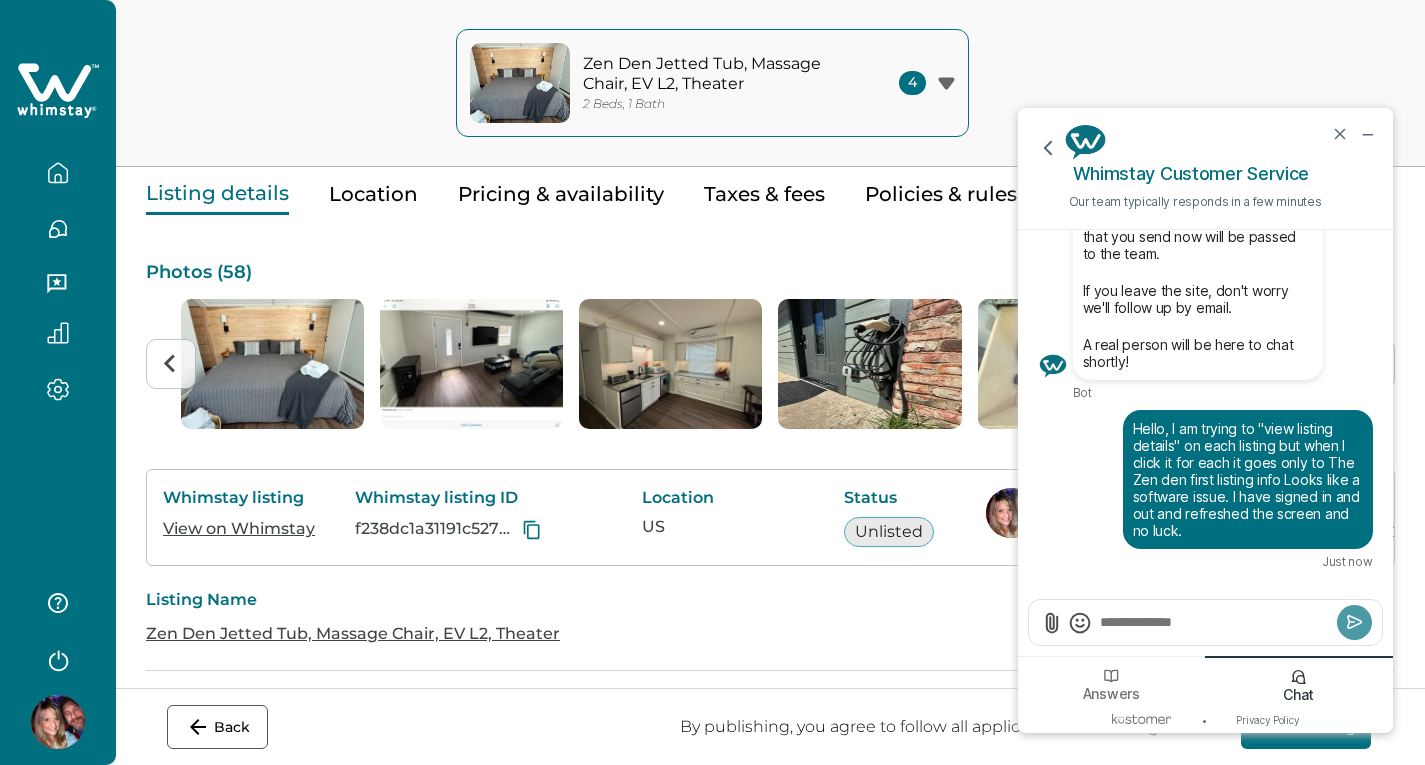 scroll, scrollTop: 0, scrollLeft: 0, axis: both 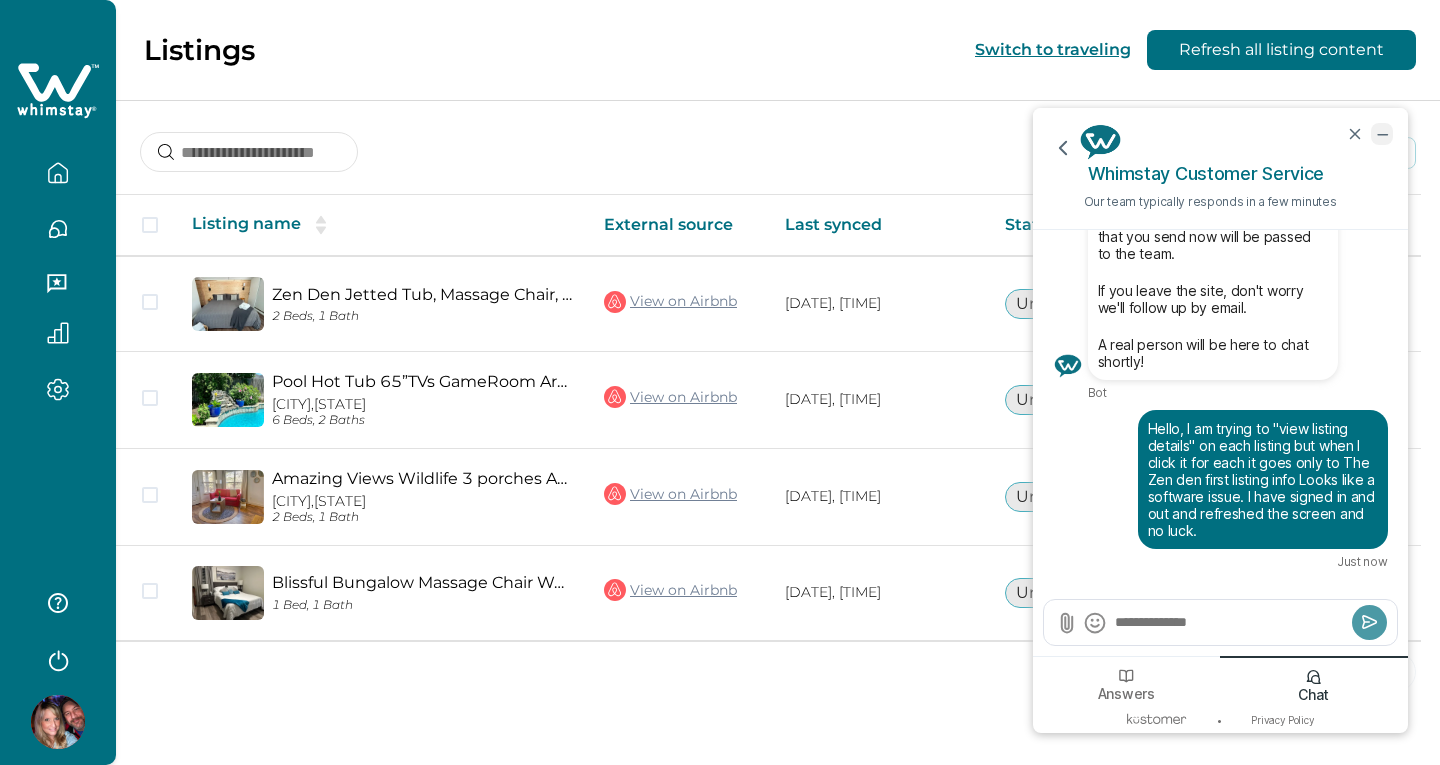 drag, startPoint x: 1378, startPoint y: 133, endPoint x: 2370, endPoint y: 441, distance: 1038.7146 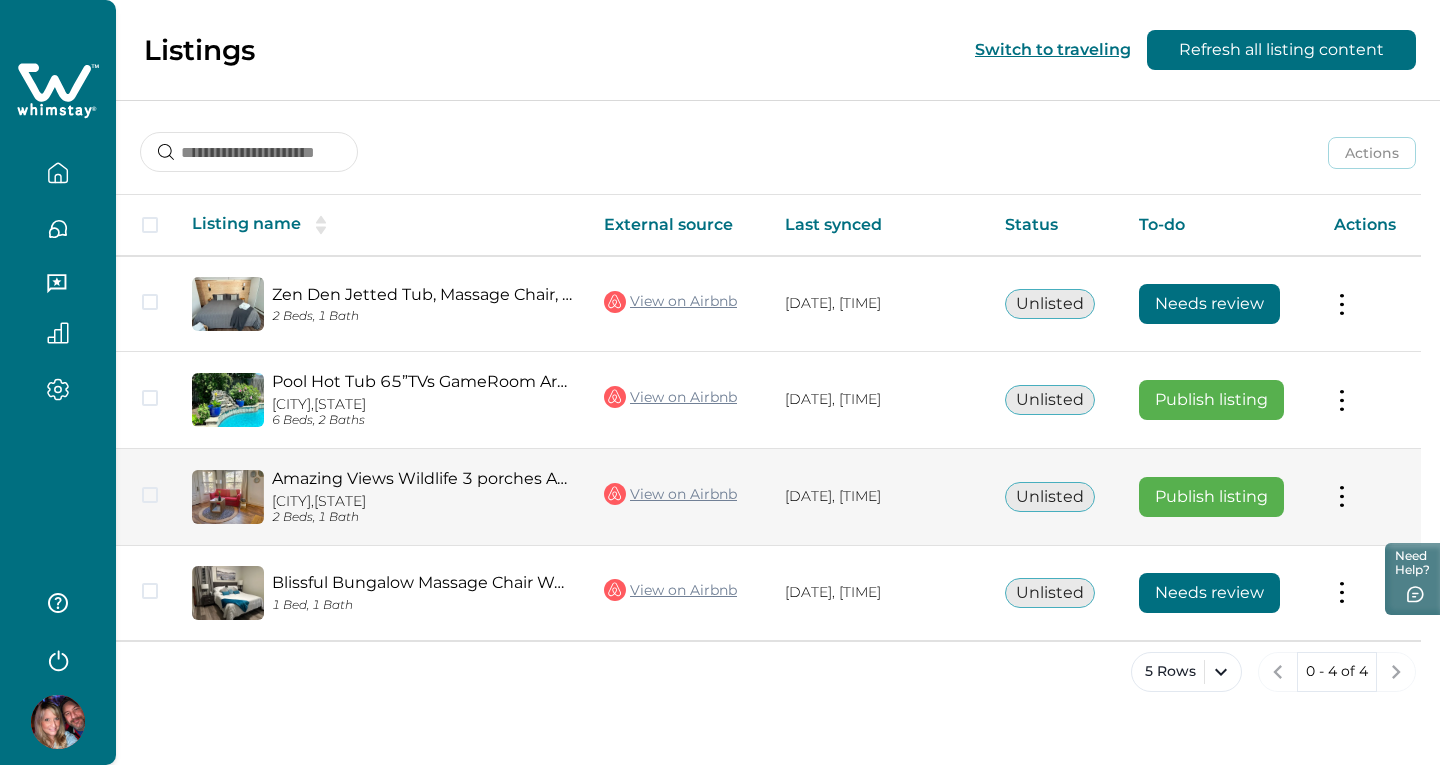 click at bounding box center [1342, 496] 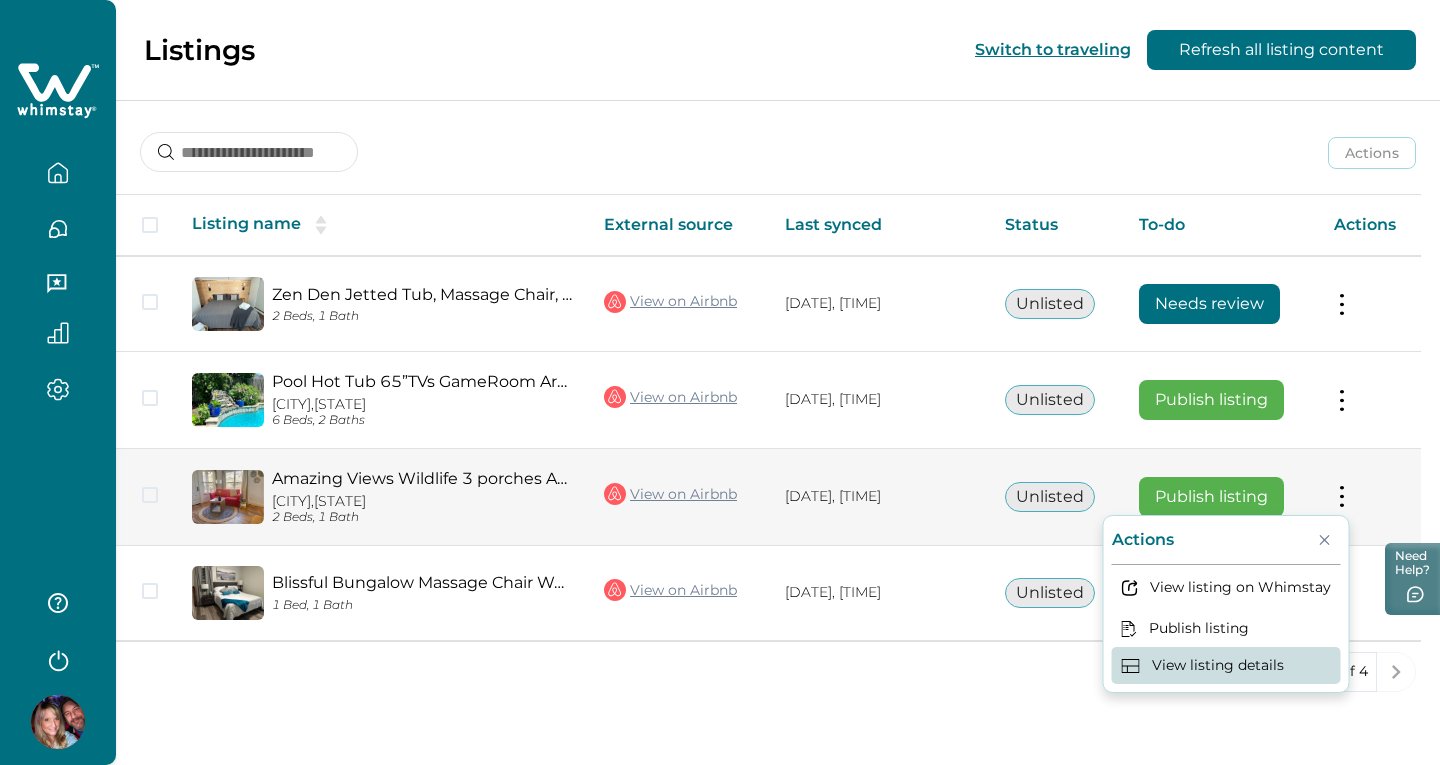 click on "View listing details" at bounding box center (1226, 665) 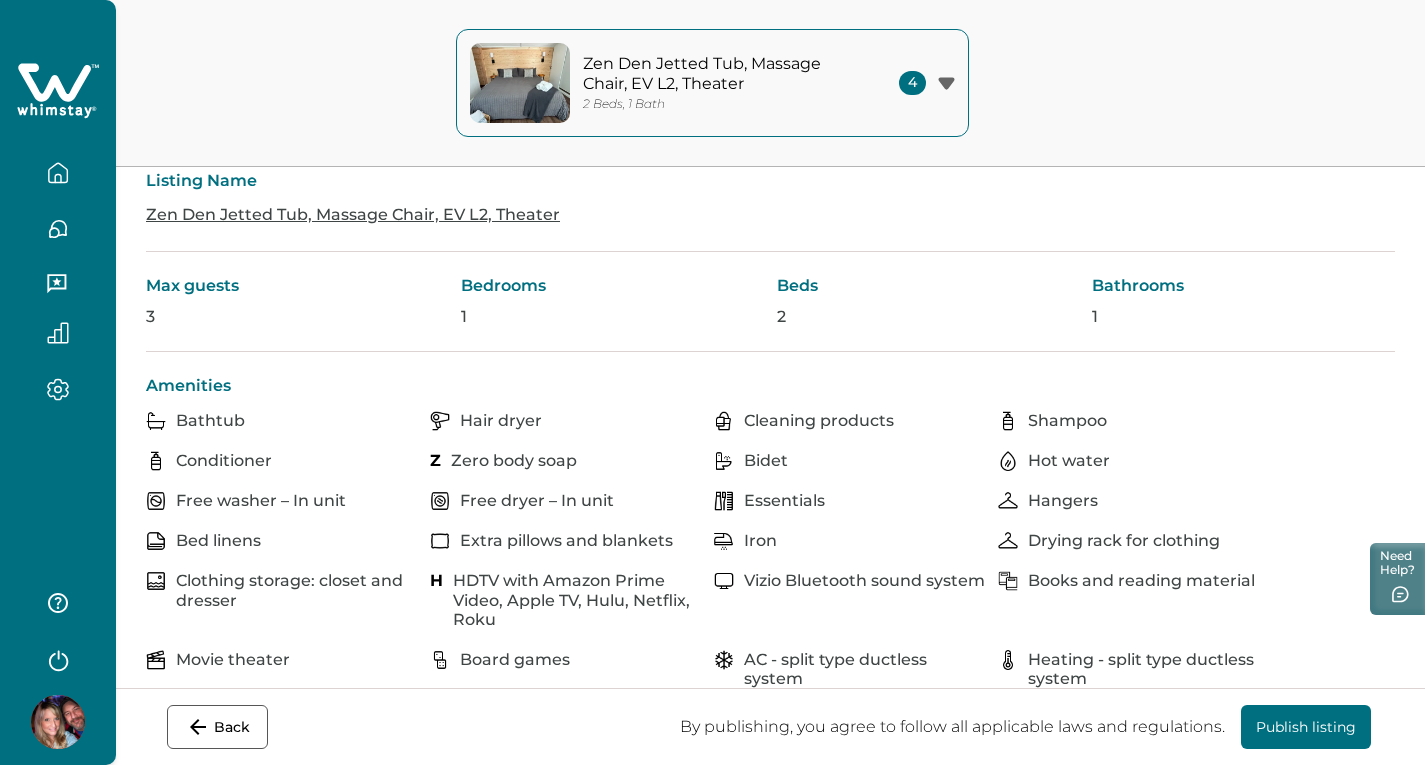 scroll, scrollTop: 0, scrollLeft: 0, axis: both 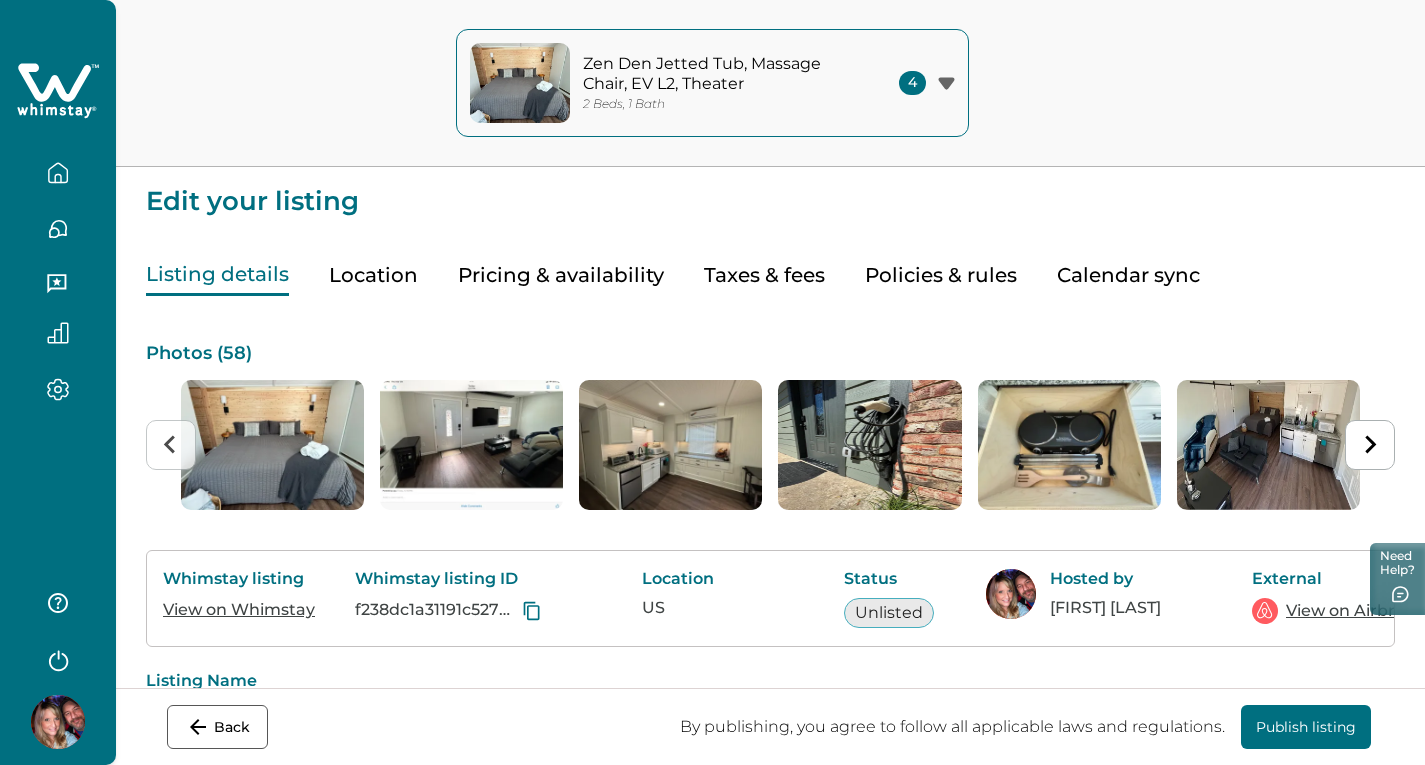 click at bounding box center (58, 173) 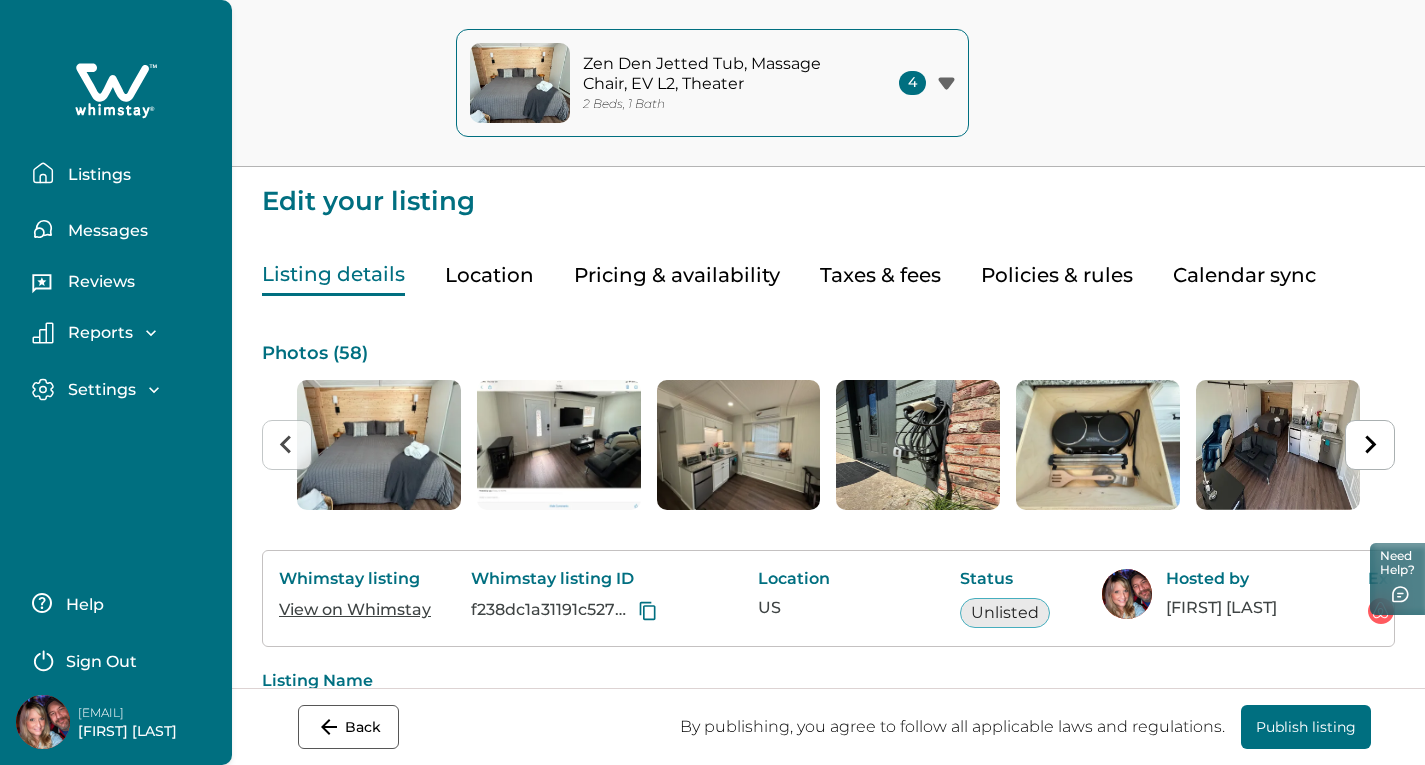 click on "Listings" at bounding box center [96, 175] 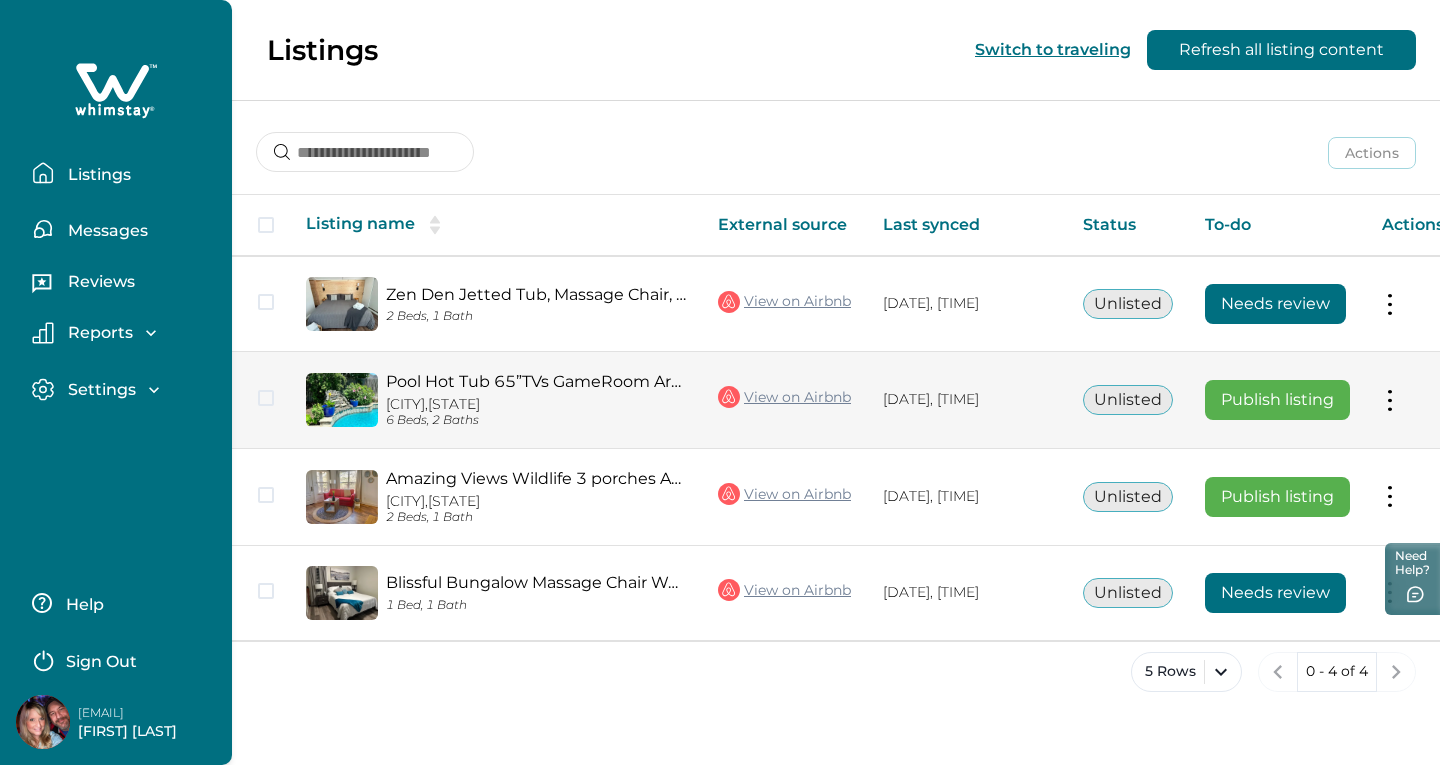 click on "Actions View listing on Whimstay Publish listing View listing details" at bounding box center [1413, 400] 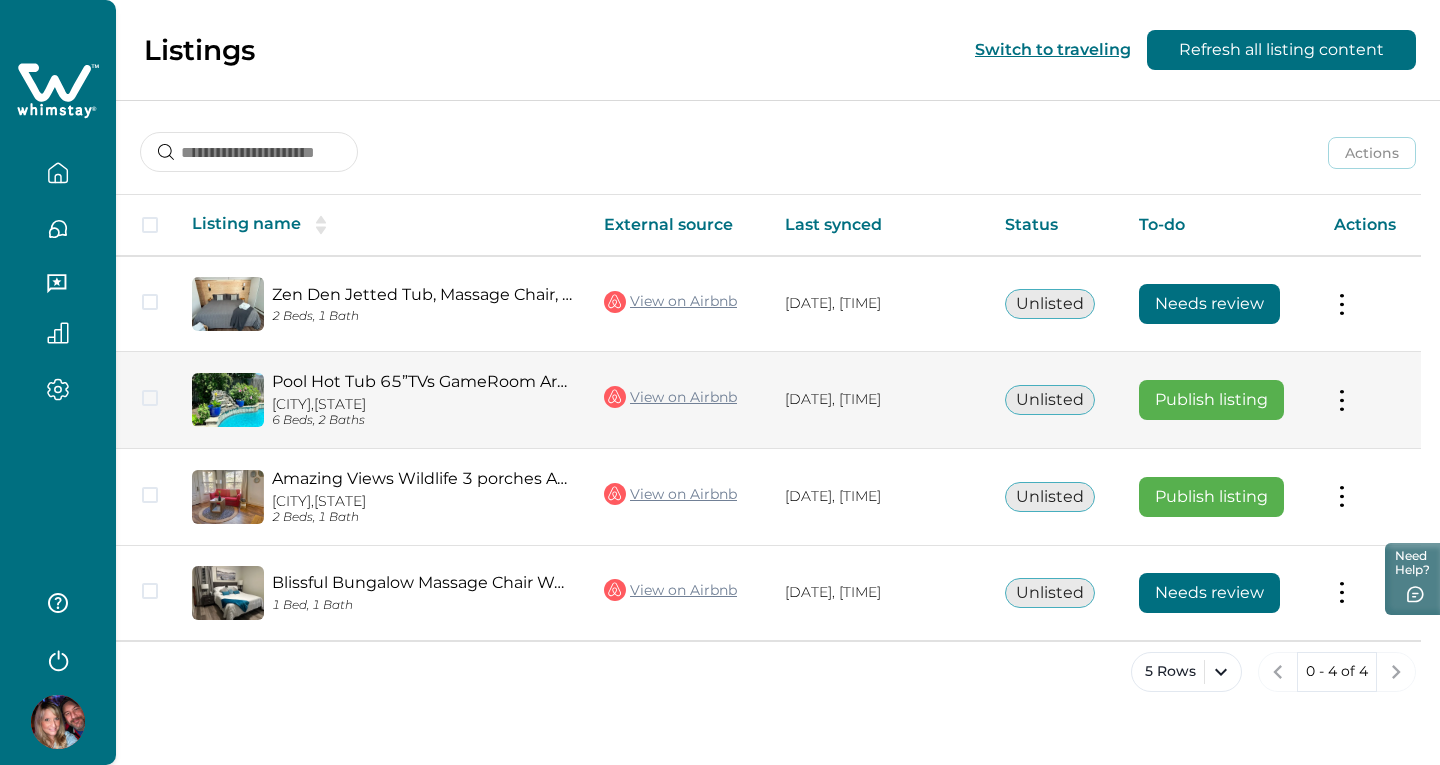 click at bounding box center [1342, 399] 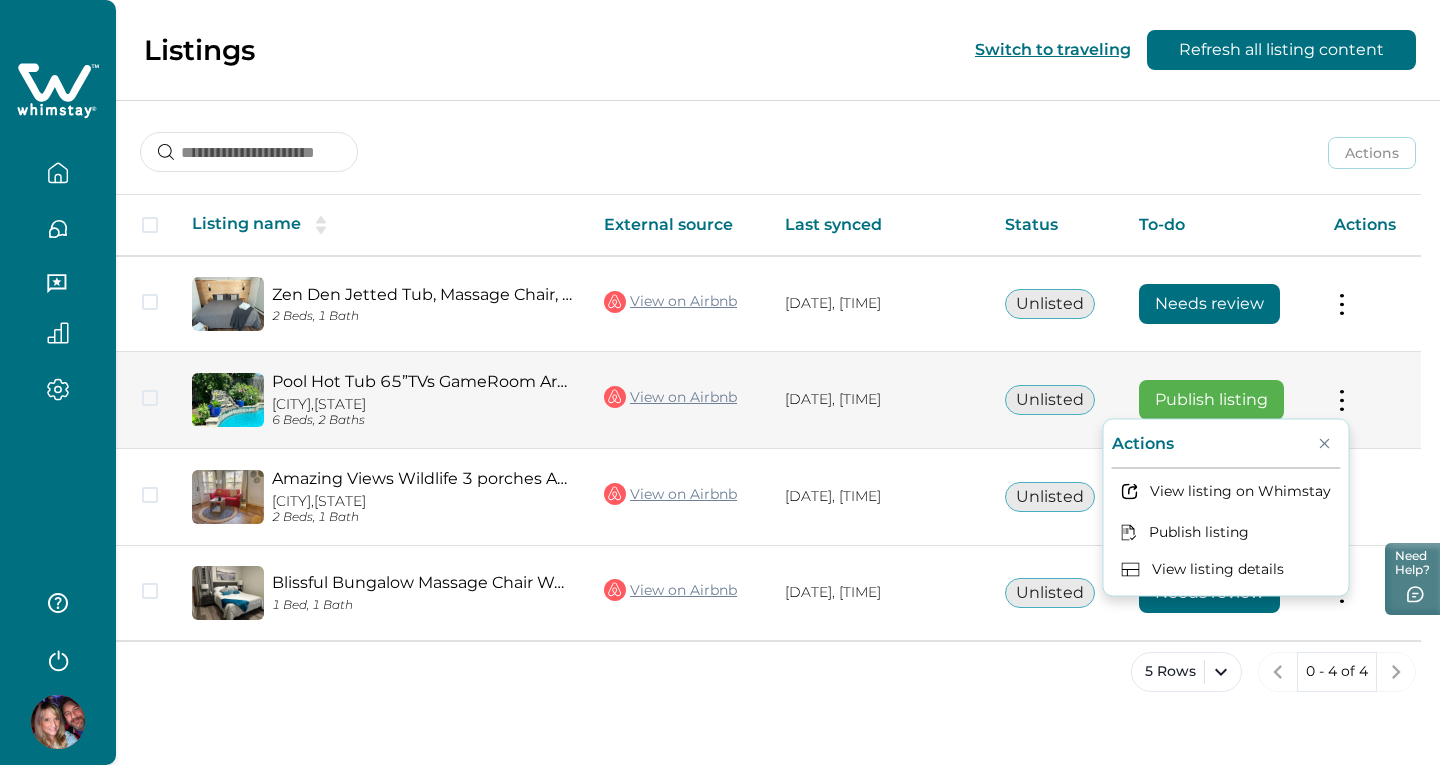 click on "Pool Hot Tub 65”TVs GameRoom Arcade Fire Pit" at bounding box center (422, 381) 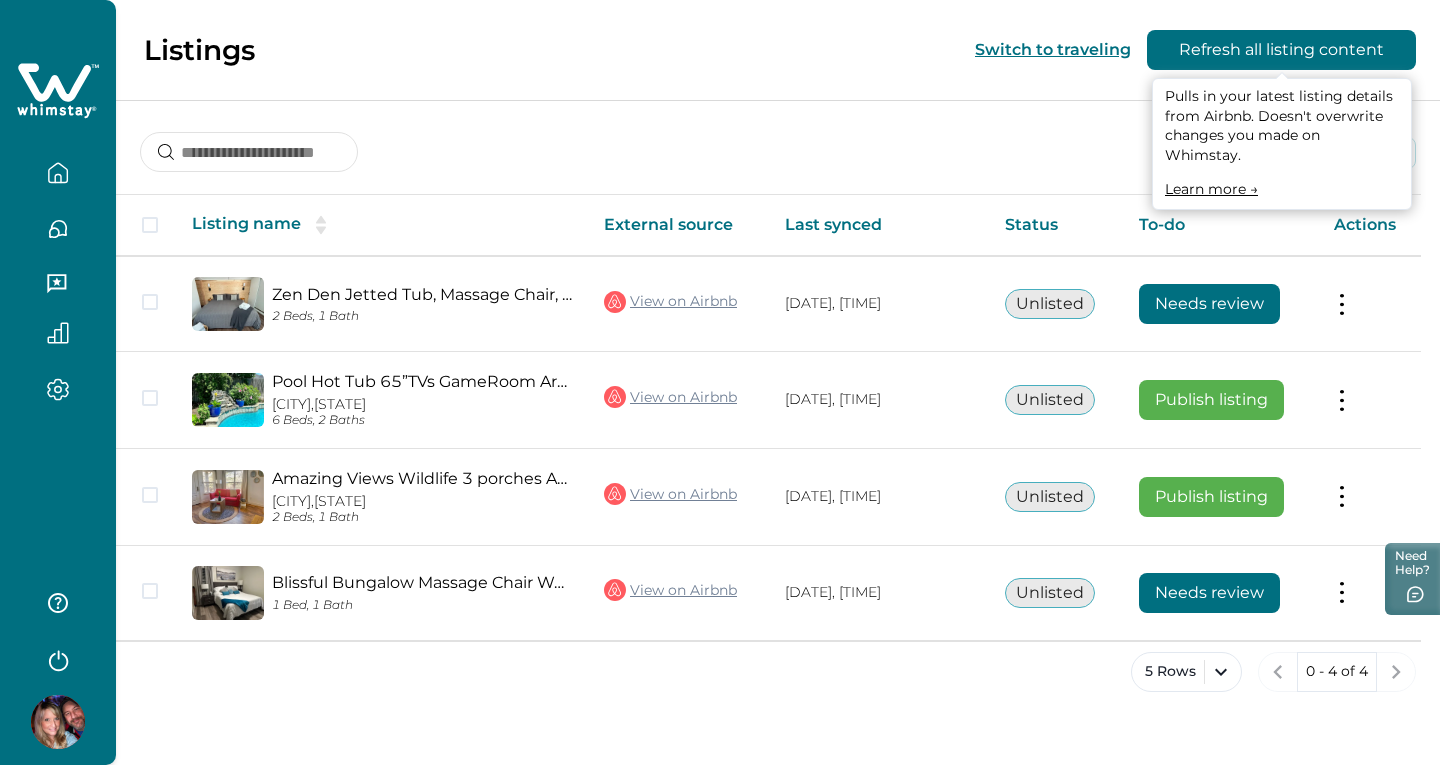 click on "Refresh all listing content" at bounding box center (1281, 50) 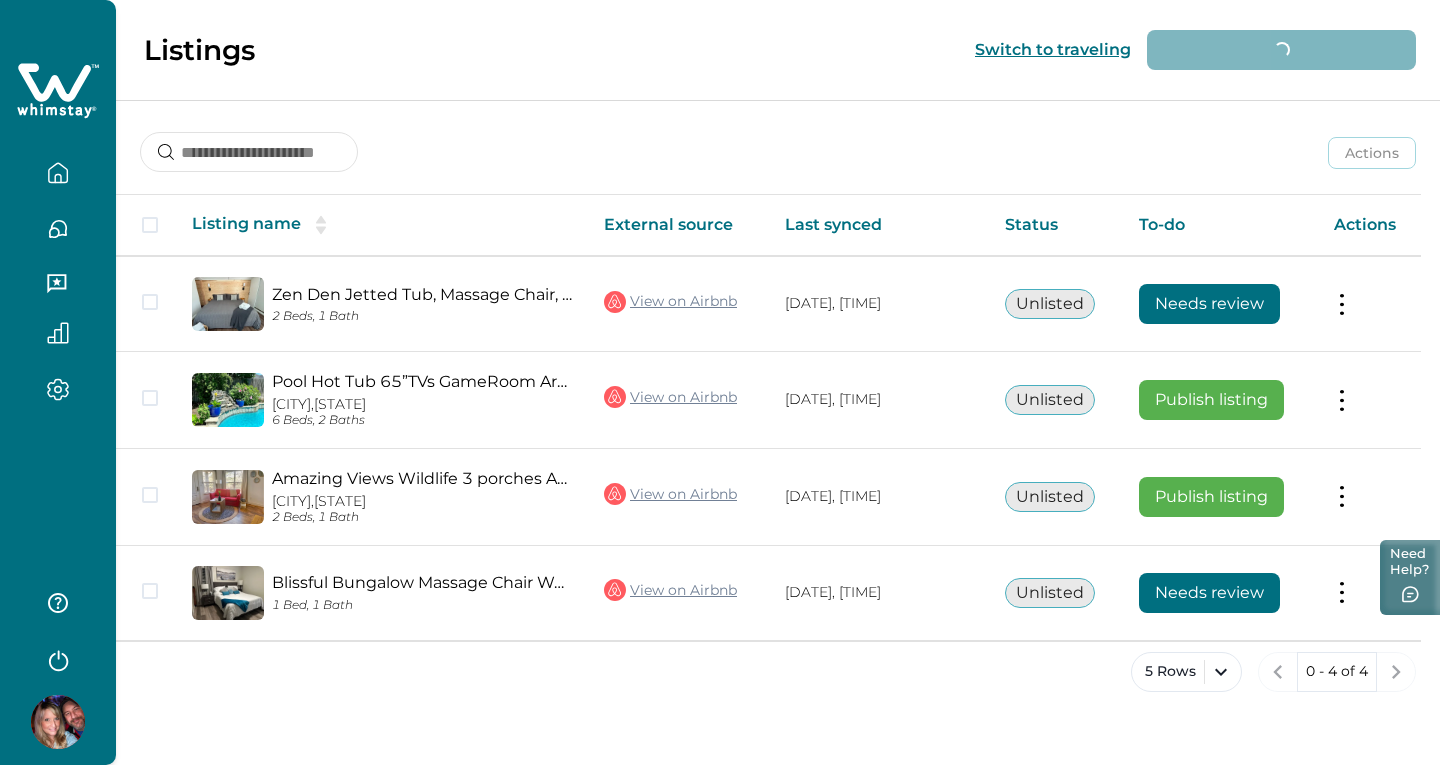click on "Skip to Content   Listings Switch to traveling Loading... Refresh all listing content Actions Actions Publish listing Unlist listing Listing name External source Last synced Status To-do Actions Zen Den Jetted Tub, Massage Chair, EV L2, Theater 2 Beds, 1 Bath  View on Airbnb [MONTH] [YEAR], 06 PM Unlisted Needs review Actions View listing on Whimstay Pool Hot Tub 65”TVs GameRoom Arcade Fire Pit [CITY],  [STATE] 6 Beds, 2 Baths  View on Airbnb [MONTH] [YEAR], 06 PM Unlisted Publish listing Actions View listing on Whimstay Publish listing View listing details Amazing Views Wildlife 3 porches ADA 5mi Dwntwn [CITY],  [STATE] 2 Beds, 1 Bath  View on Airbnb [MONTH] [YEAR], 06 PM Unlisted Publish listing Actions View listing on Whimstay Publish listing View listing details Blissful Bungalow Massage Chair Work out/Yoga Room 1 Bed, 1 Bath  View on Airbnb [MONTH] [YEAR], 06 PM Unlisted Needs review Actions View listing on Whimstay 5 Rows 0 - 4 of 4   Need Help?" at bounding box center (720, 382) 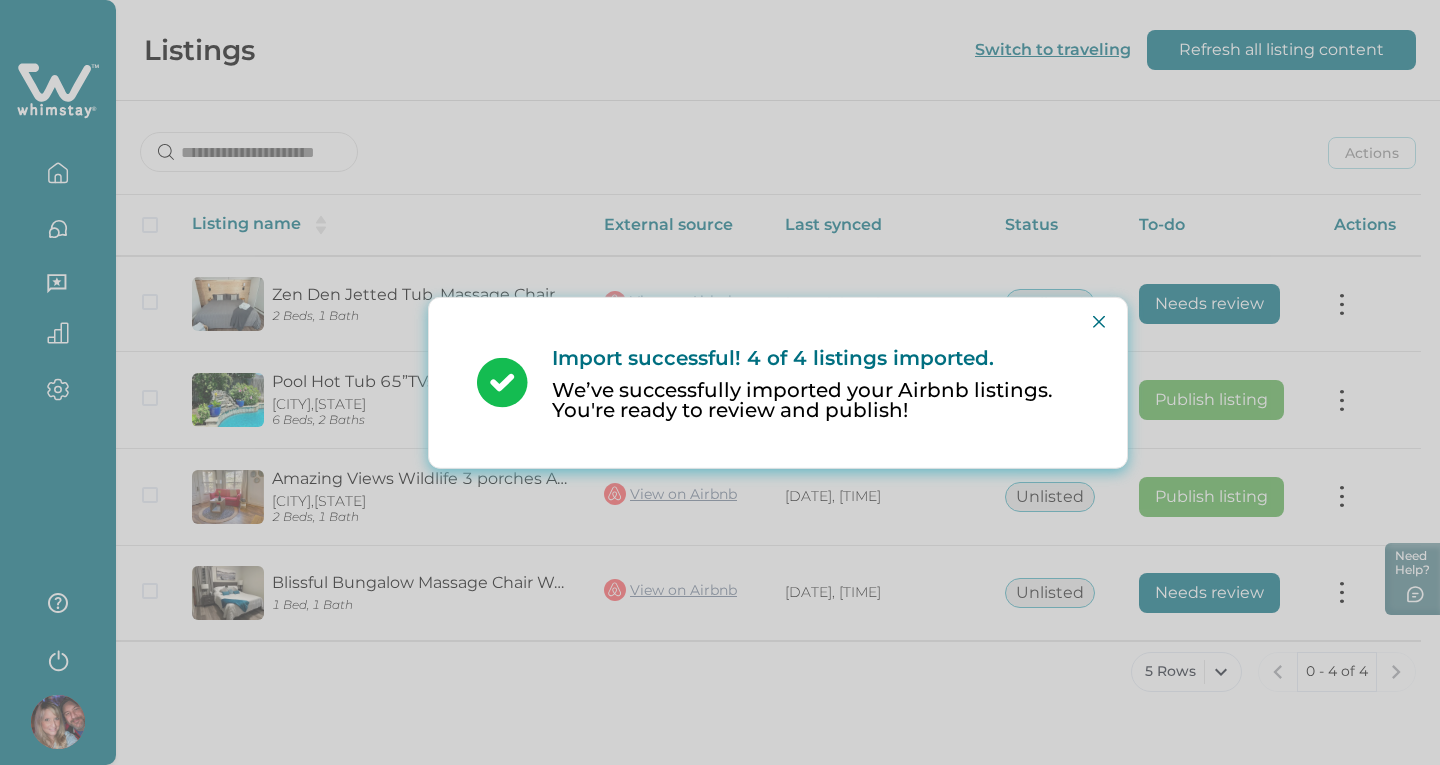 click on "Import successful! 4 of 4 listings imported. We’ve successfully imported your Airbnb listings. You're ready to review and publish!" at bounding box center (720, 382) 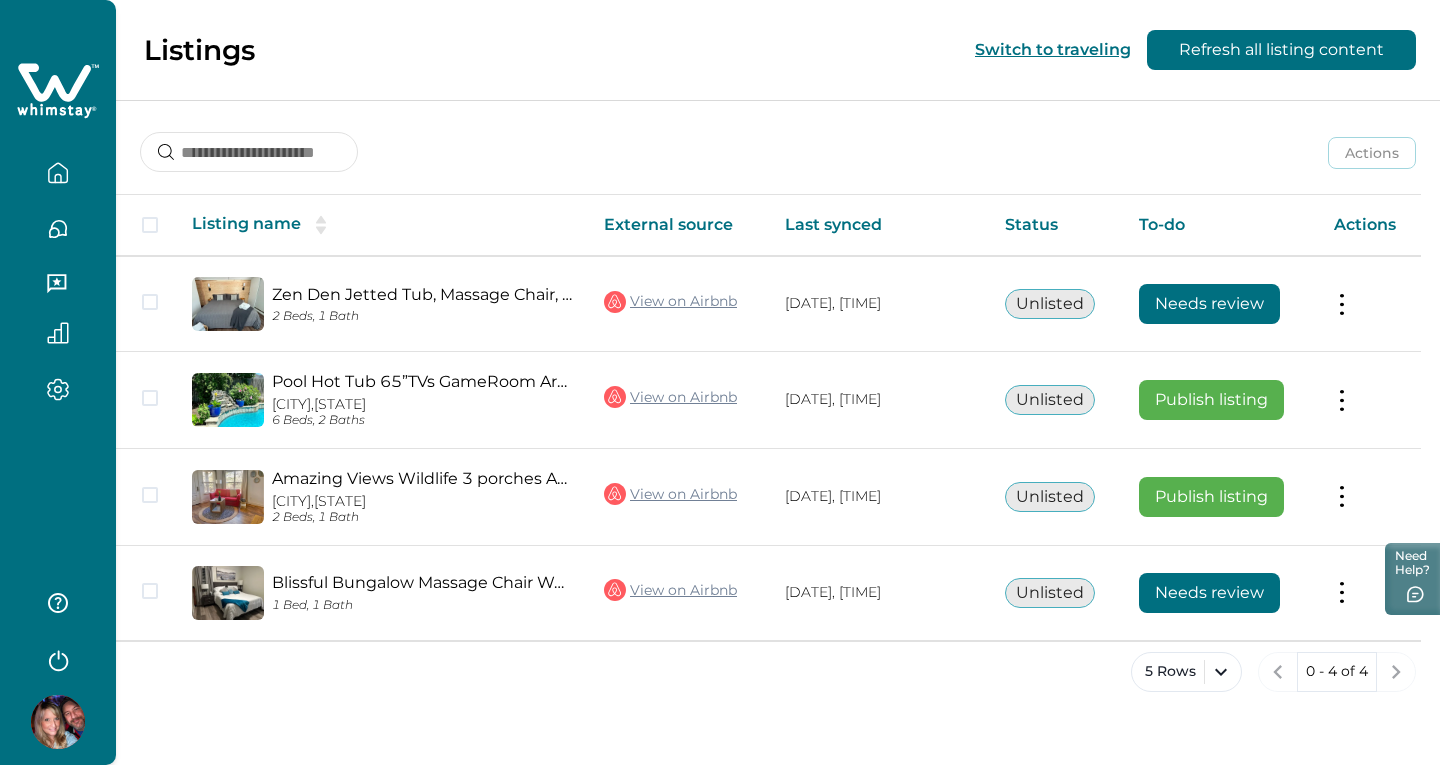 click on "Need Help?" at bounding box center (1415, 579) 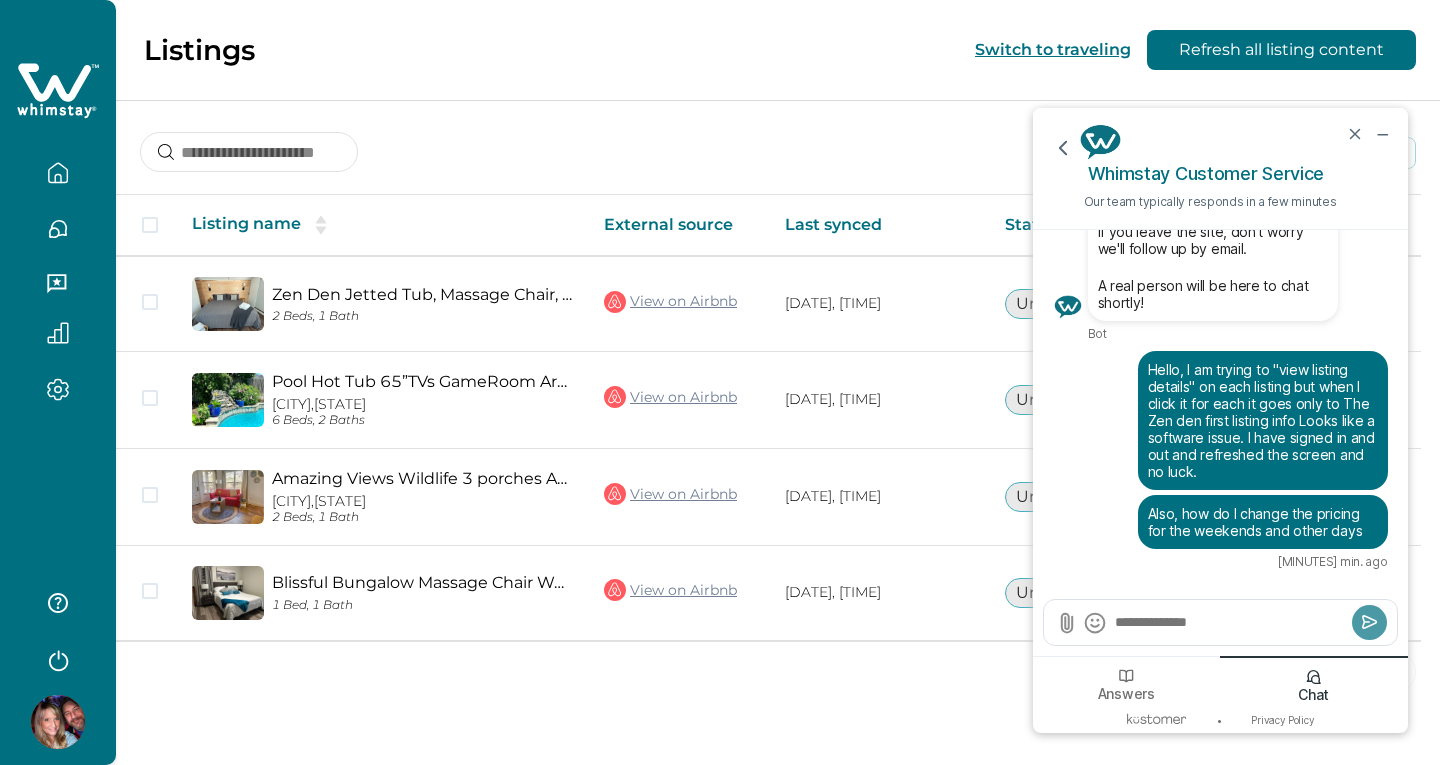 click on "Actions Actions Publish listing Unlist listing Listing name External source Last synced Status To-do Actions Zen Den Jetted Tub, Massage Chair, EV L2, Theater 2 Beds, 1 Bath  View on Airbnb [MONTH] [YEAR], 06 PM Unlisted Needs review Actions View listing on Whimstay Pool Hot Tub 65”TVs GameRoom Arcade Fire Pit [CITY],  [STATE] 6 Beds, 2 Baths  View on Airbnb [MONTH] [YEAR], 06 PM Unlisted Publish listing Actions View listing on Whimstay Publish listing View listing details Amazing Views Wildlife 3 porches ADA 5mi Dwntwn [CITY],  [STATE] 2 Beds, 1 Bath  View on Airbnb [MONTH] [YEAR], 06 PM Unlisted Publish listing Actions View listing on Whimstay Publish listing View listing details Blissful Bungalow Massage Chair Work out/Yoga Room 1 Bed, 1 Bath  View on Airbnb [MONTH] [YEAR], 06 PM Unlisted Needs review Actions View listing on Whimstay 5 Rows 0 - 4 of 4" at bounding box center (778, 412) 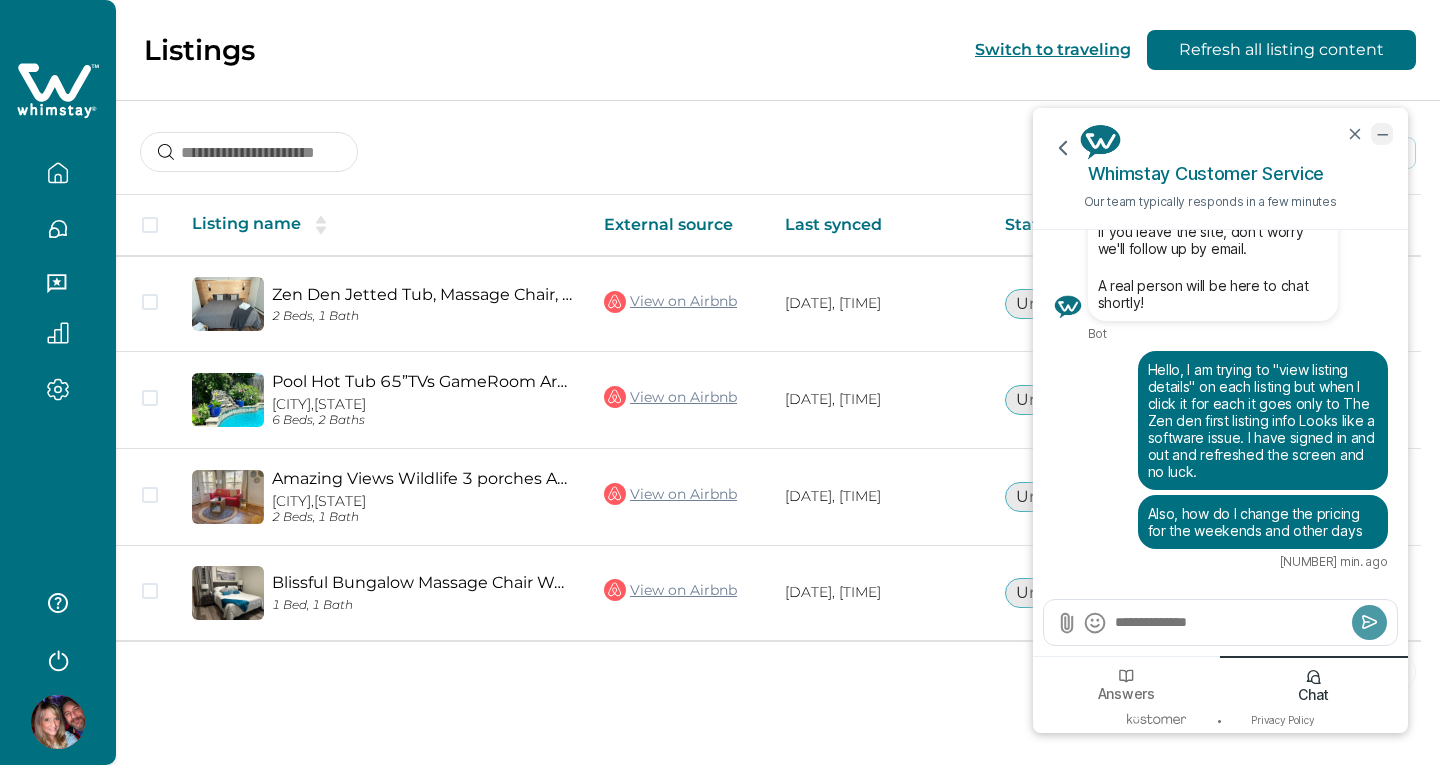 click 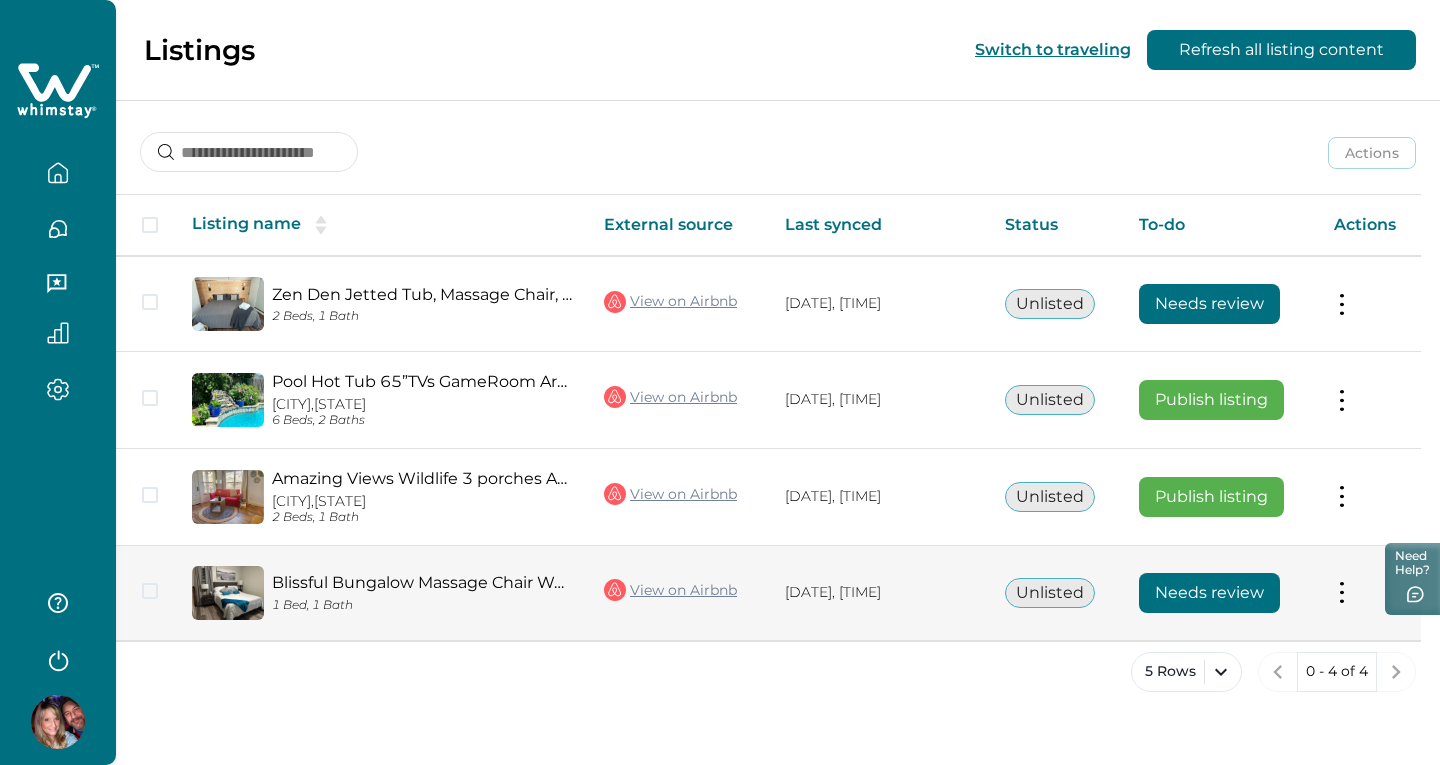 click on "Actions View listing on Whimstay" at bounding box center (1369, 592) 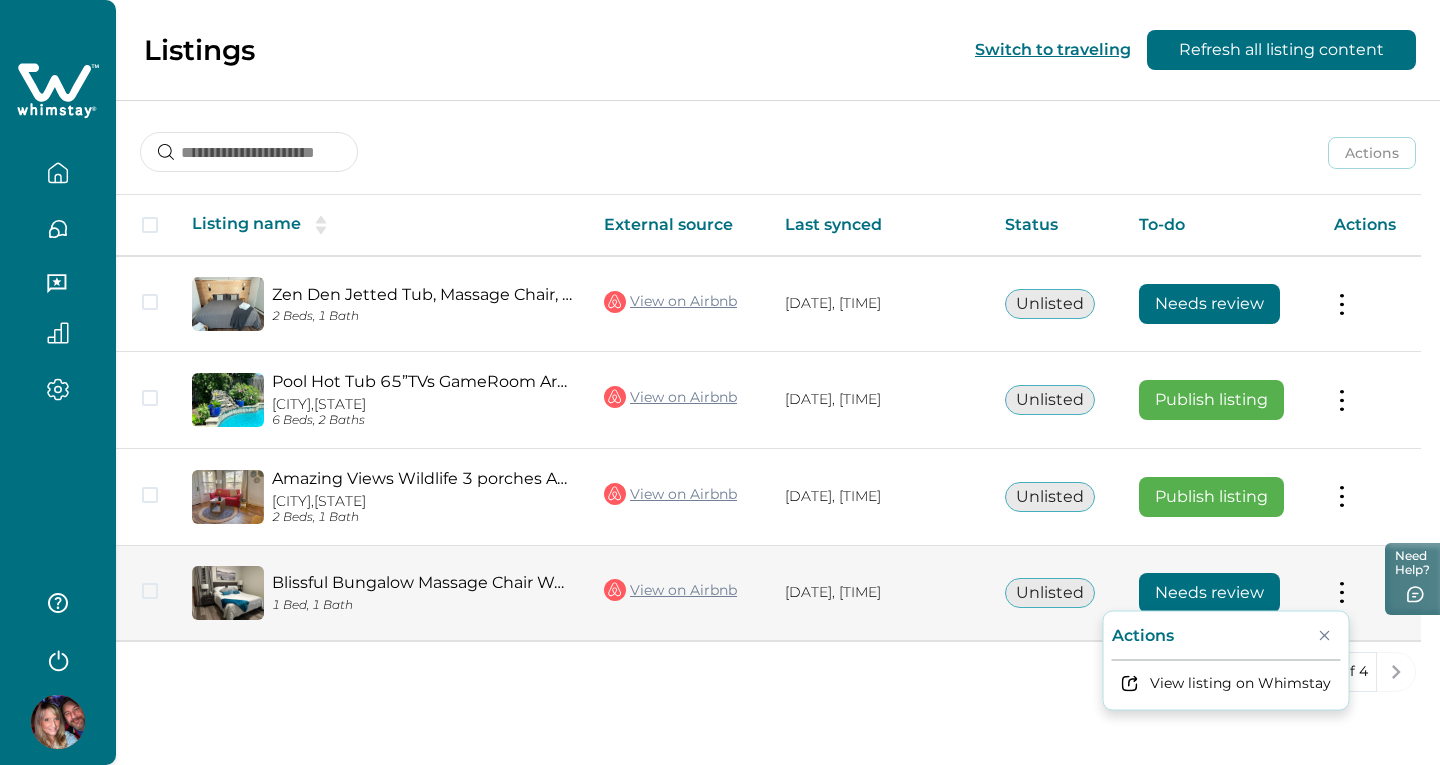 click at bounding box center (1342, 592) 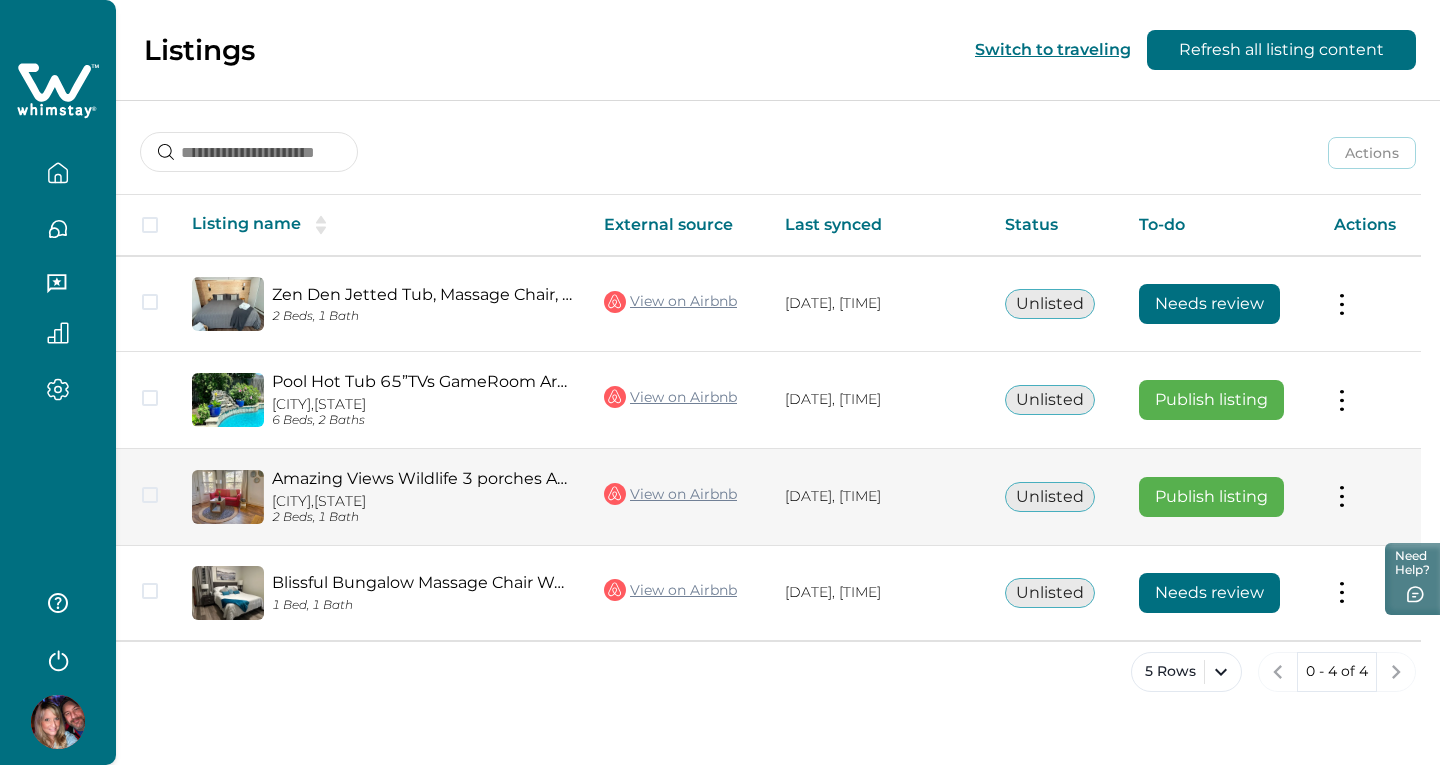 click at bounding box center (1342, 496) 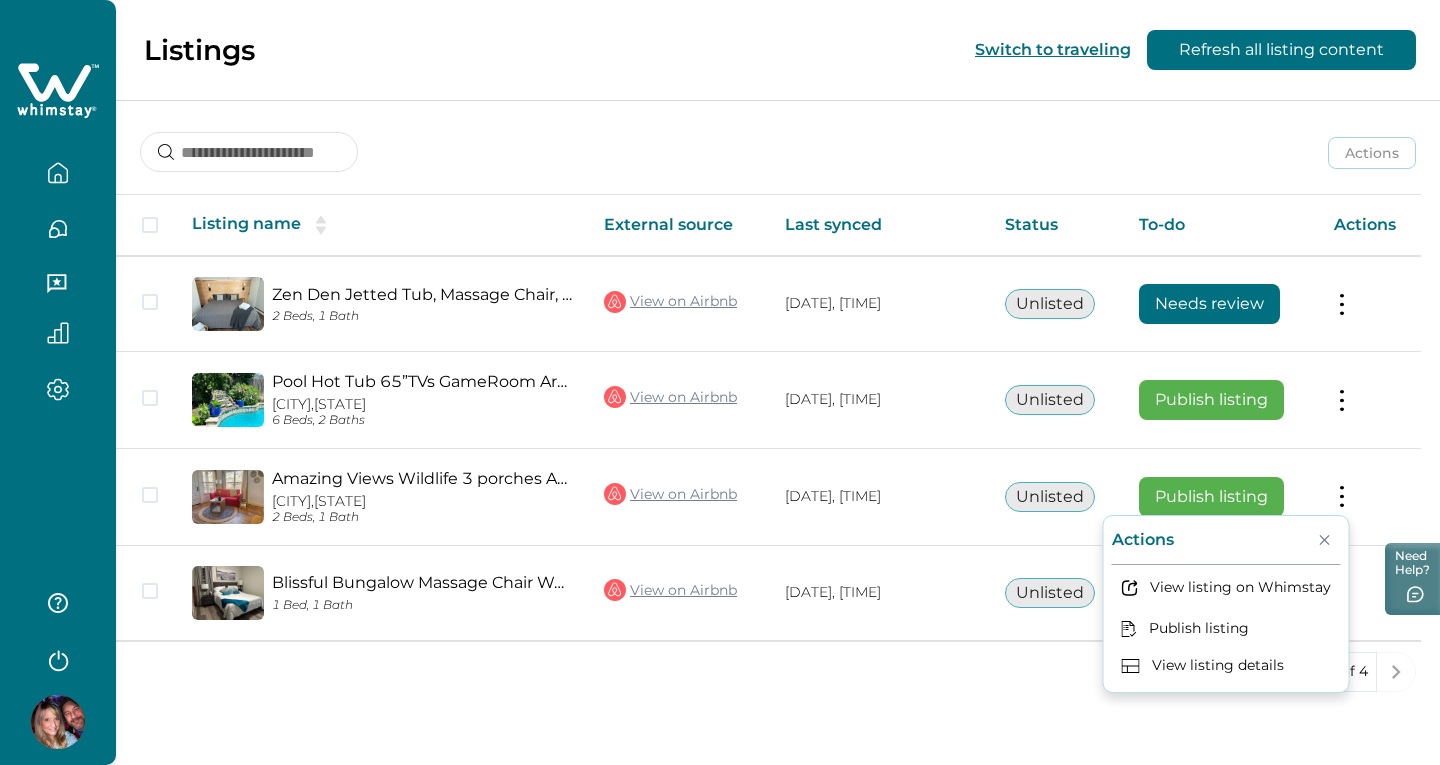click 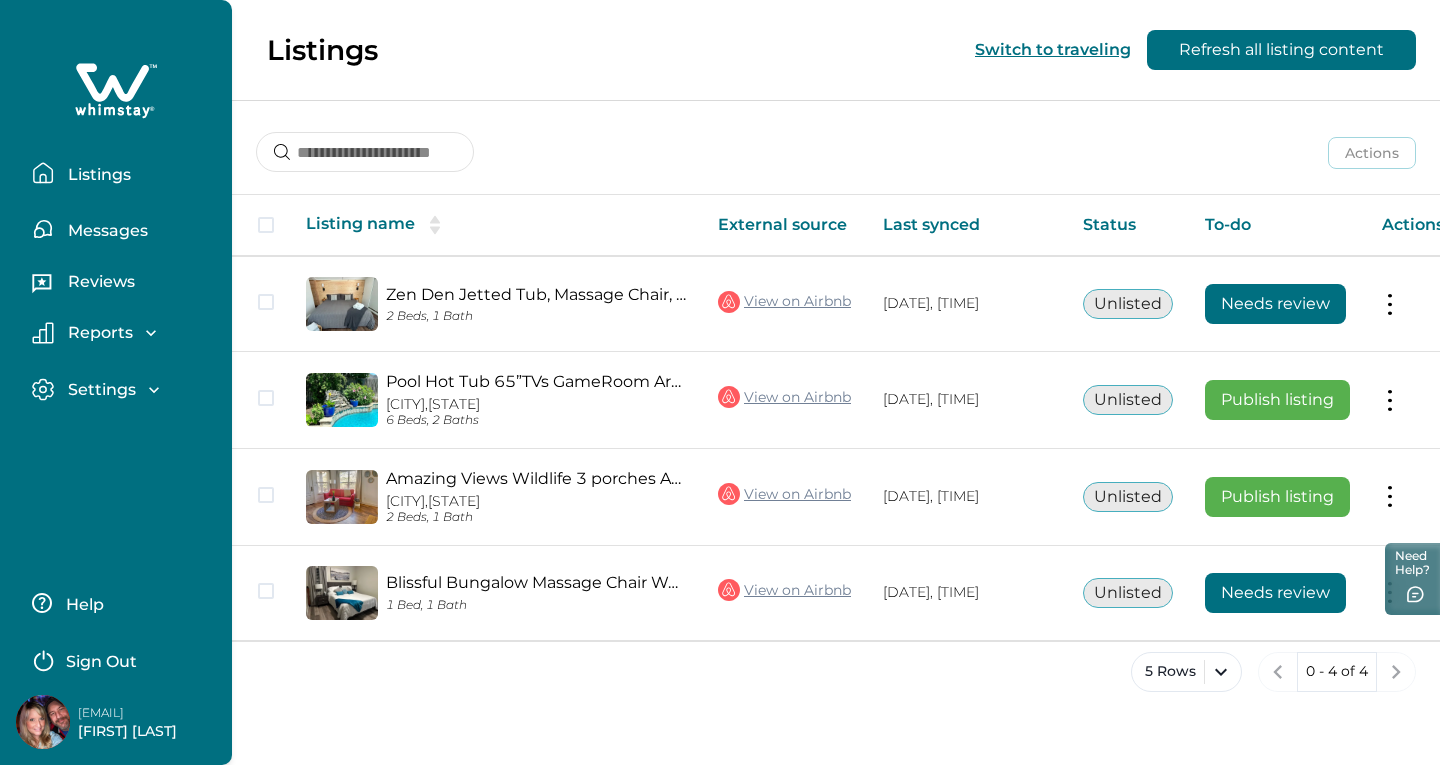 click on "Reviews" at bounding box center (124, 285) 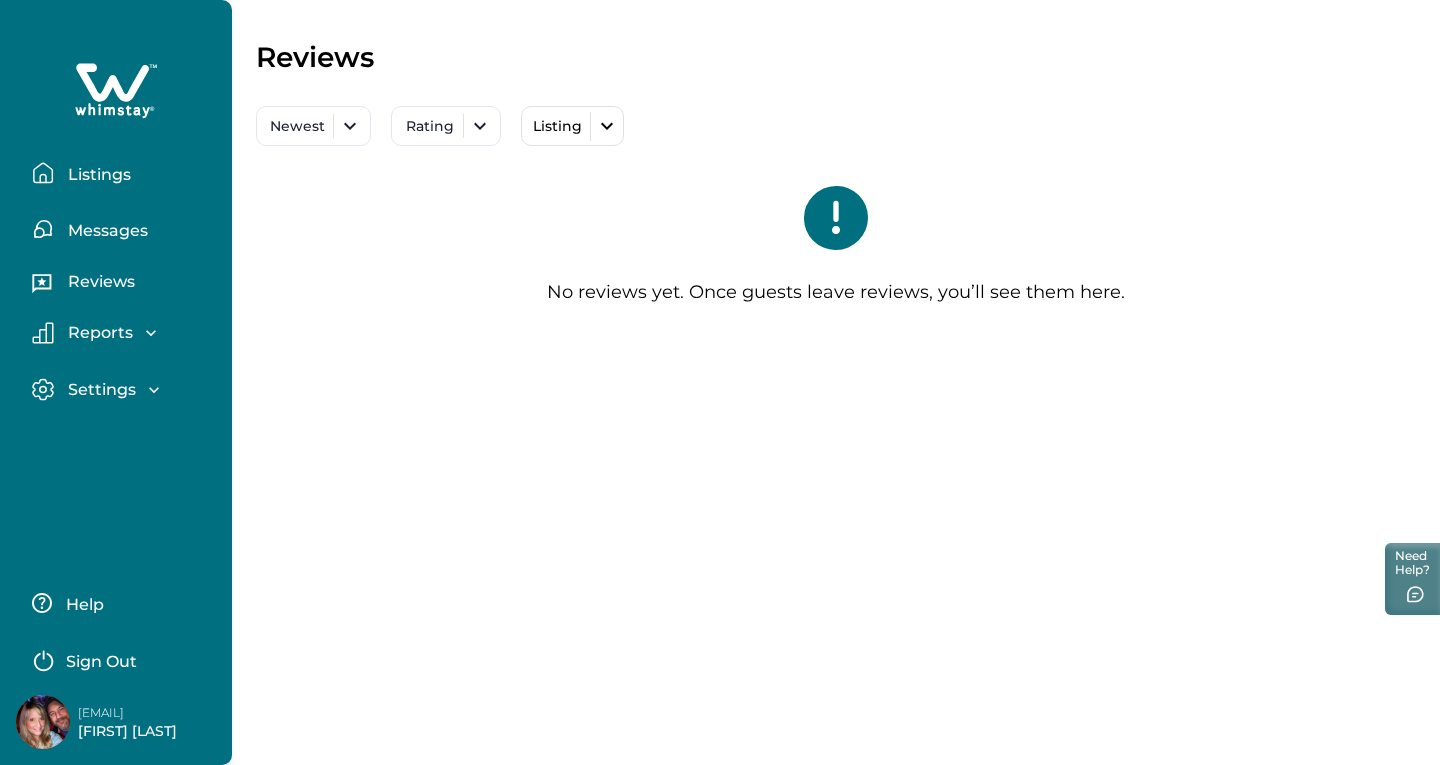 click on "Reviews" at bounding box center [124, 285] 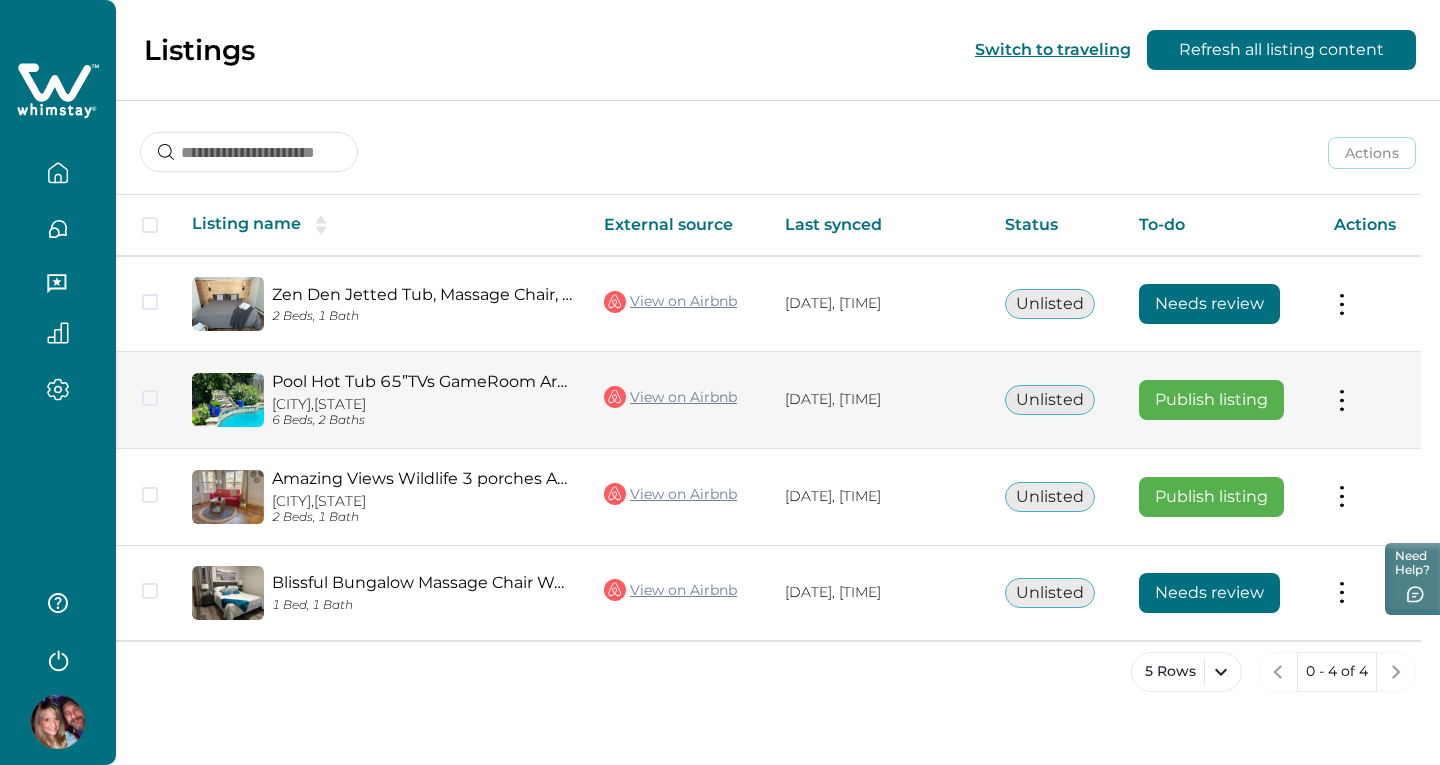 click on "Pool Hot Tub 65”TVs GameRoom Arcade Fire Pit" at bounding box center [422, 381] 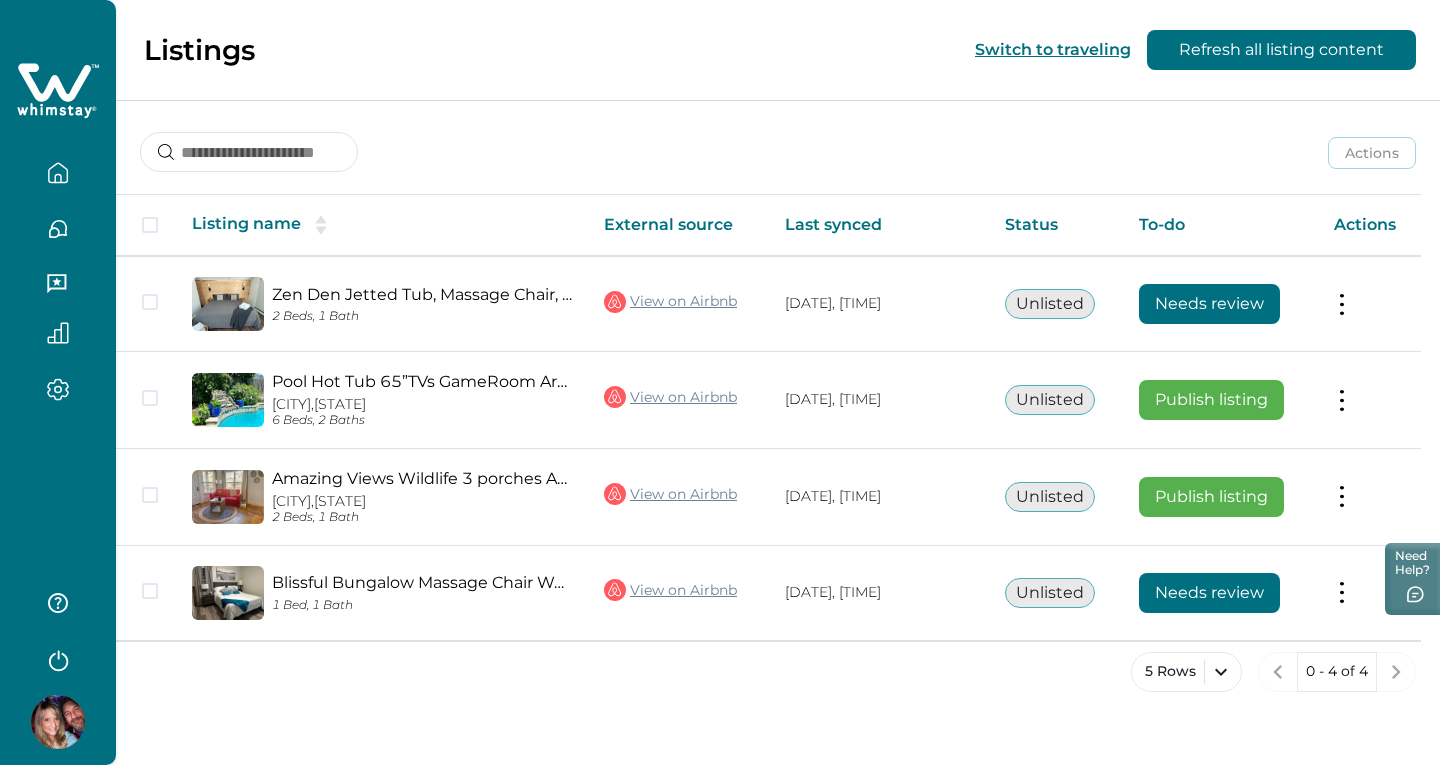 click 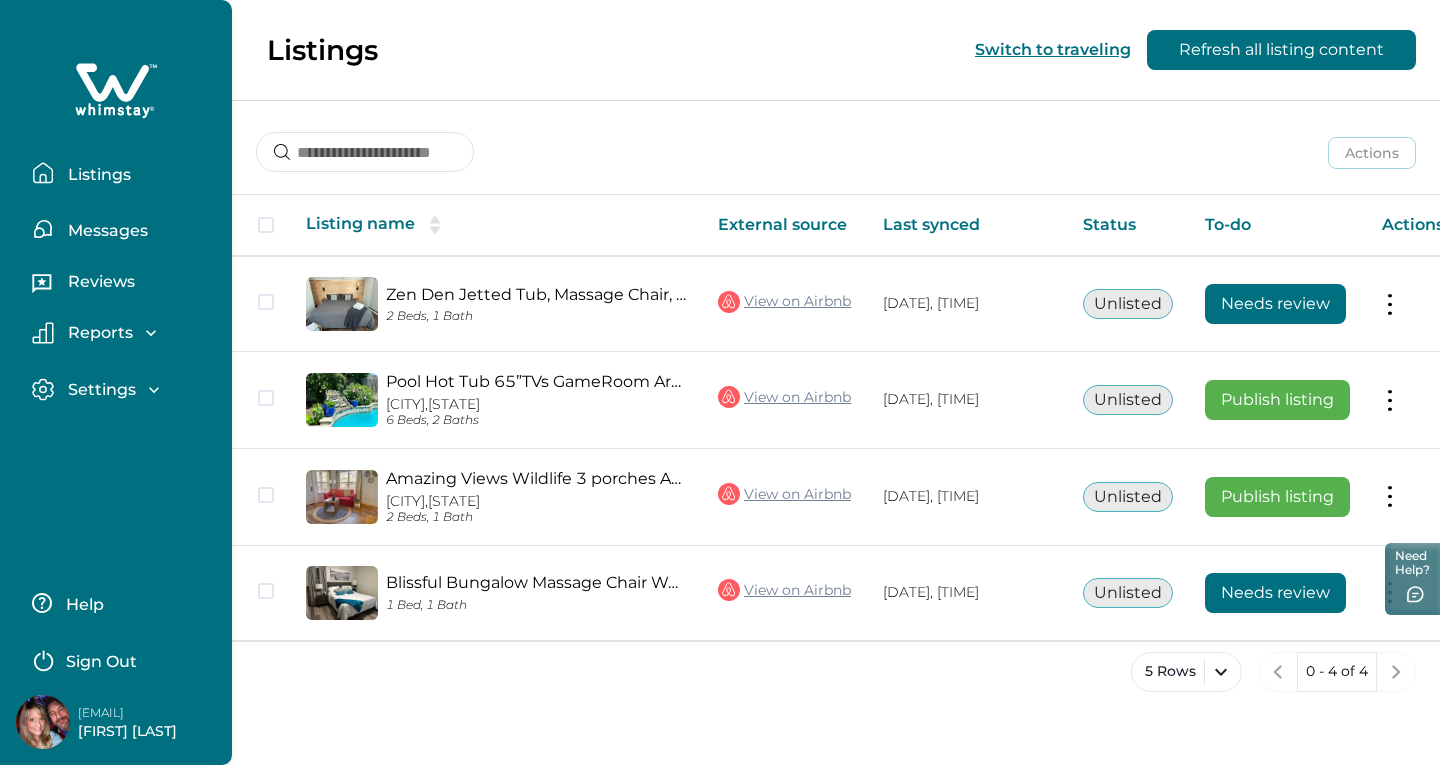 click on "Help" at bounding box center (82, 605) 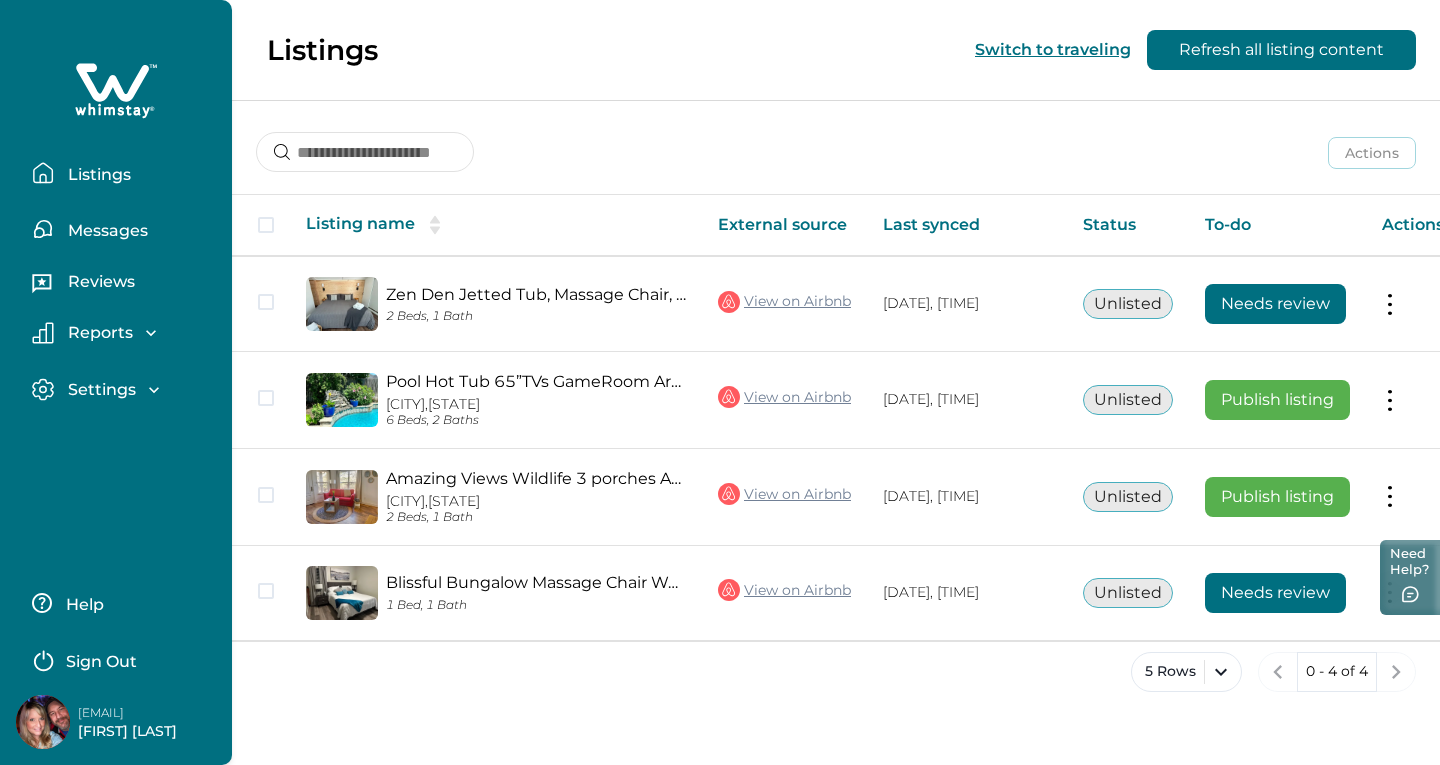 click on "Need Help?" at bounding box center [1410, 577] 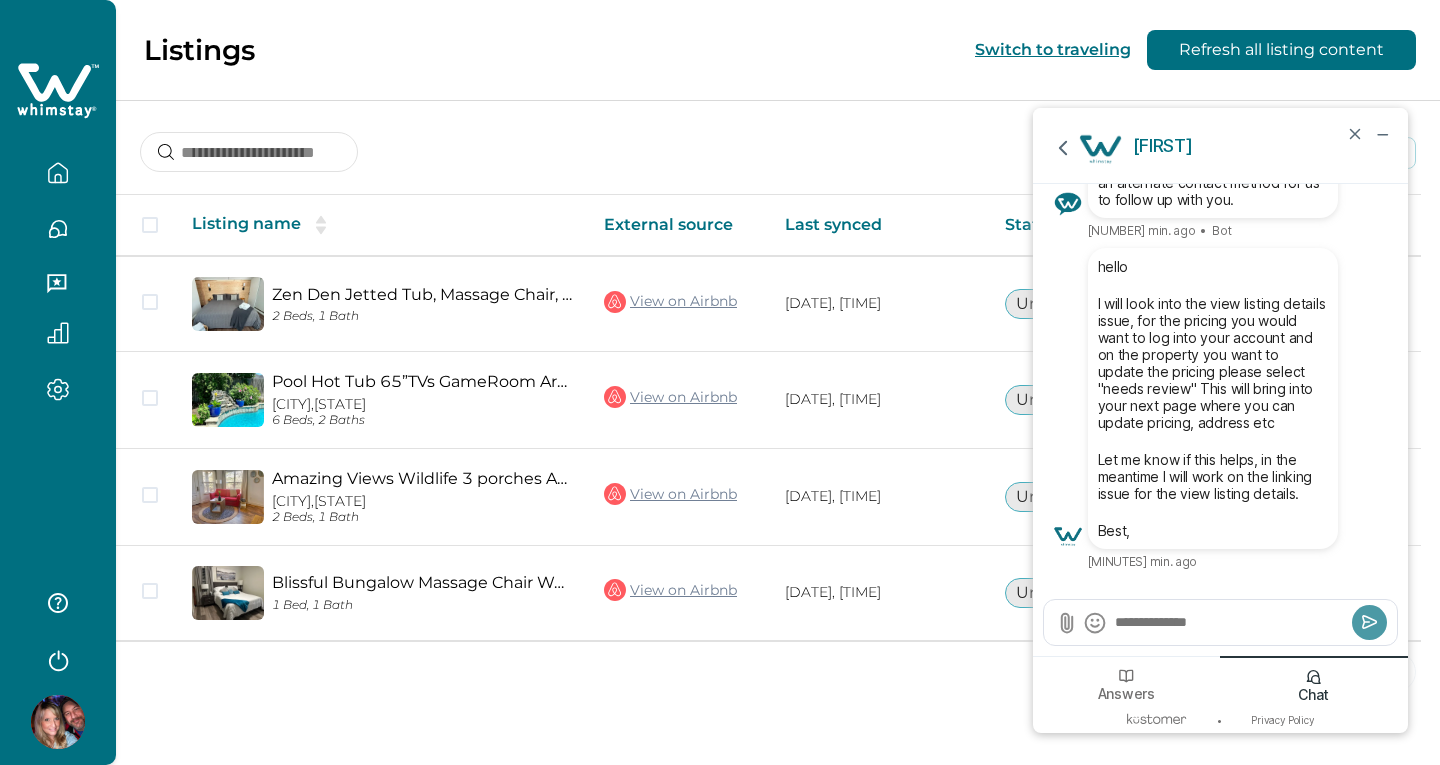 click on "5 Rows 0 - 4 of 4" at bounding box center (778, 688) 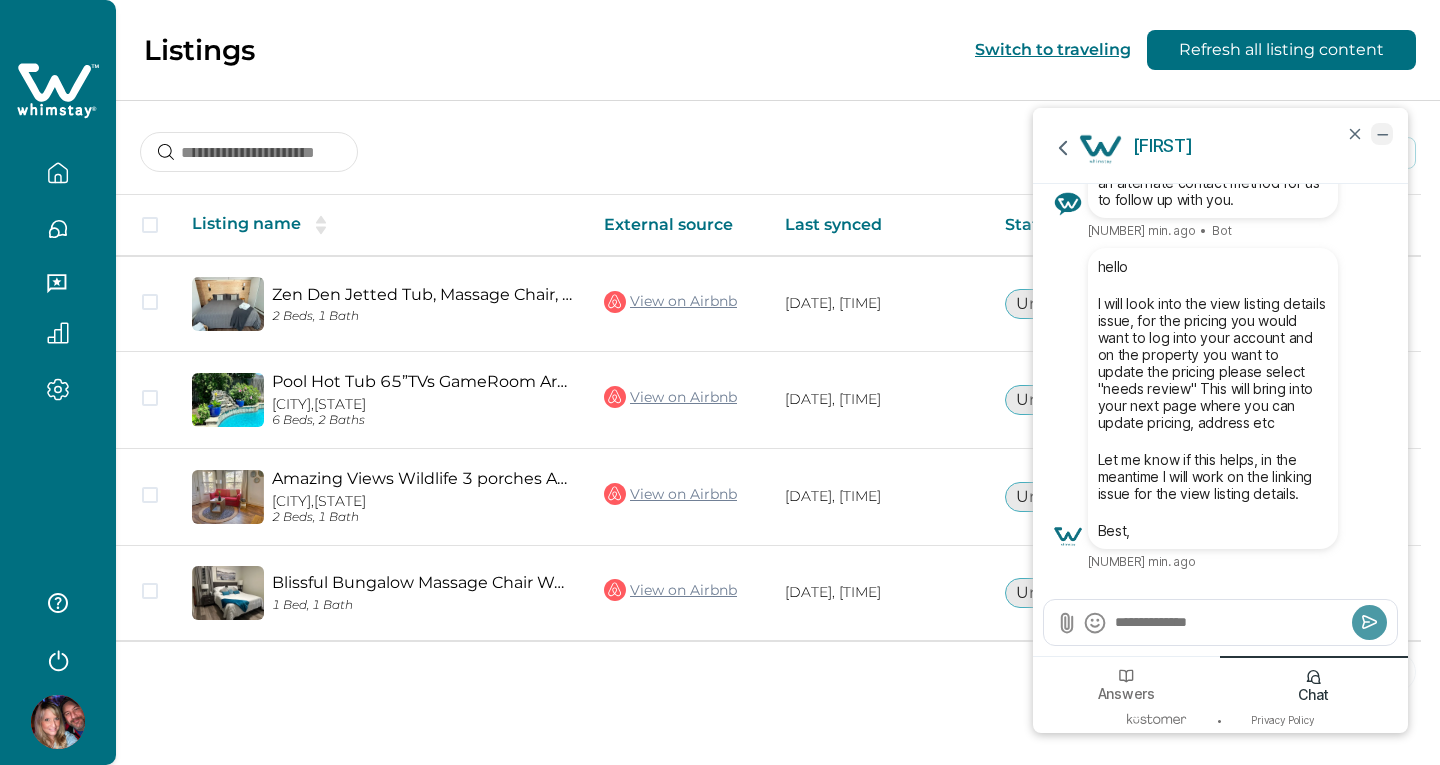 click 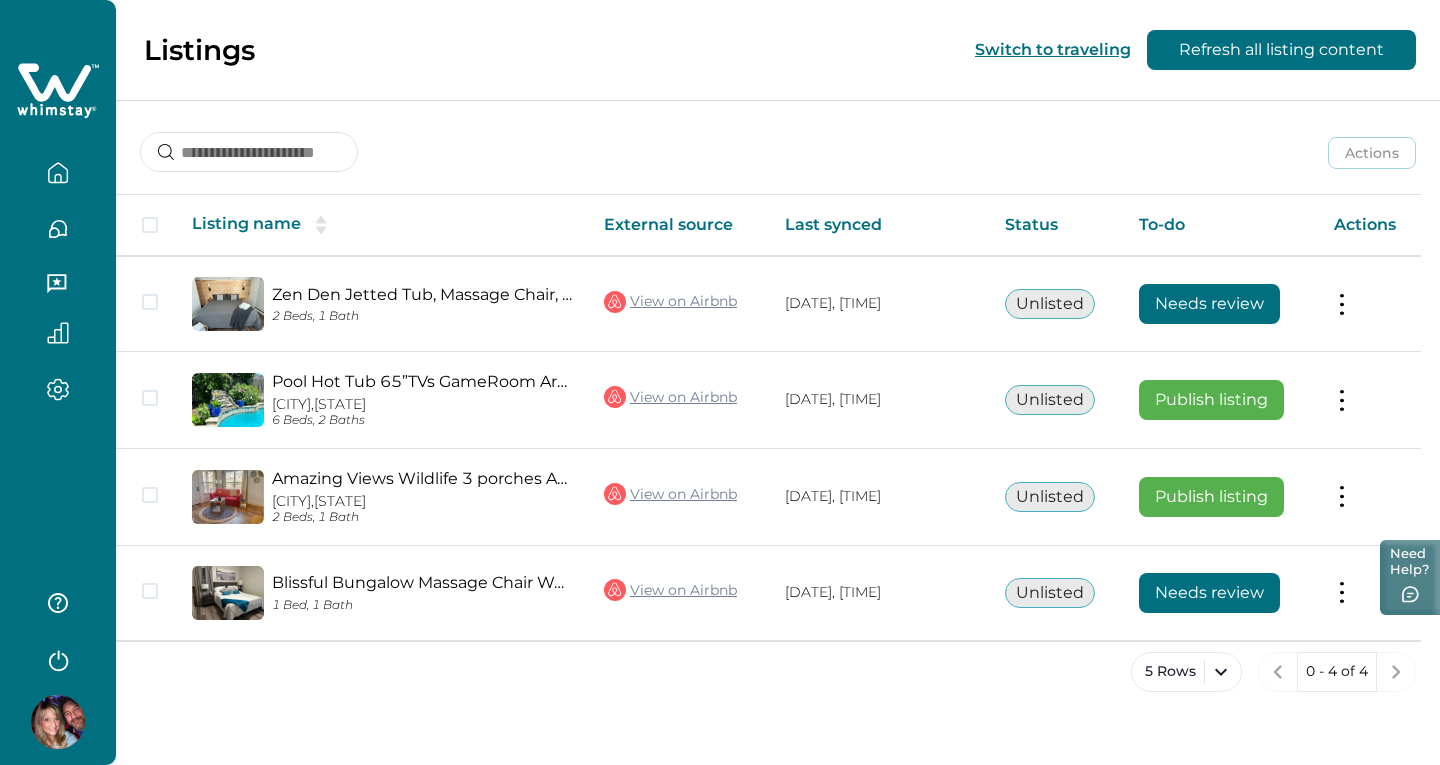 click on "Need Help?" at bounding box center (1410, 577) 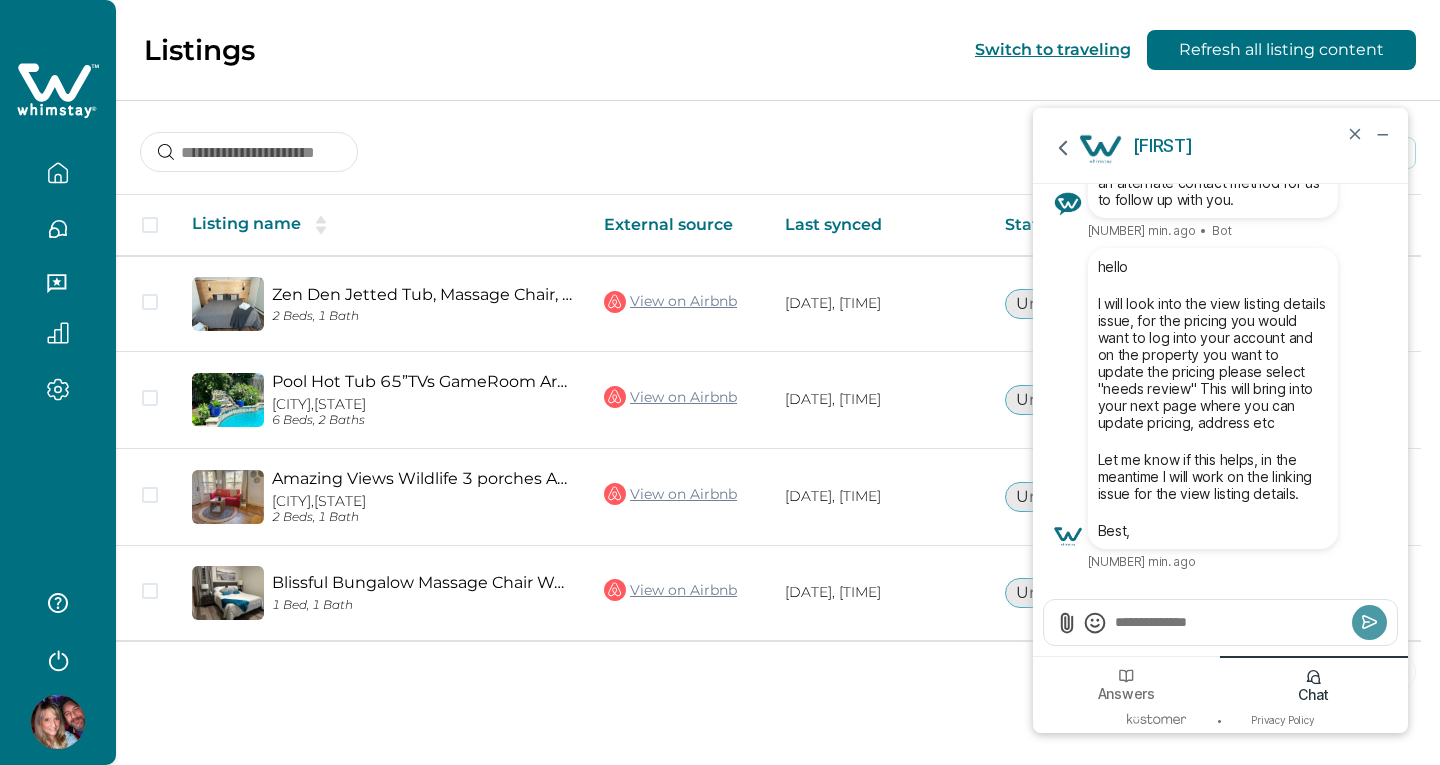 click at bounding box center (1230, 622) 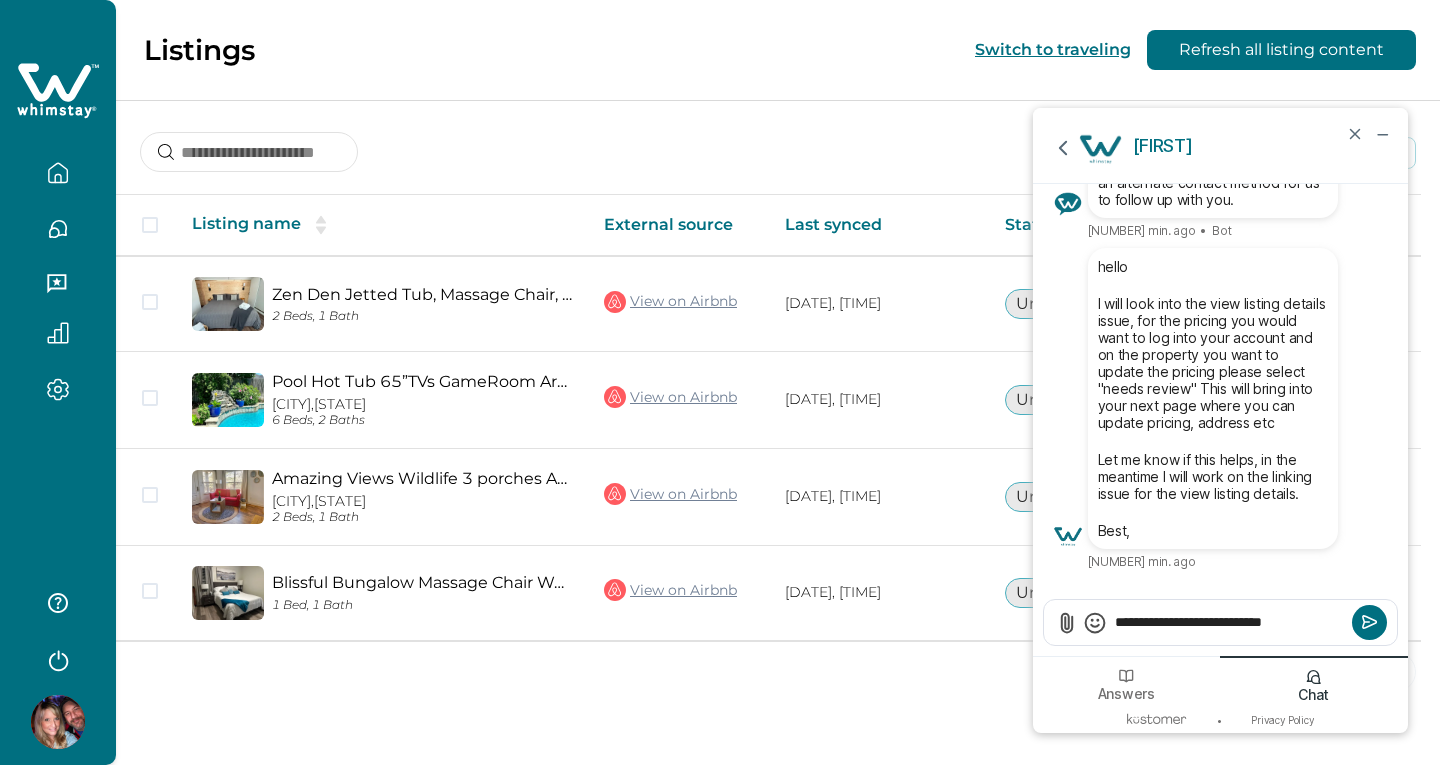 type on "**********" 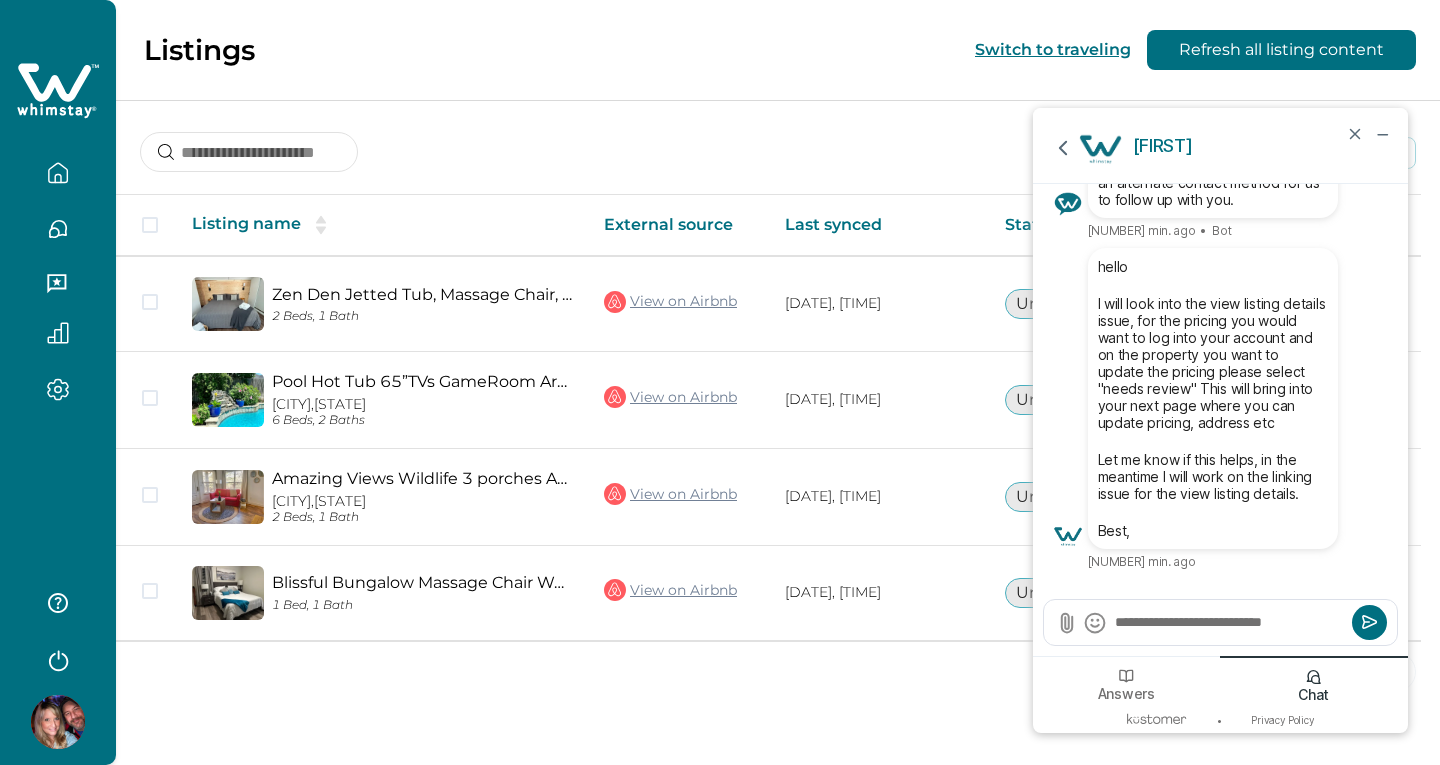 click on "5 Rows 0 - 4 of 4" at bounding box center (778, 688) 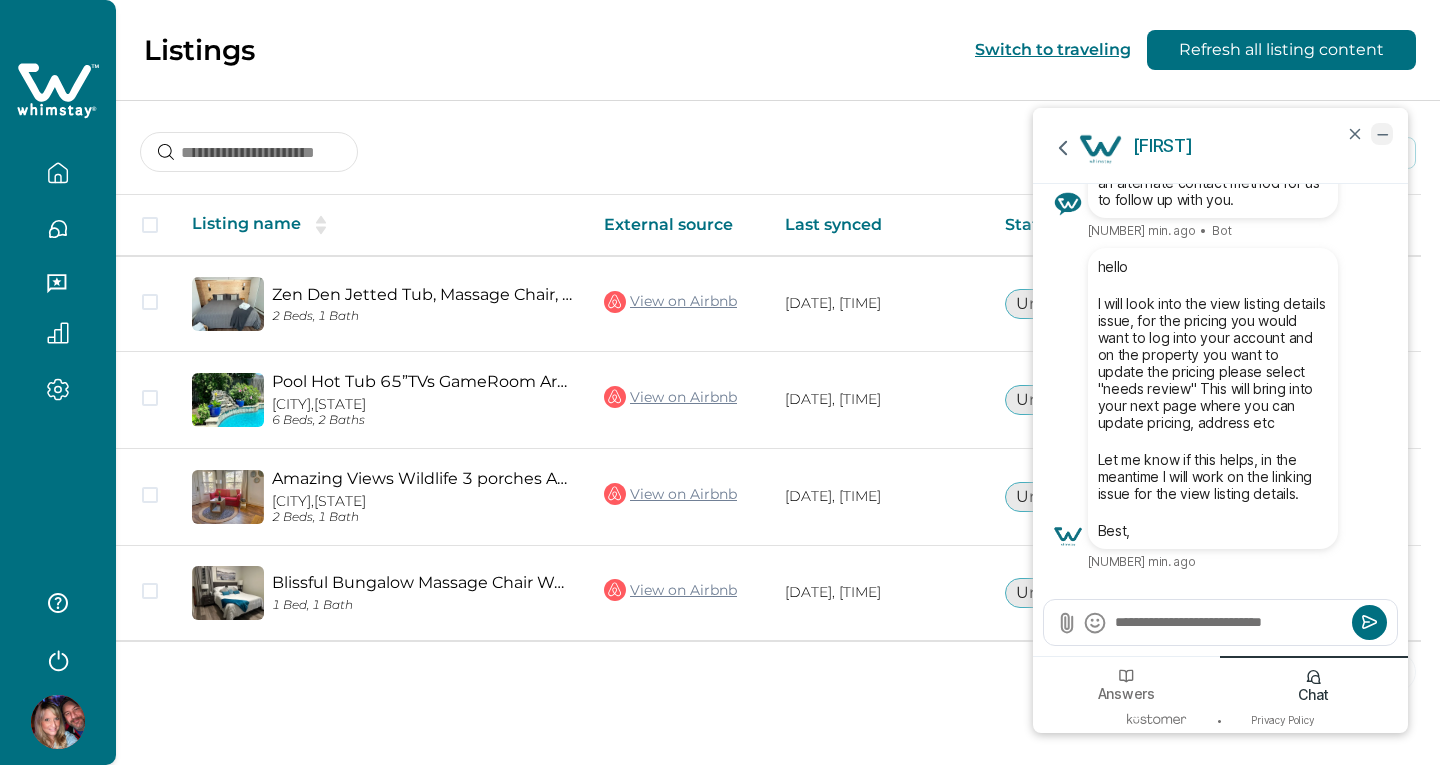 click 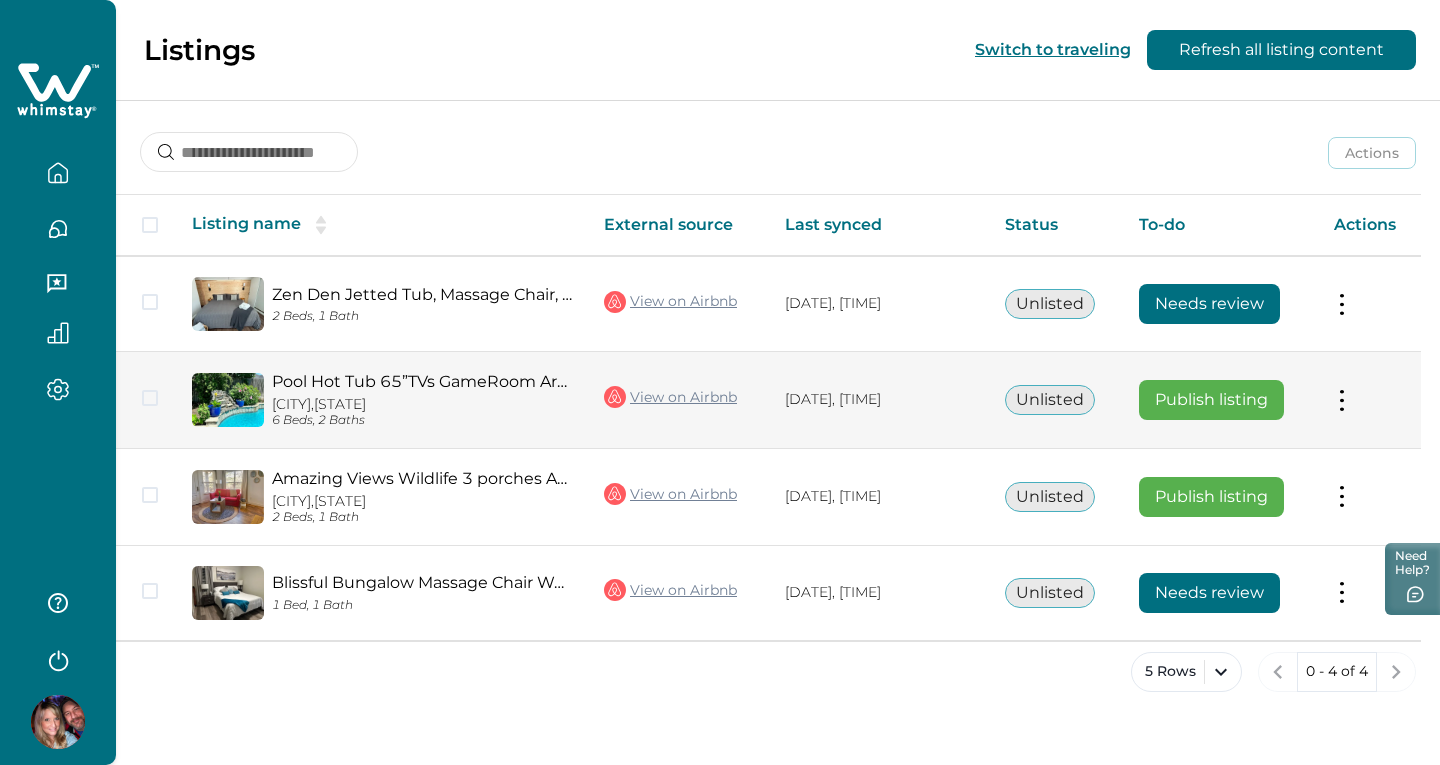click on "Publish listing" at bounding box center [1211, 400] 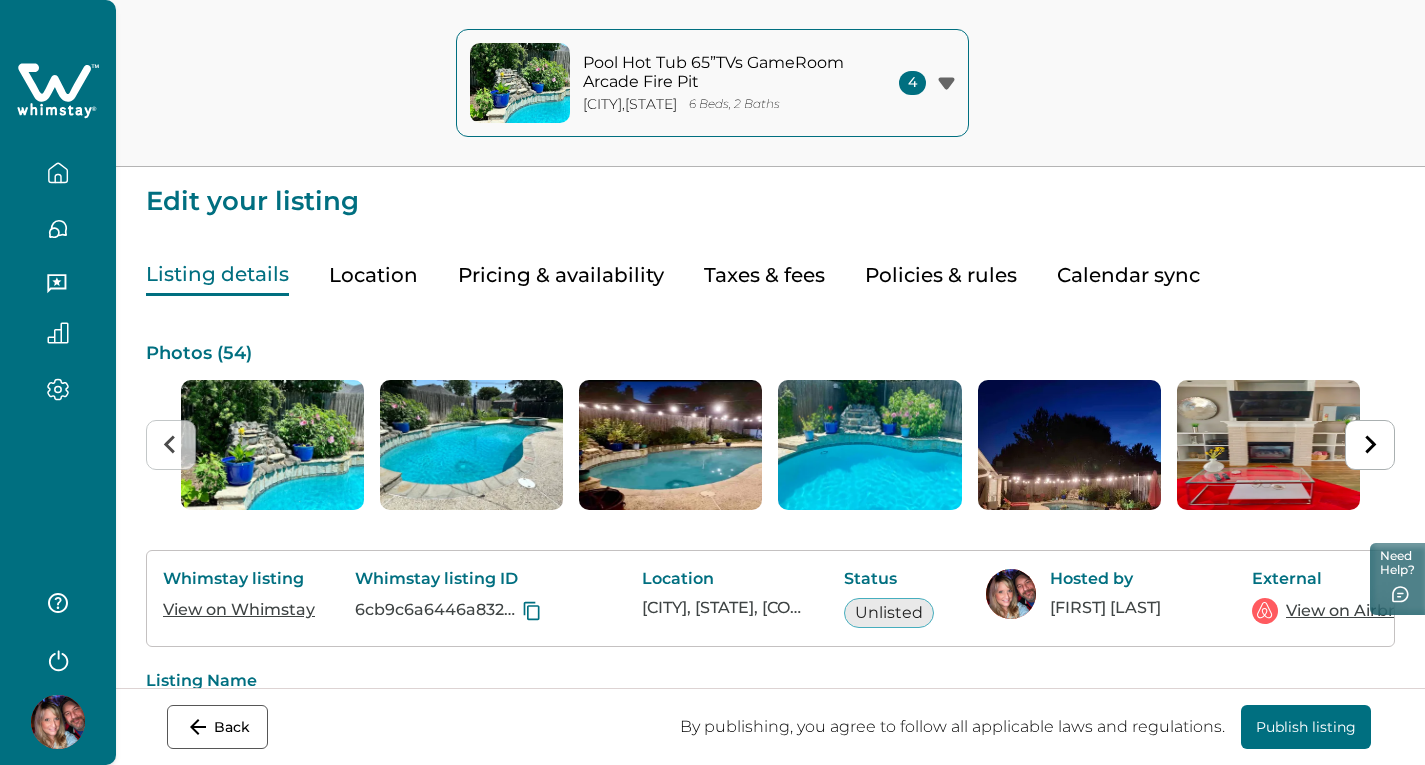 click on "Calendar sync" at bounding box center [1128, 275] 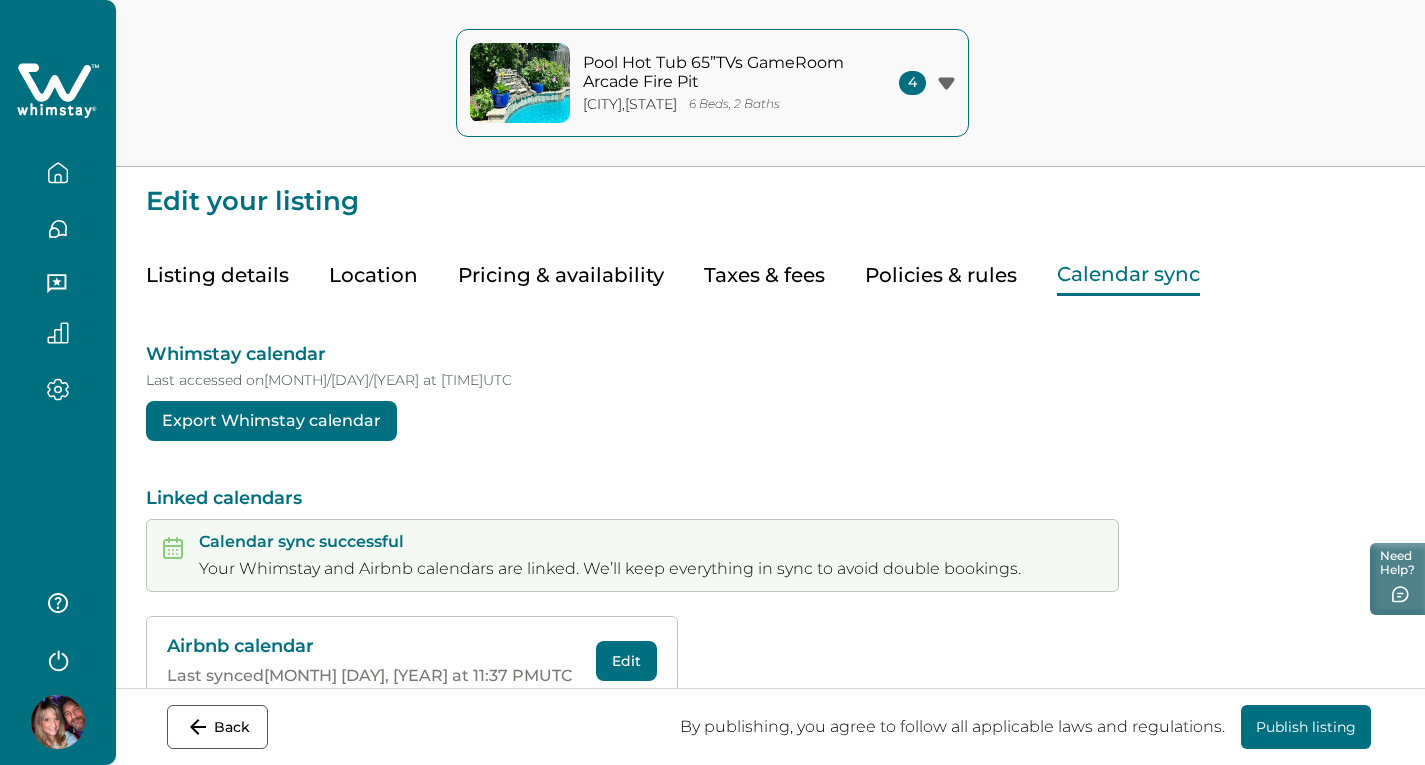 click on "Pricing & availability" at bounding box center (561, 275) 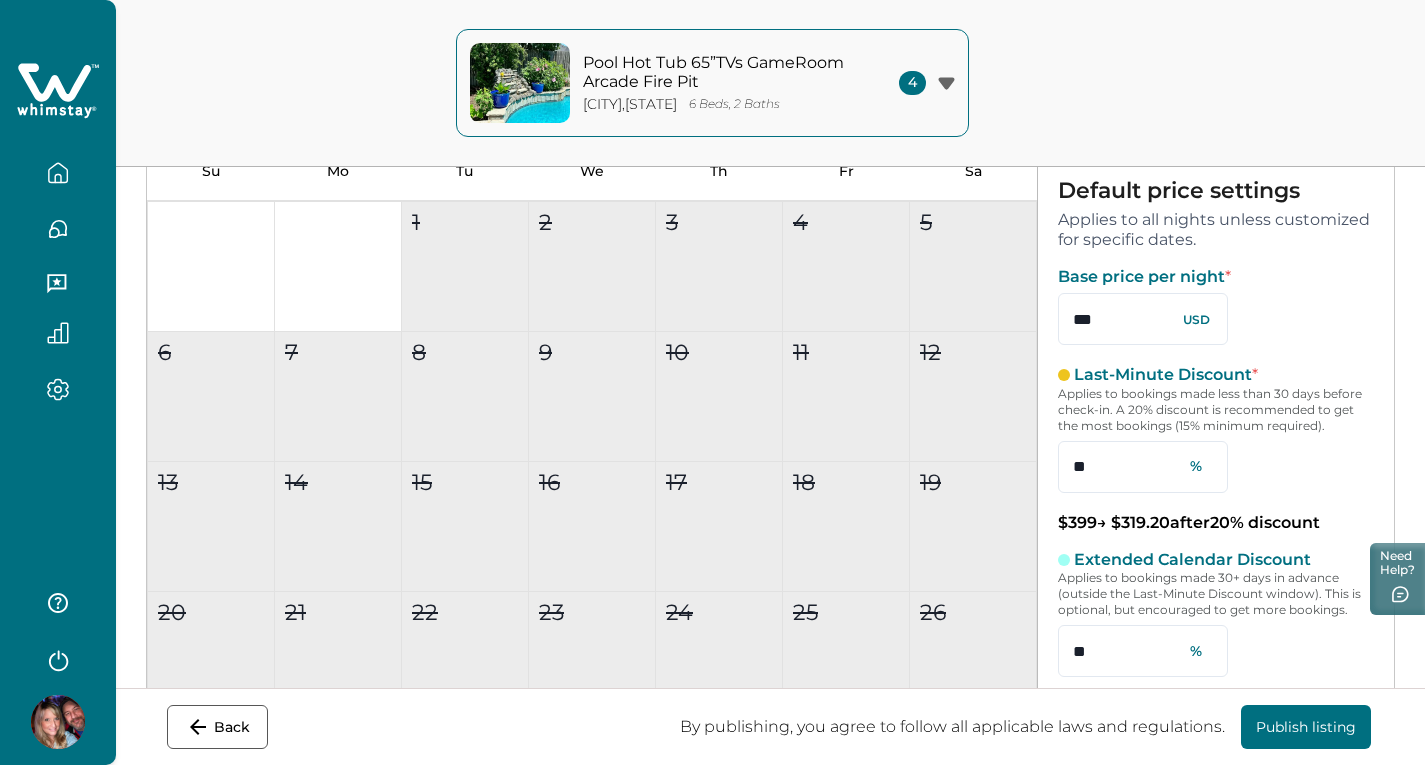 scroll, scrollTop: 300, scrollLeft: 0, axis: vertical 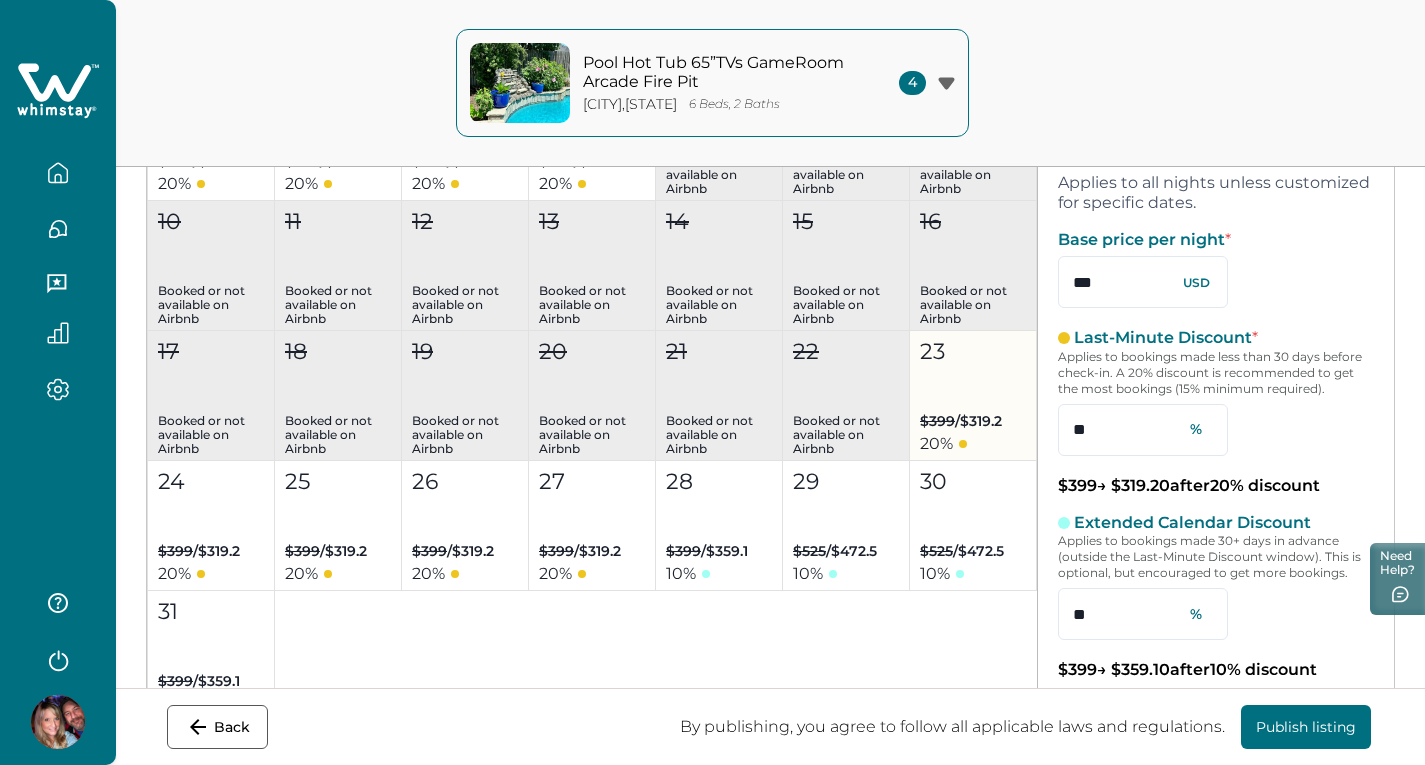 click on "23 $399  /  $319.2 20 %" at bounding box center (973, 396) 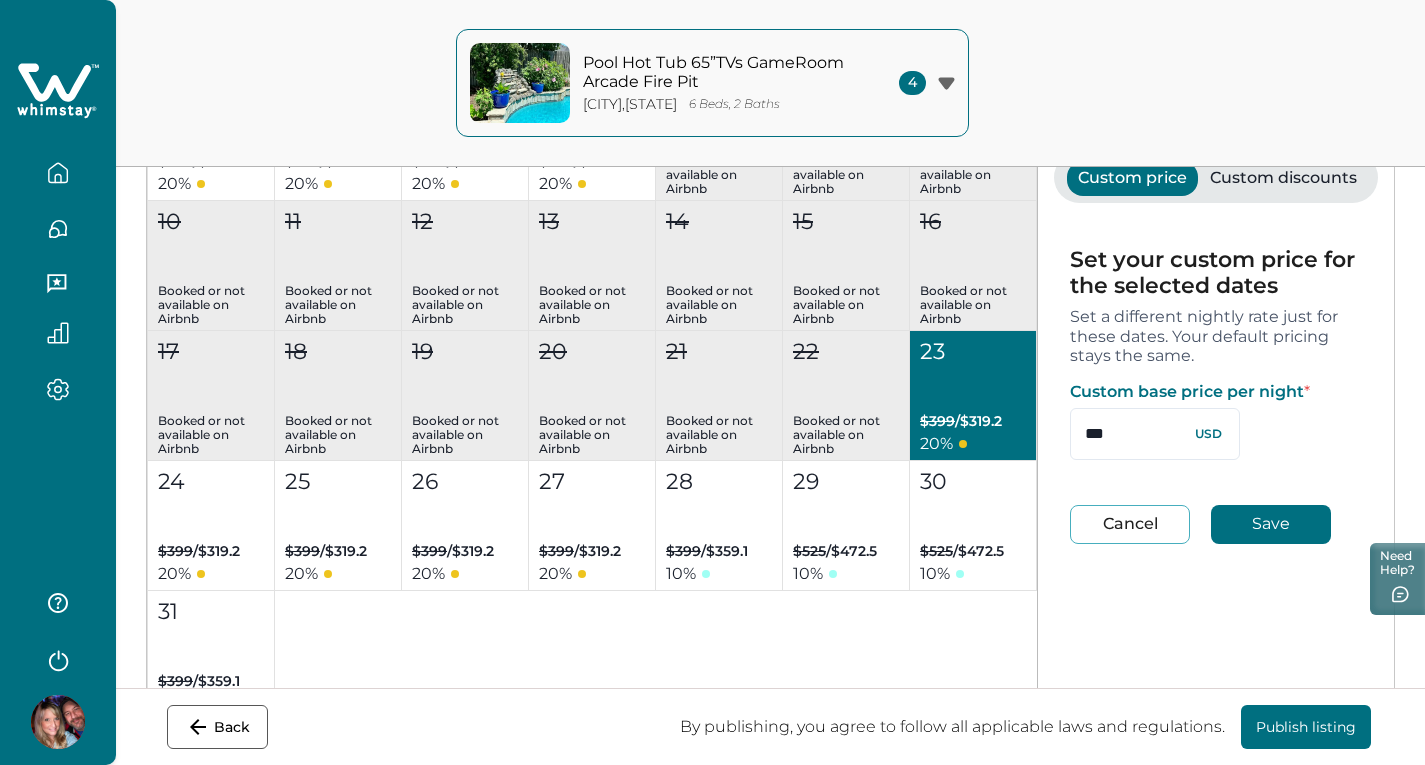 drag, startPoint x: 1134, startPoint y: 430, endPoint x: 1035, endPoint y: 428, distance: 99.0202 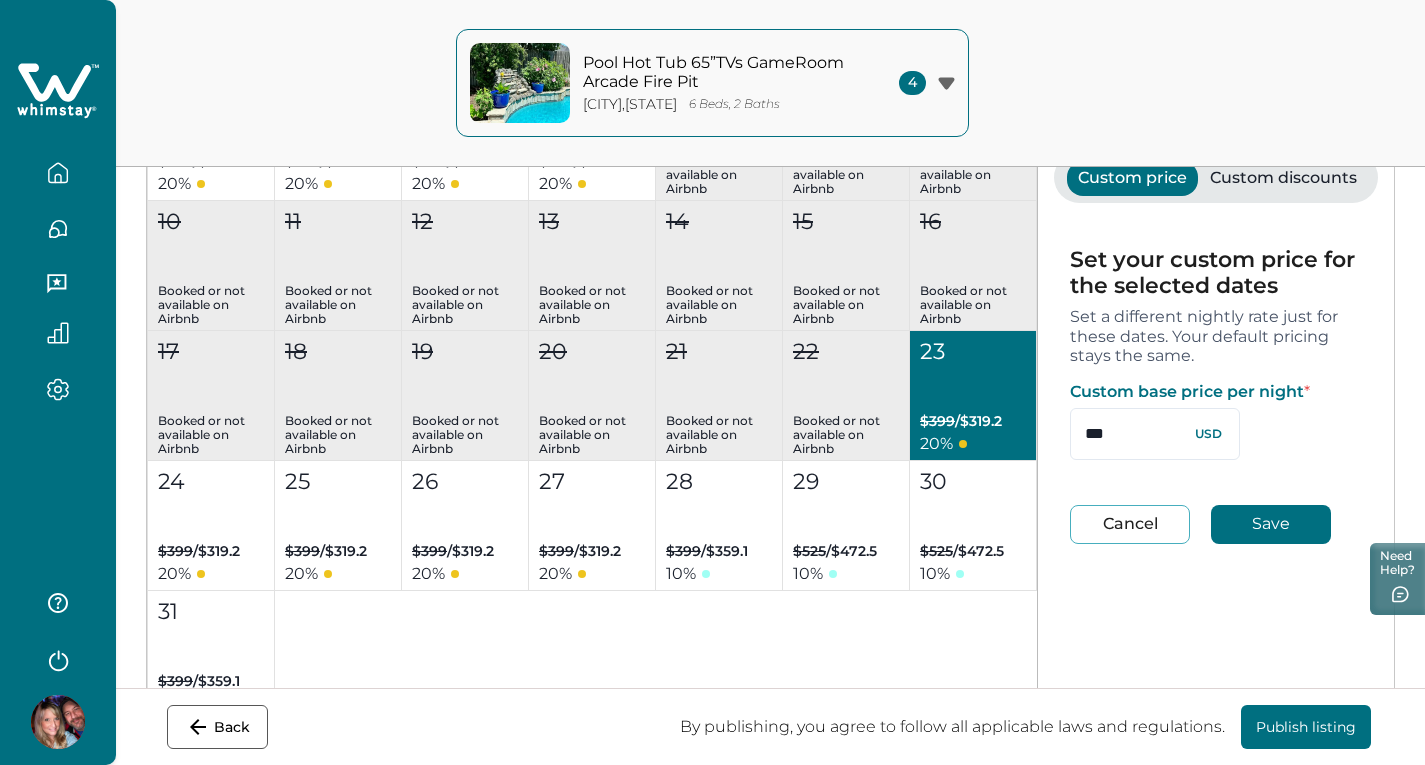 click on "[MONTH] [YEAR] Select all dates for   [MONTH] Su Mo Tu We Th Fr Sa 1 2 3 4 5 6 7 8 9 10 11 12 13 14 15 16 17 18 19 20 21 22 23 24 25 26 27 28 $399  /  $319.2 20 % 29 $399  /  $319.2 20 % 30 $399  /  $319.2 20 % 31 $399  /  $319.2 20 % [MONTH] [YEAR] Select all dates for   [MONTH] Su Mo Tu We Th Fr Sa 1 Booked or not available on Airbnb 2 Booked or not available on Airbnb 3 $399  /  $319.2 20 % 4 $399  /  $319.2 20 % 5 $399  /  $319.2 20 % 6 $399  /  $319.2 20 % 7 Booked or not available on Airbnb 8 Booked or not available on Airbnb 9 Booked or not available on Airbnb 10 Booked or not available on Airbnb 11 Booked or not available on Airbnb 12 Booked or not available on Airbnb 13 Booked or not available on Airbnb 14 Booked or not available on Airbnb 15 Booked or not available on Airbnb 16 Booked or not available on Airbnb 17 Booked or not available on Airbnb 18 Booked or not available on Airbnb 19 Booked or not available on Airbnb 20 Booked or not available on Airbnb 21 Booked or not available on Airbnb 22 Booked or not available on Airbnb 23 $399  /  20" at bounding box center [770, 383] 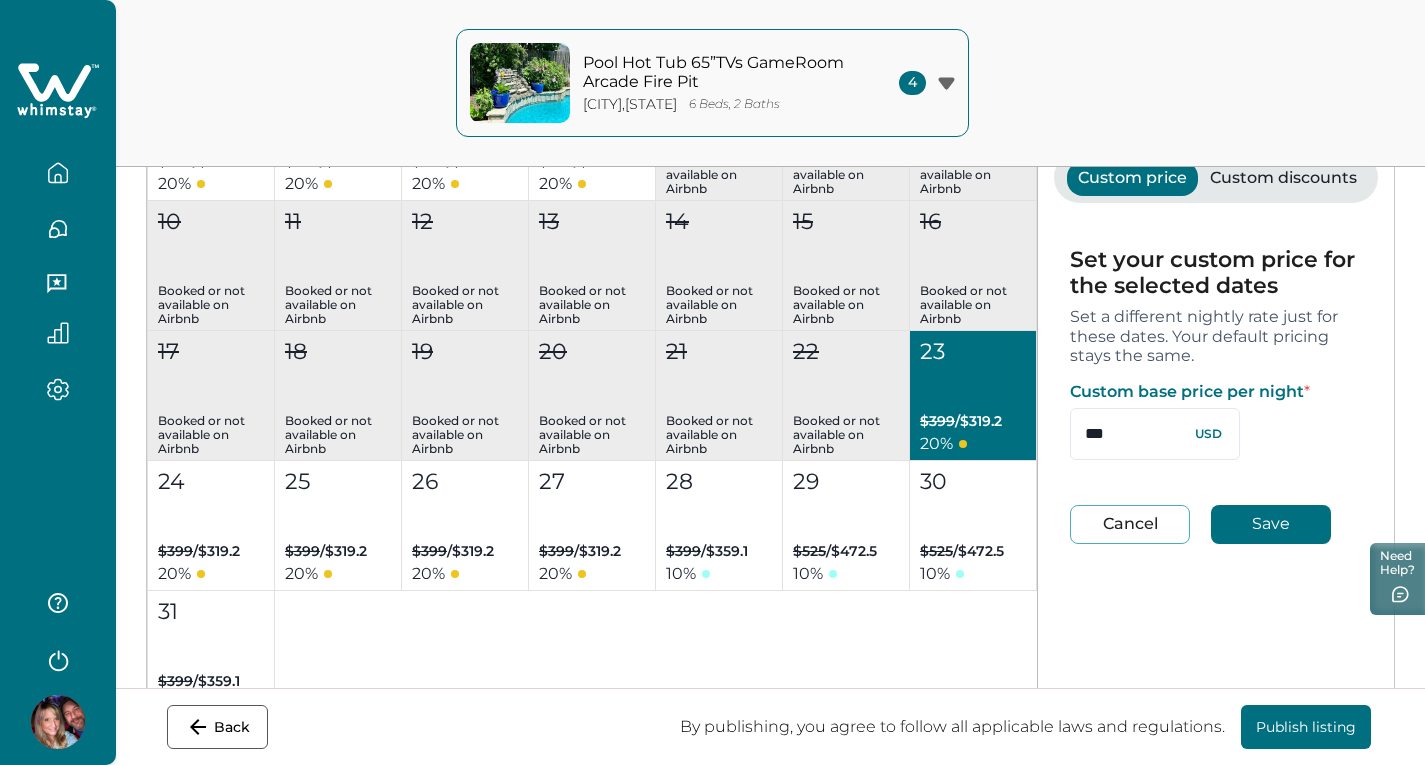 type on "***" 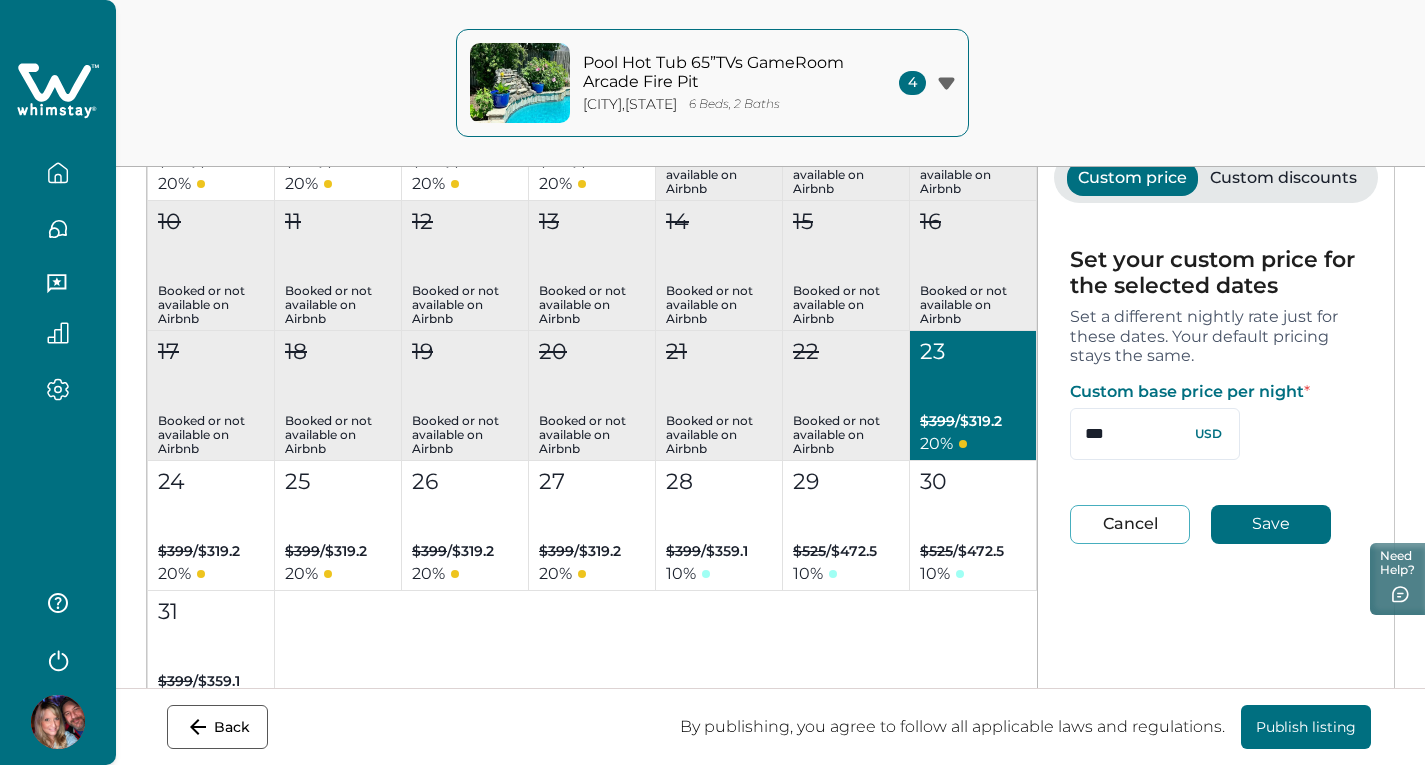 click on "Save" at bounding box center (1271, 524) 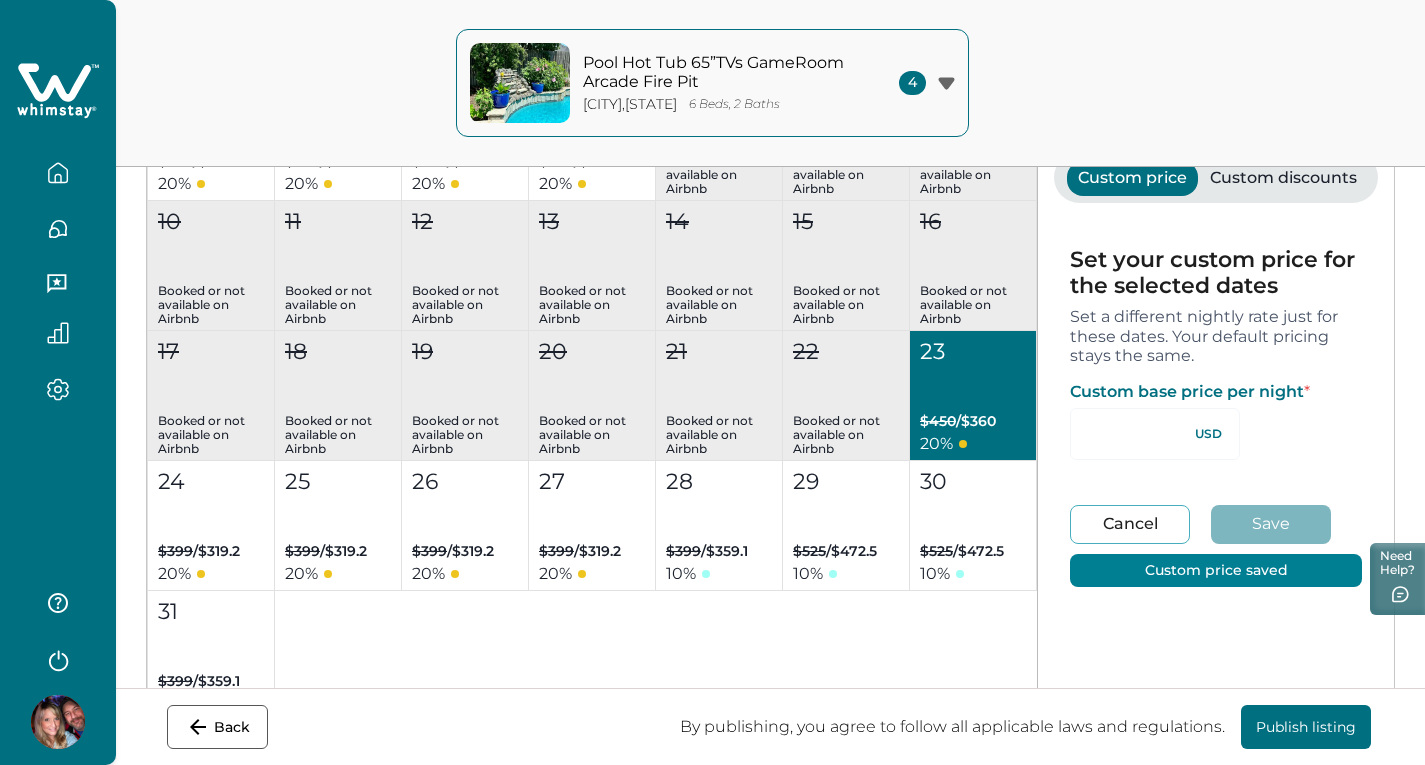 type on "**" 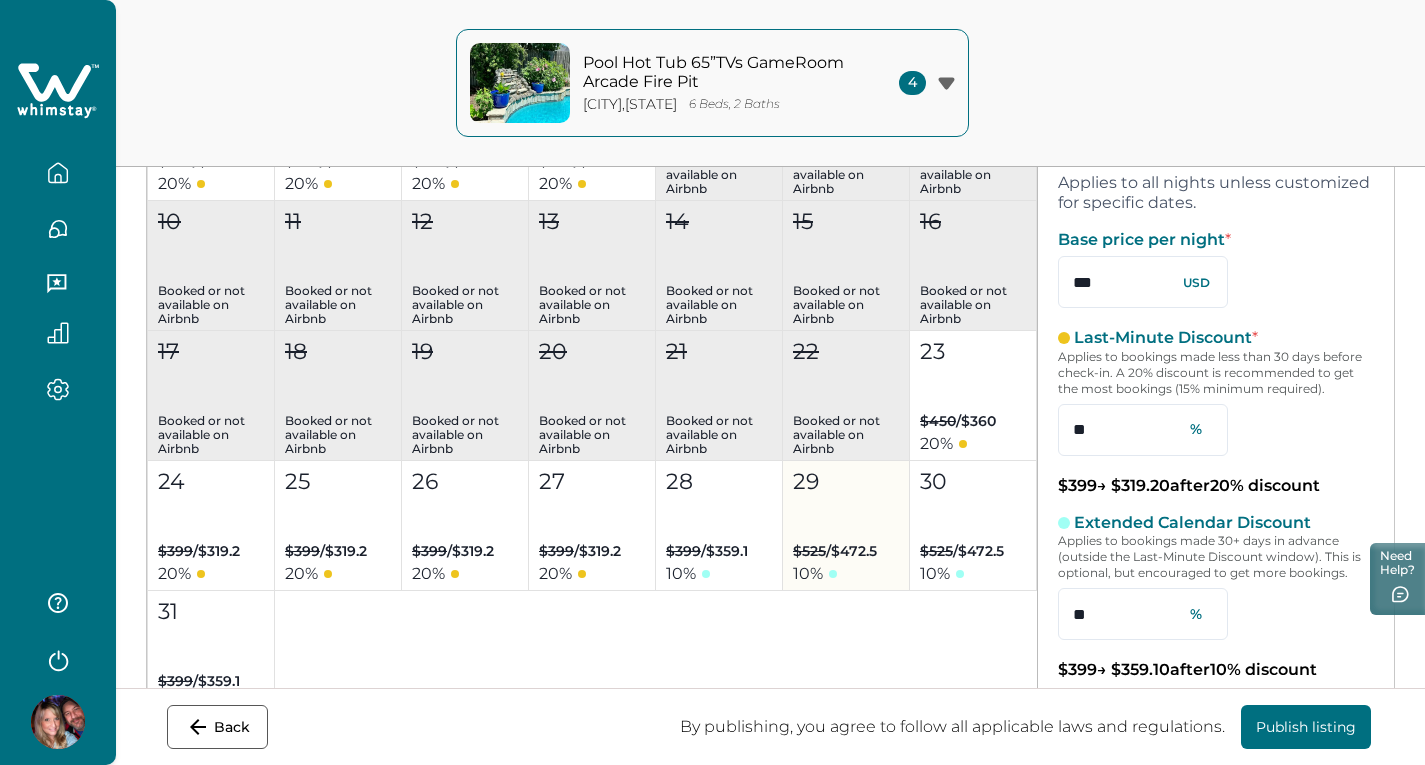 click on "29 $525  /  $472.5 10 %" at bounding box center (846, 526) 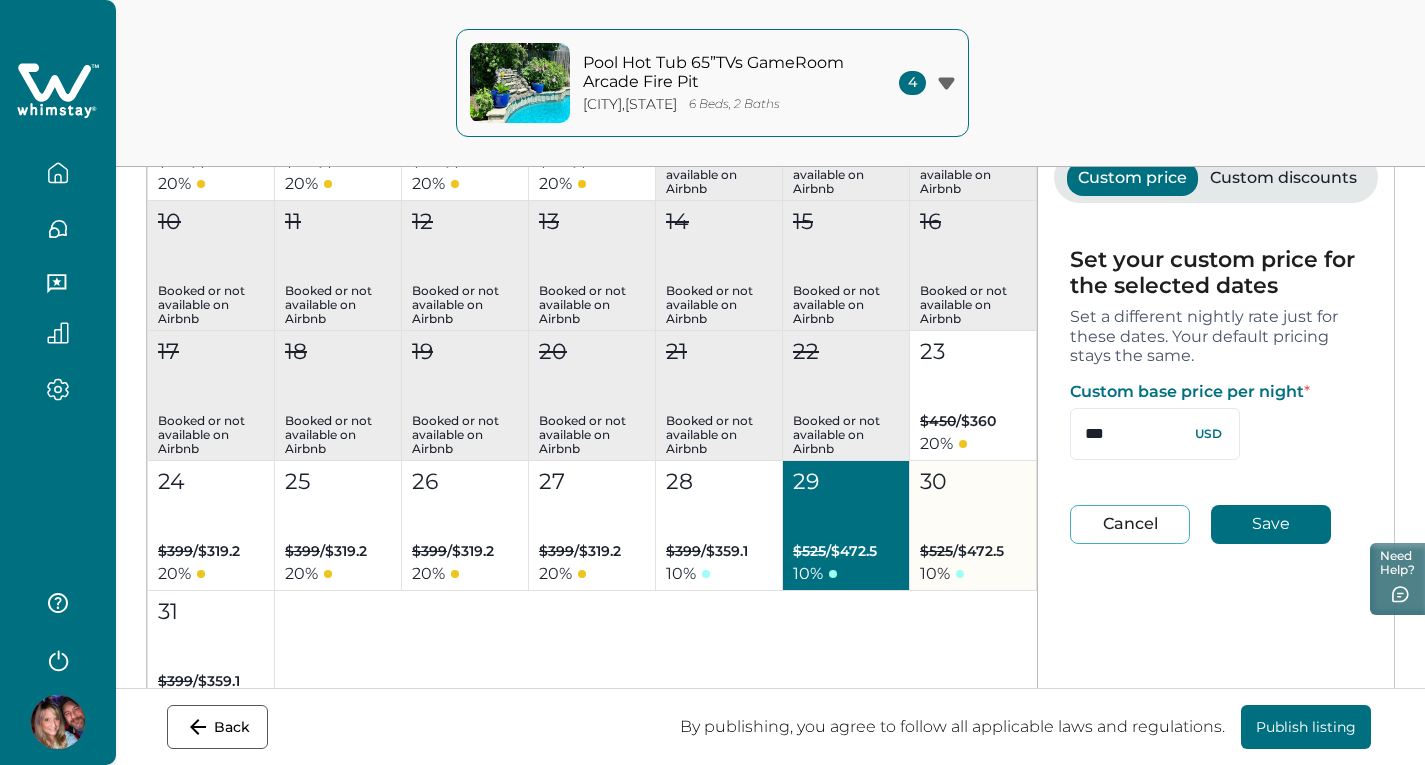 click on "30 $525  /  $472.5 10 %" at bounding box center [973, 526] 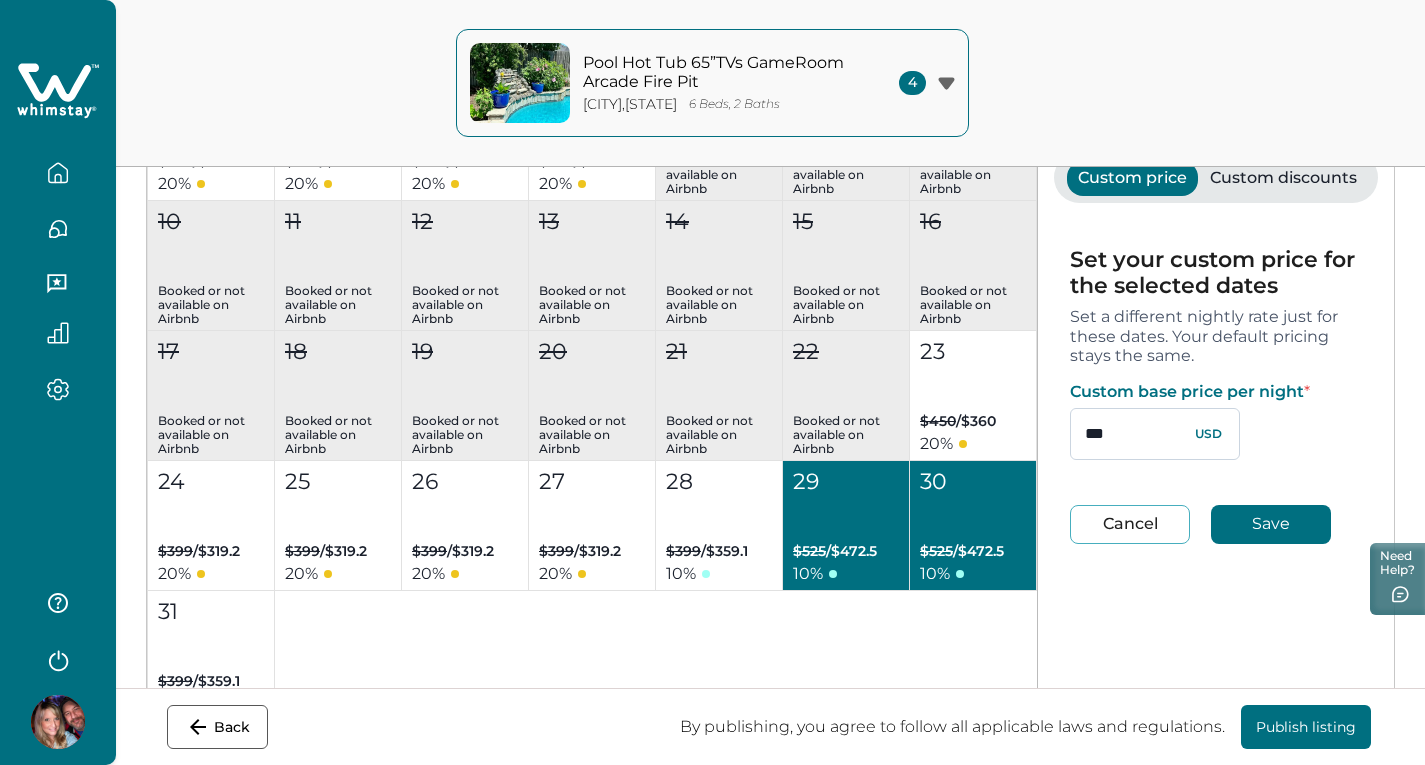 click on "***" at bounding box center (1155, 434) 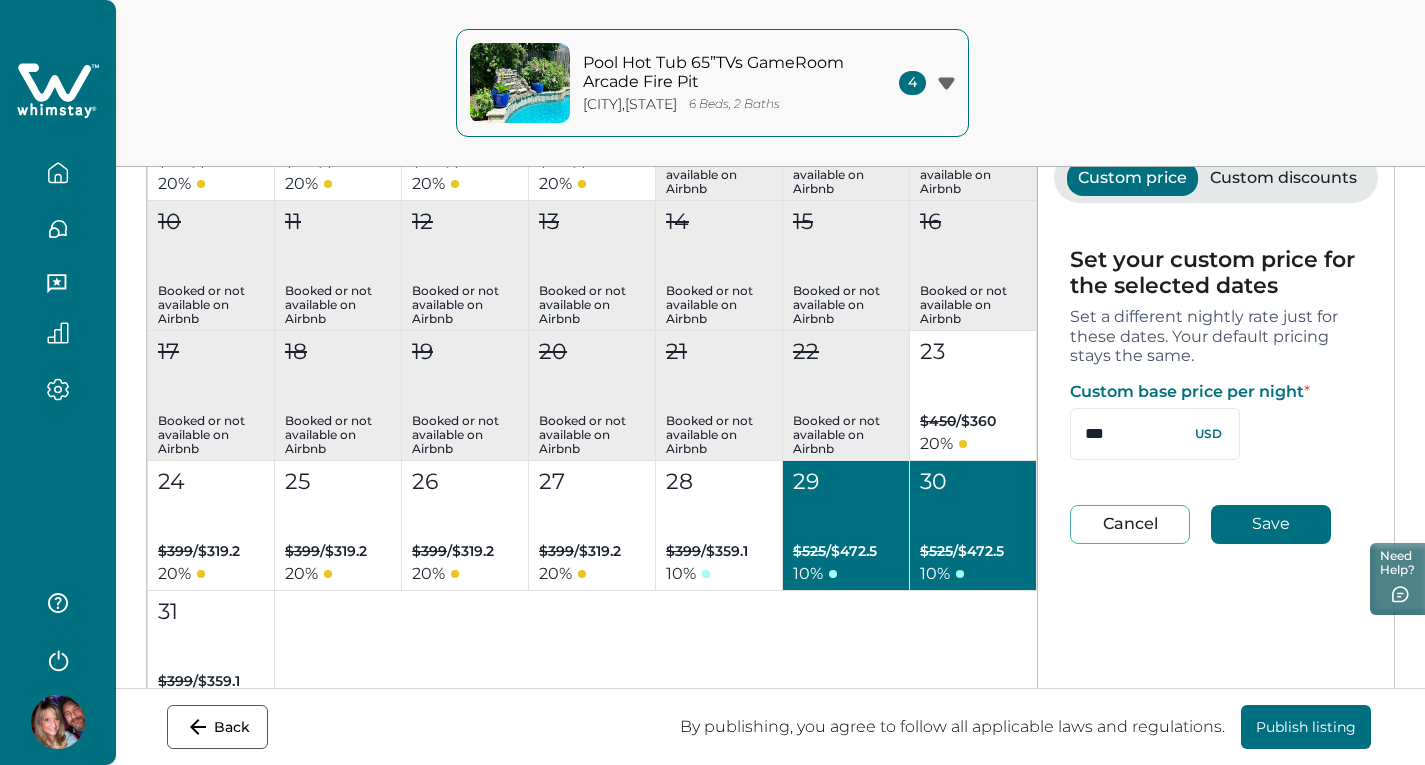 type on "***" 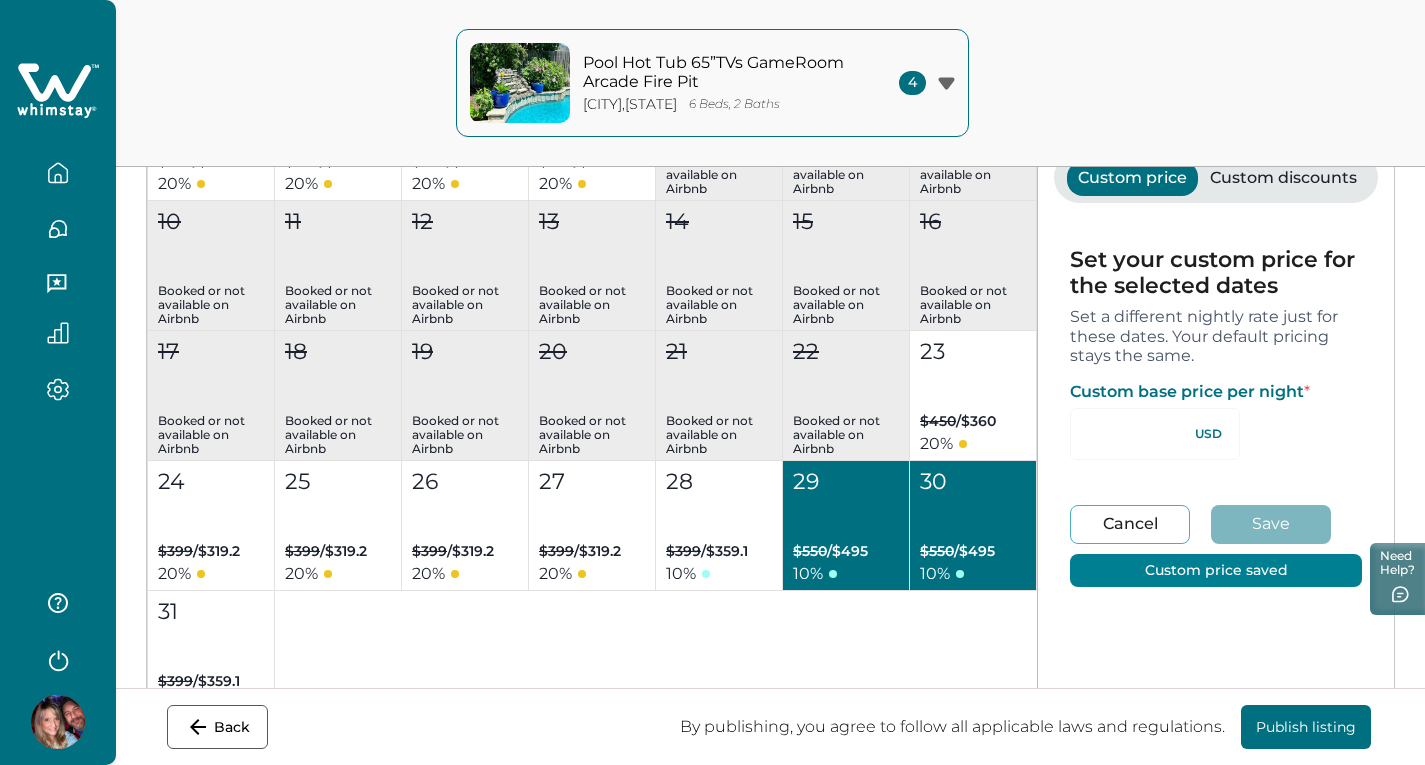 click on "1 Booked or not available on Airbnb 2 Booked or not available on Airbnb 3 $399  /  $319.2 20 % 4 $399  /  $319.2 20 % 5 $399  /  $319.2 20 % 6 $399  /  $319.2 20 % 7 Booked or not available on Airbnb 8 Booked or not available on Airbnb 9 Booked or not available on Airbnb 10 Booked or not available on Airbnb 11 Booked or not available on Airbnb 12 Booked or not available on Airbnb 13 Booked or not available on Airbnb 14 Booked or not available on Airbnb 15 Booked or not available on Airbnb 16 Booked or not available on Airbnb 17 Booked or not available on Airbnb 18 Booked or not available on Airbnb 19 Booked or not available on Airbnb 20 Booked or not available on Airbnb 21 Booked or not available on Airbnb 22 Booked or not available on Airbnb 23 $450  /  $360 20 % 24 $399  /  $319.2 20 % 25 $399  /  $319.2 20 % 26 $399  /  $319.2 20 % 27 $399  /  $319.2 20 % 28 $399  /  $359.1 10 % 29 $550  /  $495 10 % 30 $550  /  $495 10 % 31 $399  /  $359.1 10 %" at bounding box center (592, 330) 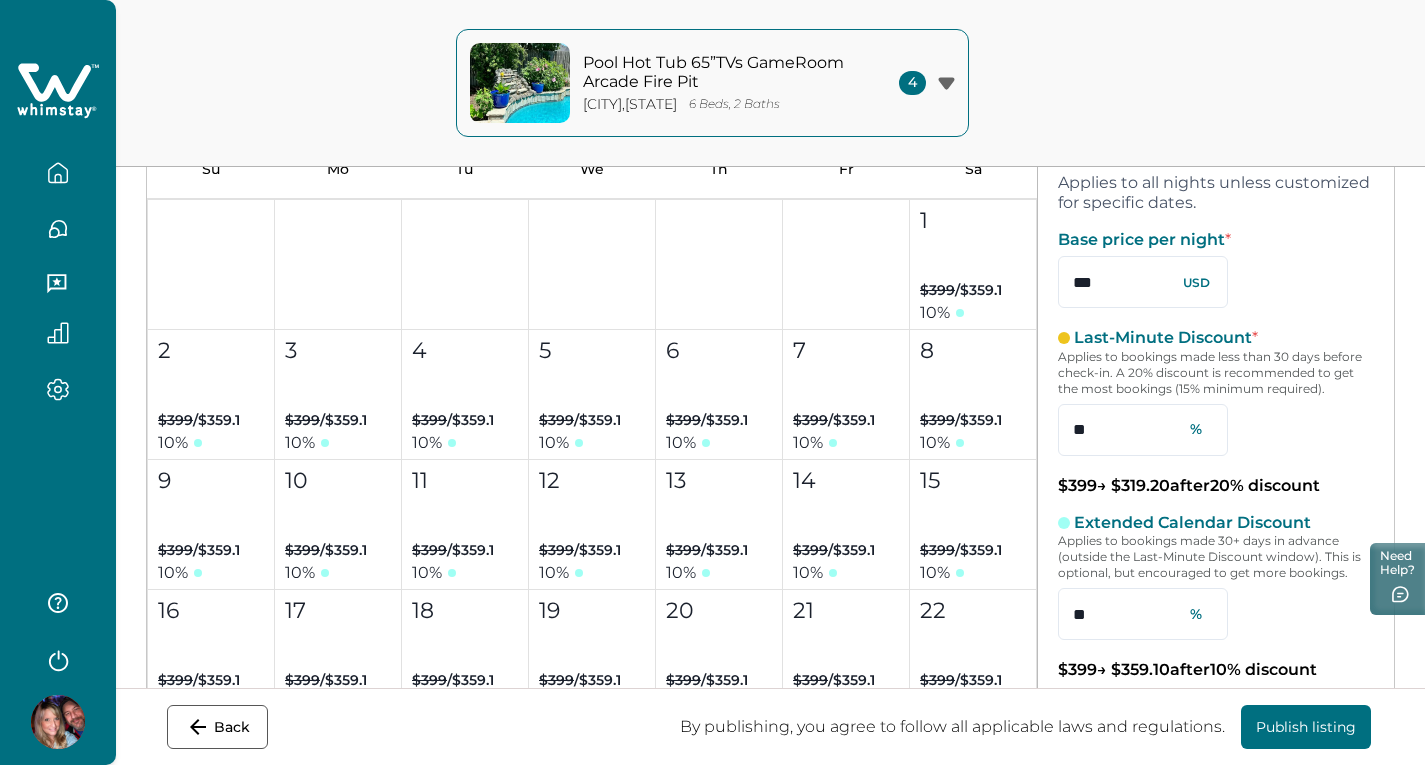 scroll, scrollTop: 3200, scrollLeft: 0, axis: vertical 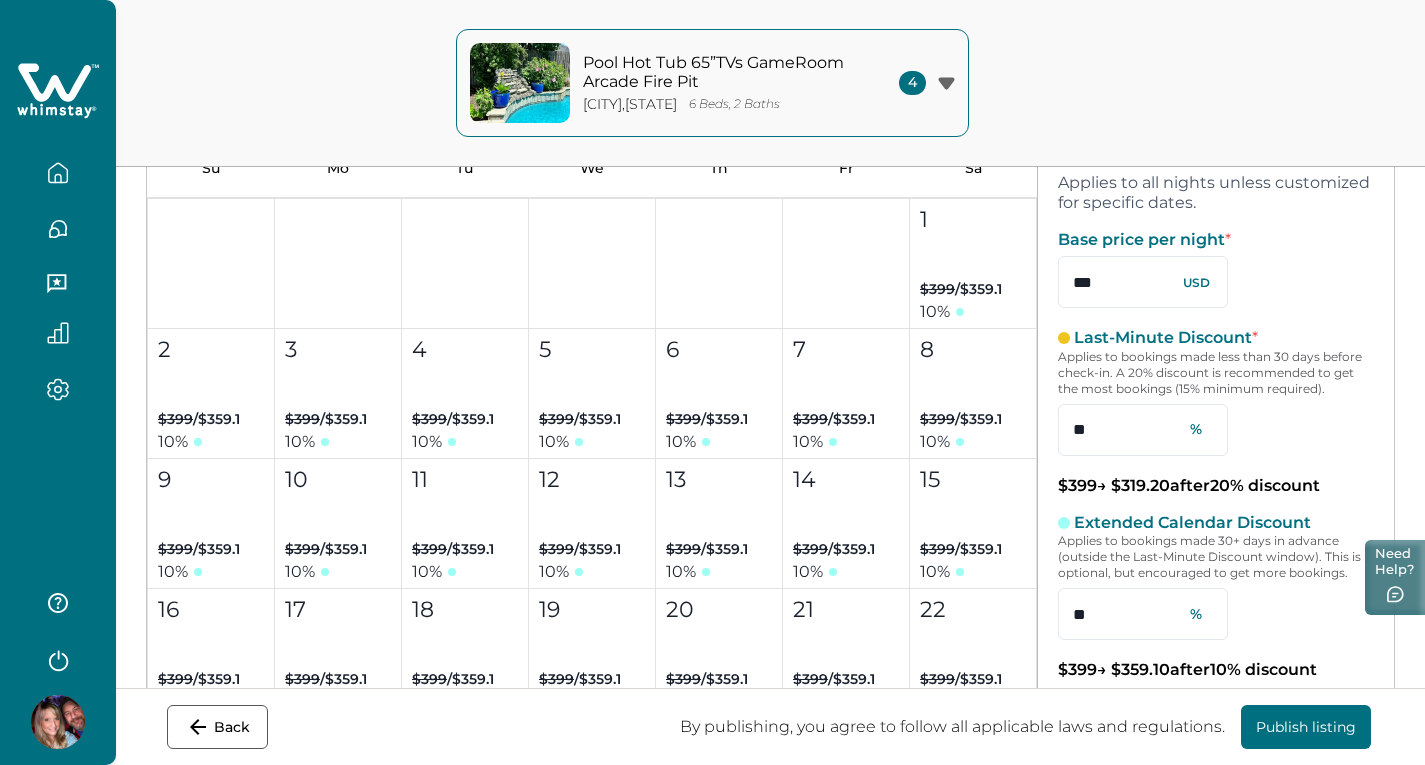 click on "Need Help?" at bounding box center (1395, 577) 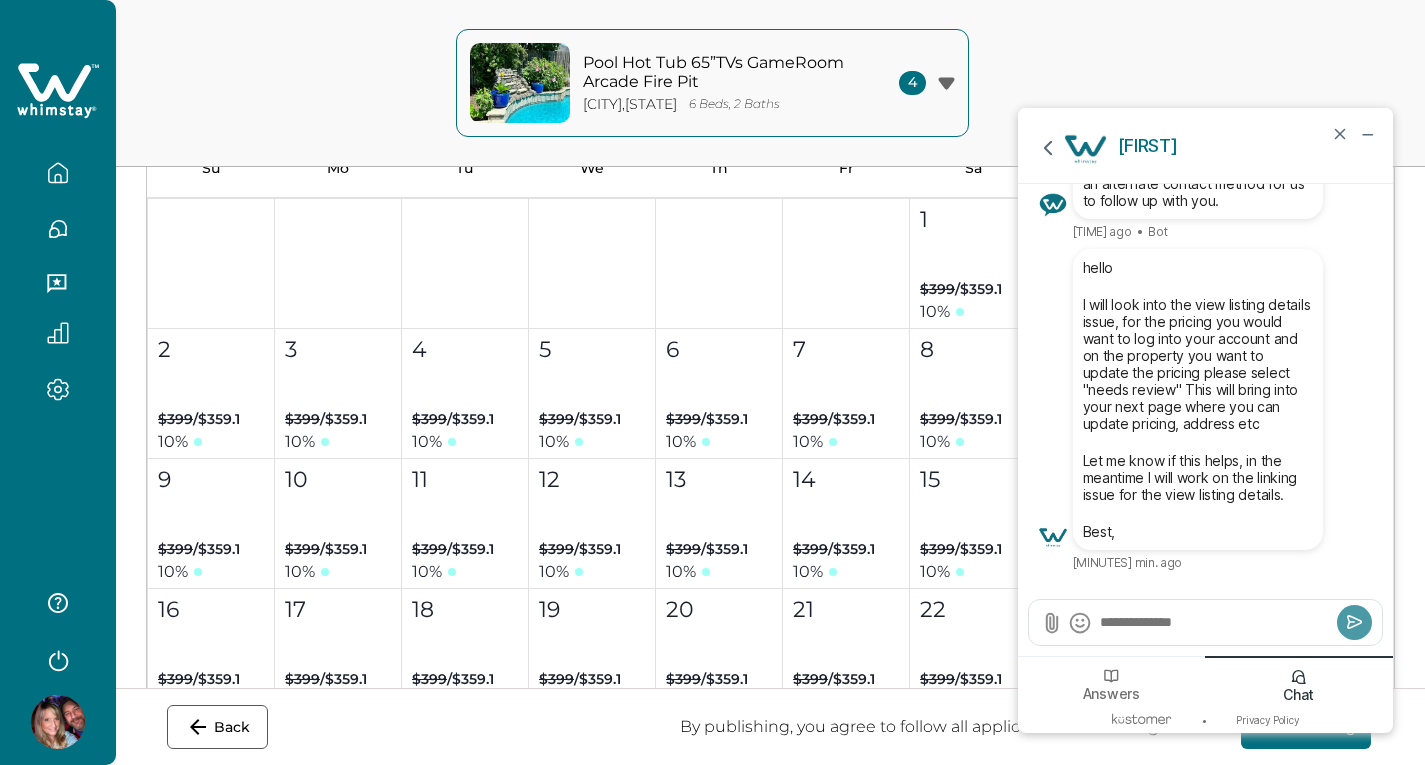 scroll, scrollTop: 0, scrollLeft: 0, axis: both 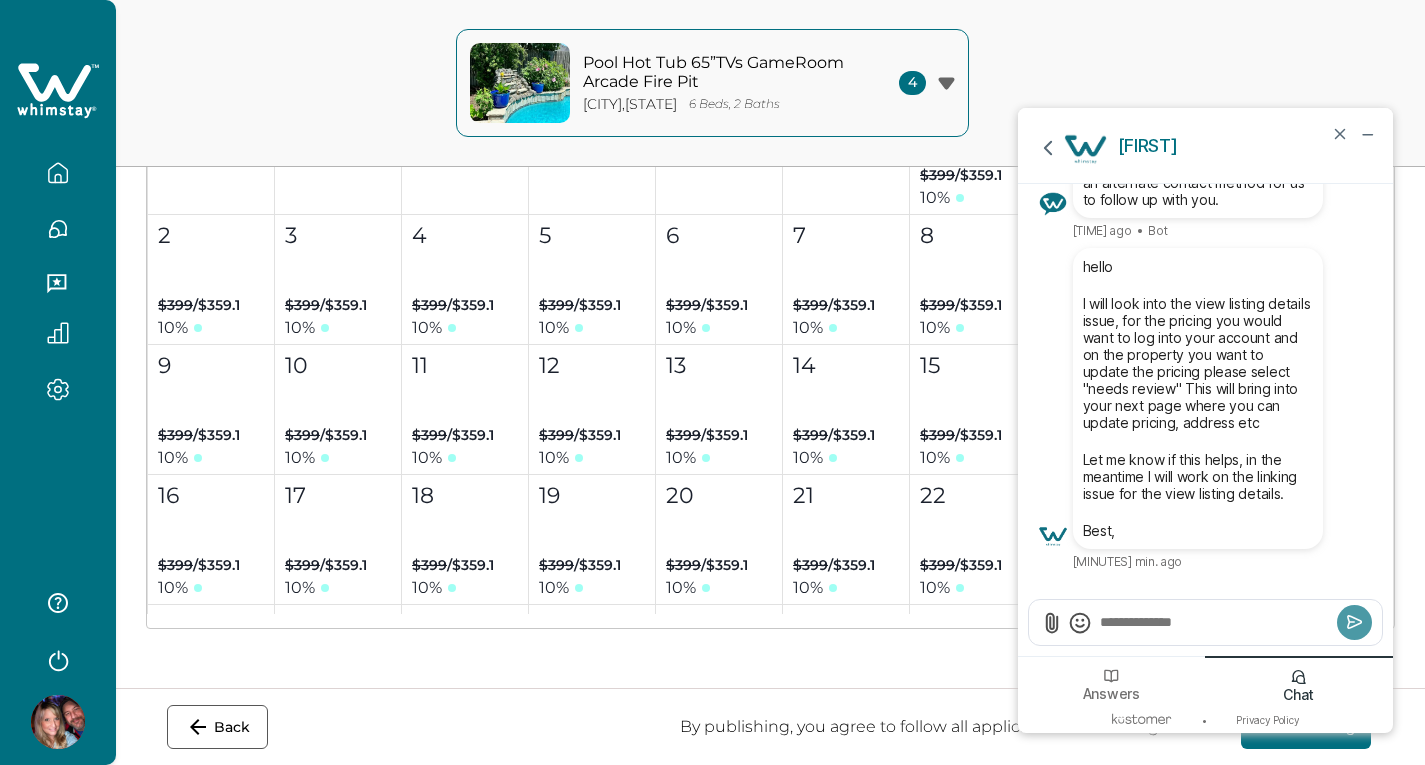 click at bounding box center [1215, 622] 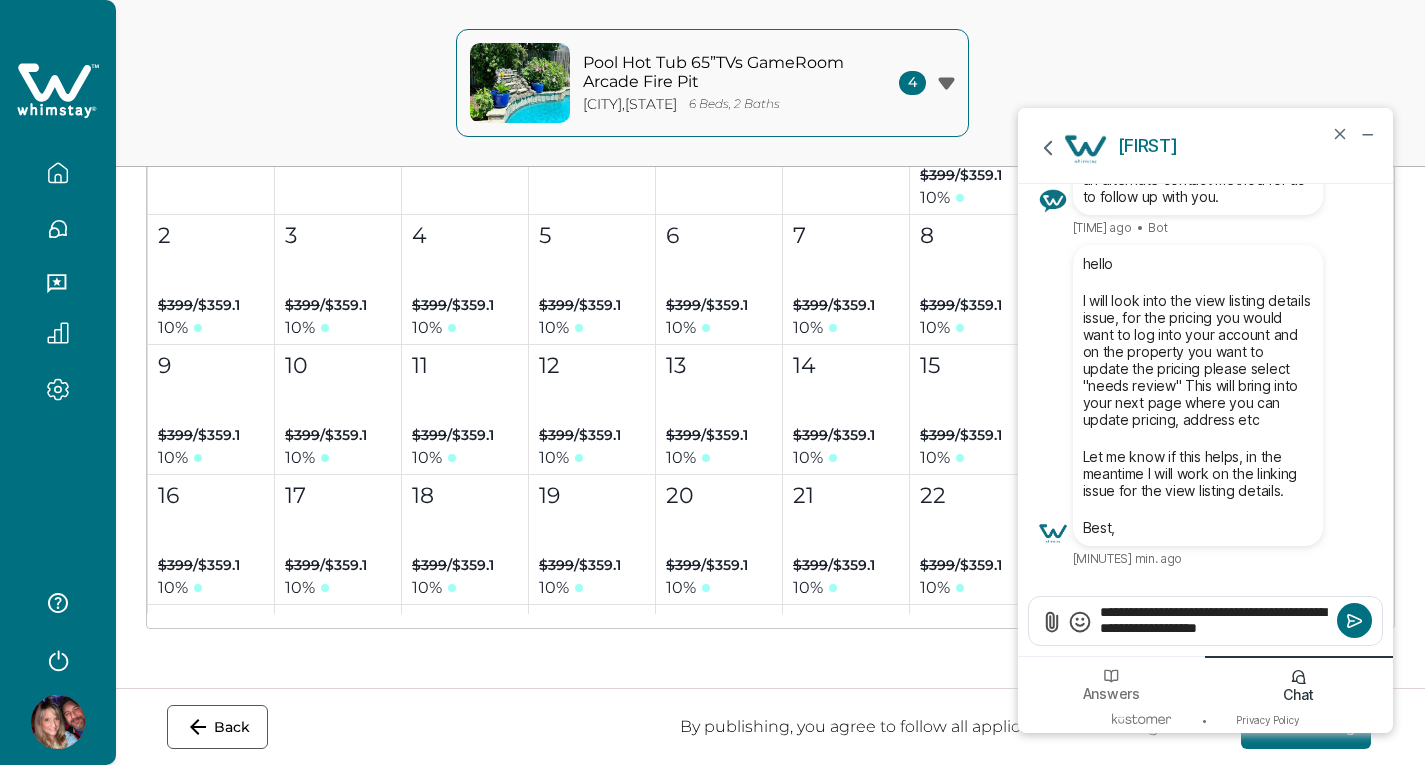 type on "**********" 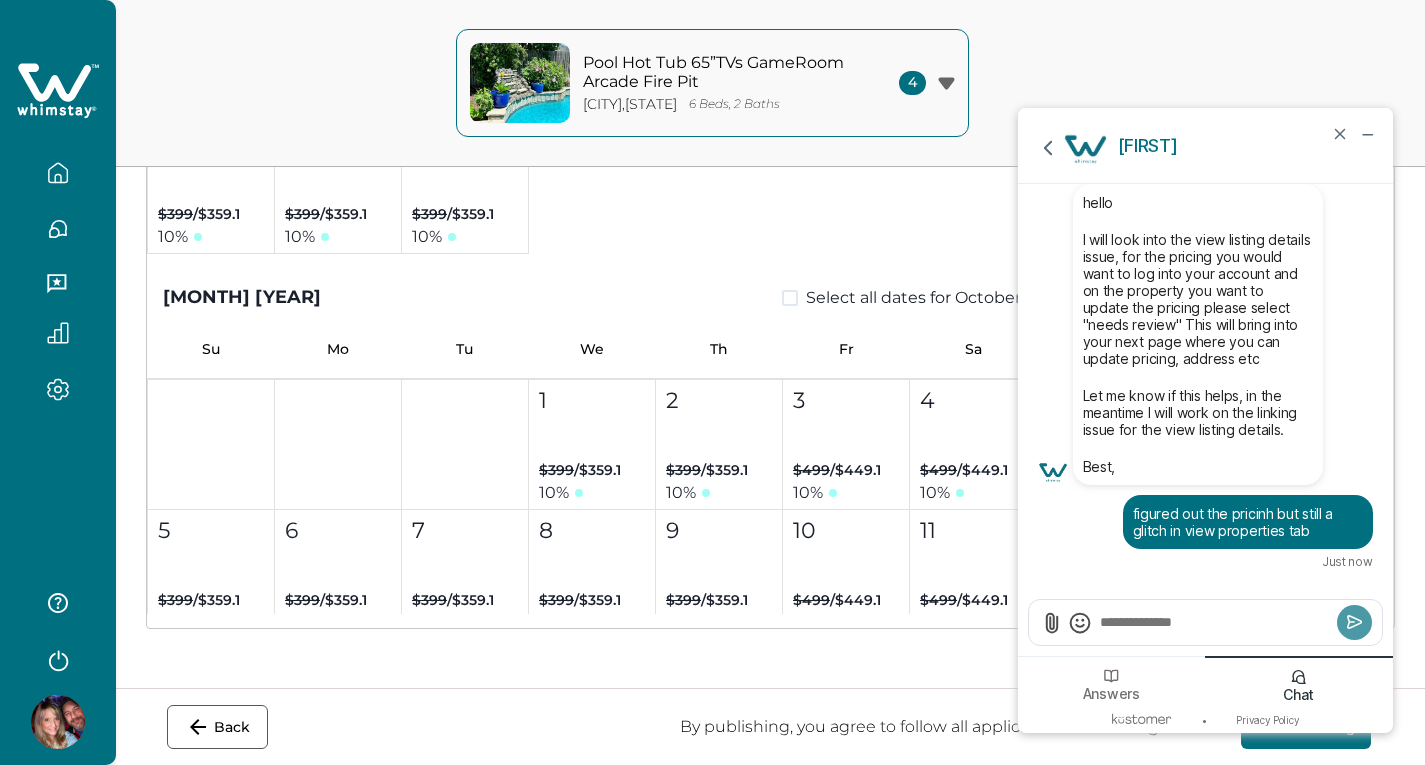 scroll, scrollTop: 2100, scrollLeft: 0, axis: vertical 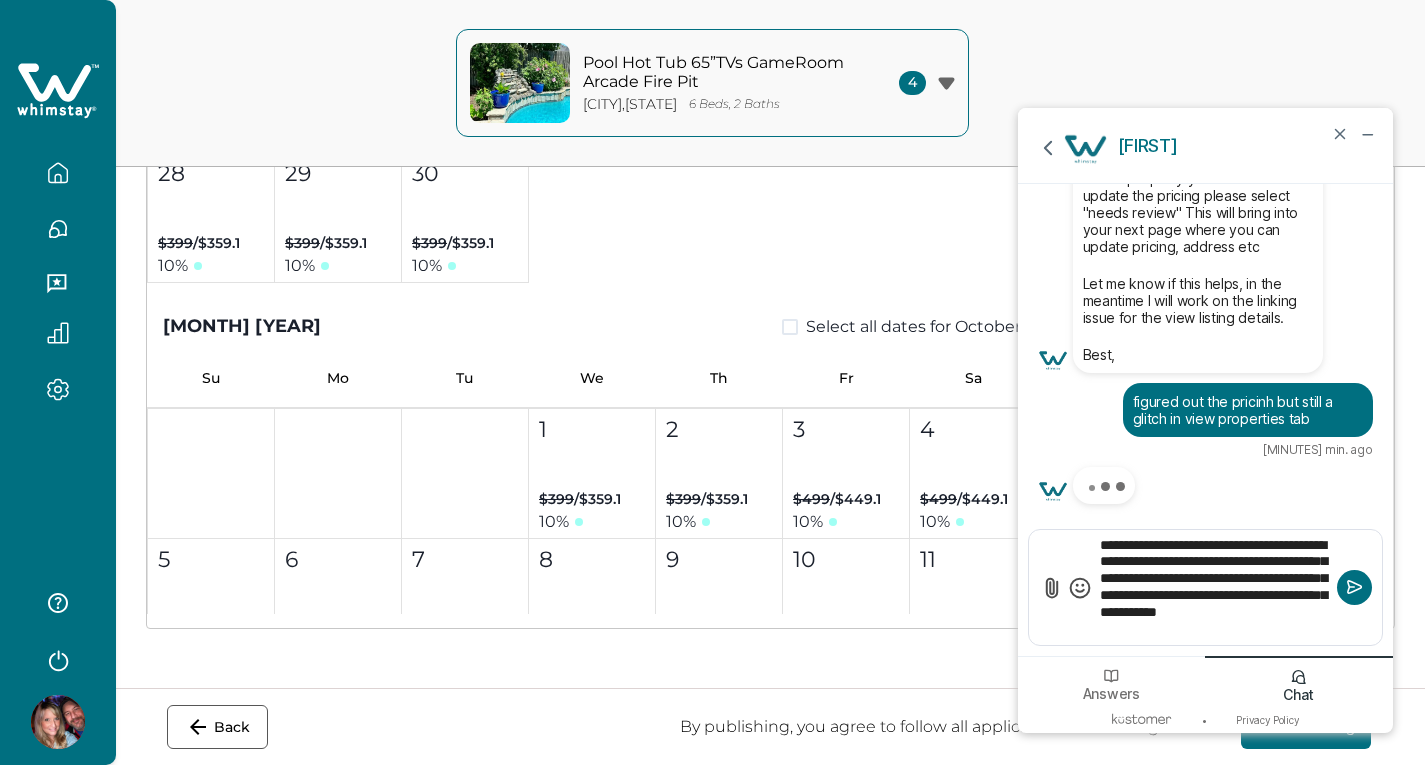 type on "**********" 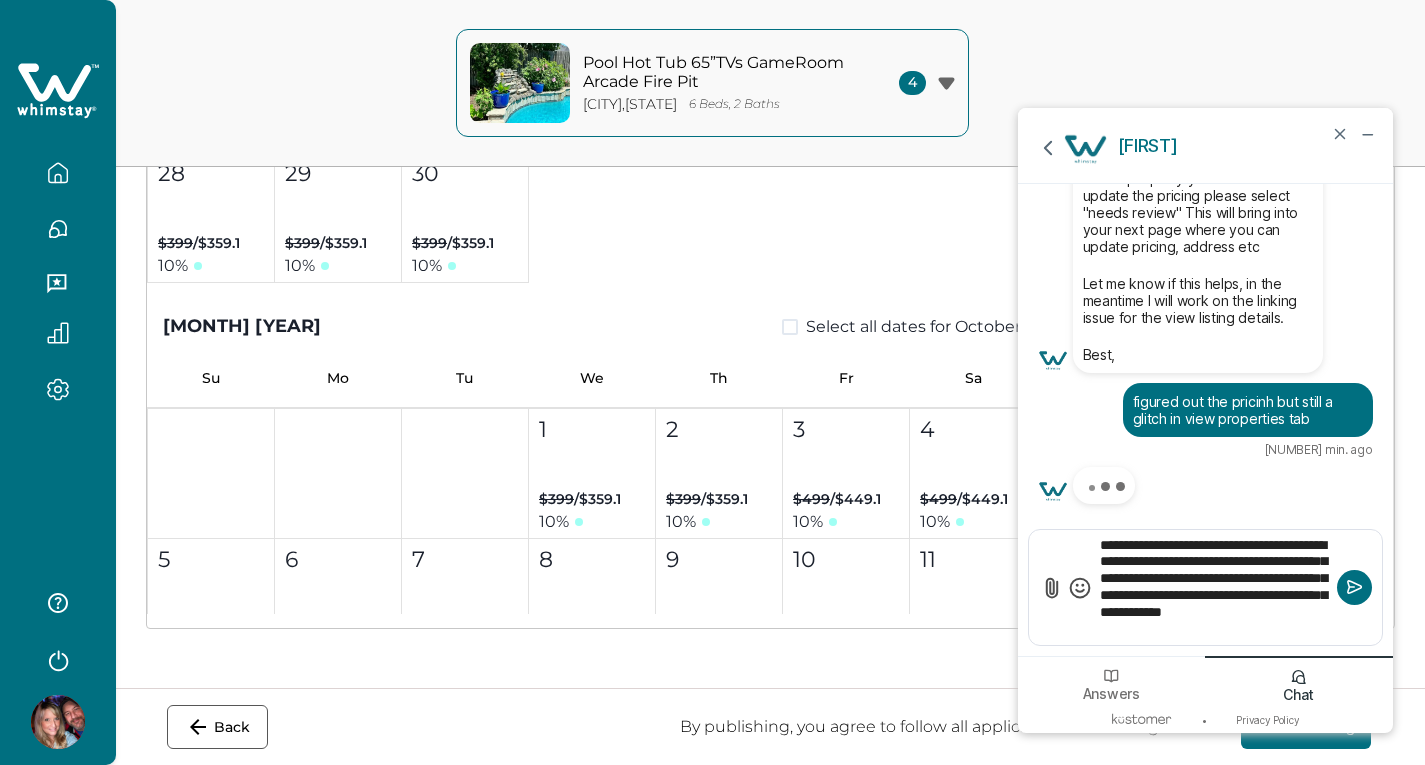 type 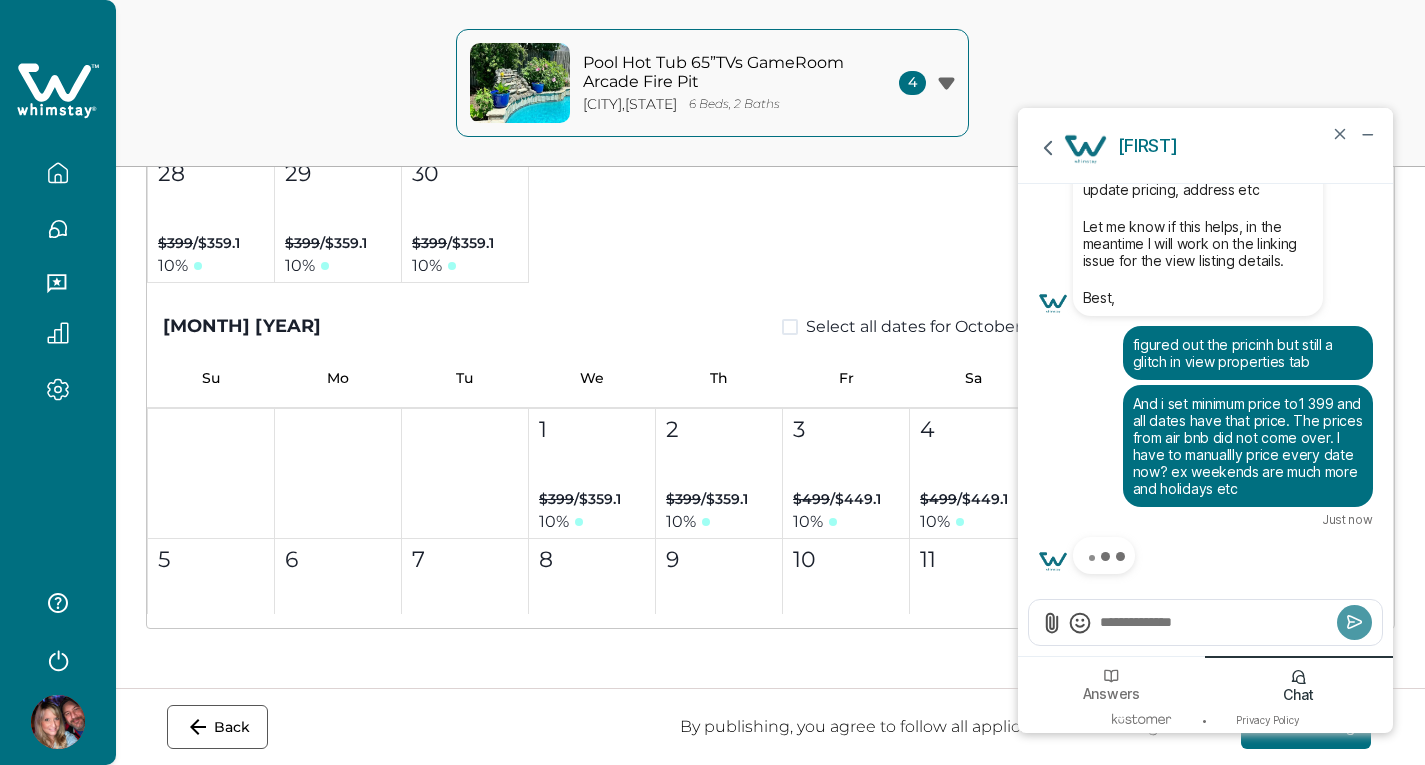scroll, scrollTop: 1800, scrollLeft: 0, axis: vertical 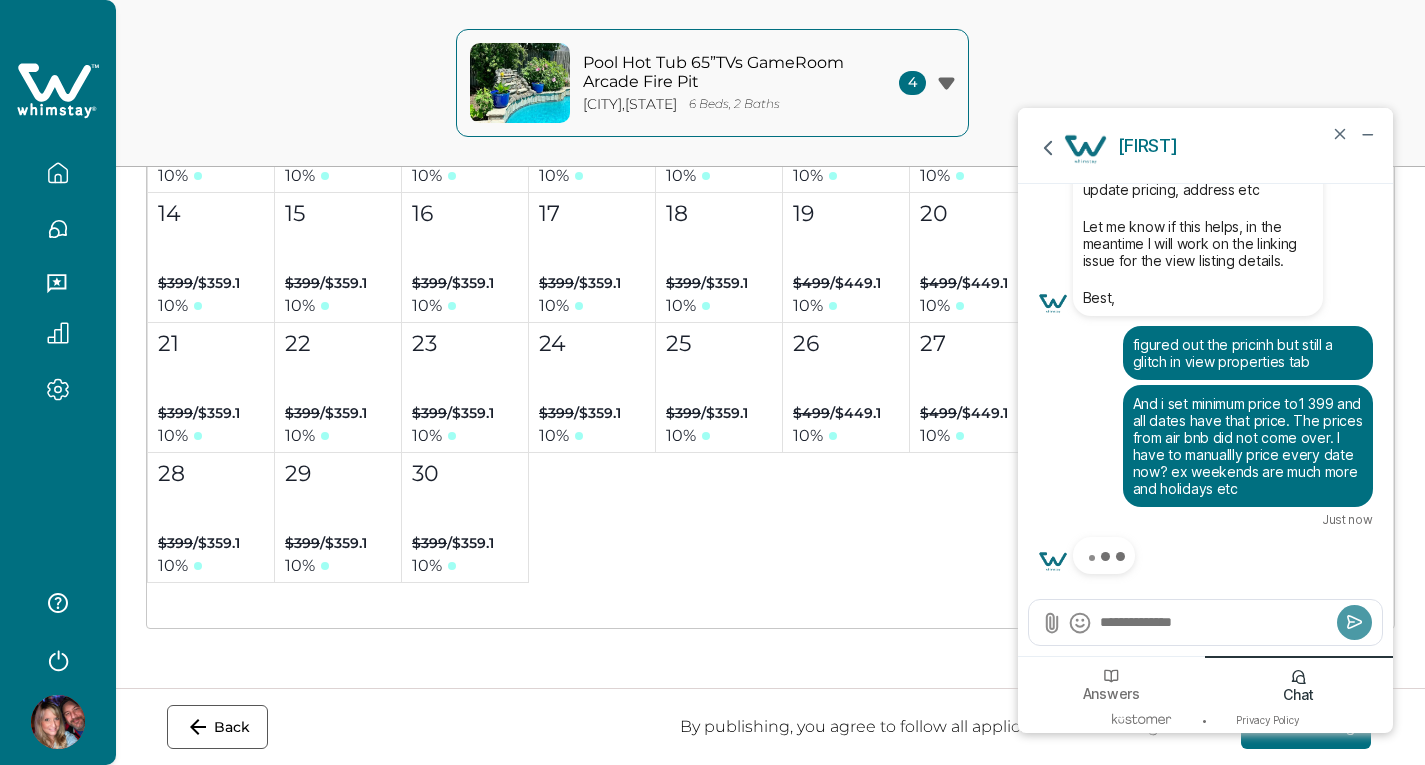 click on "Pool Hot Tub 65”TVs GameRoom Arcade Fire Pit [CITY] , [STATE] 6 Beds, 2 Baths 4" at bounding box center [712, 83] 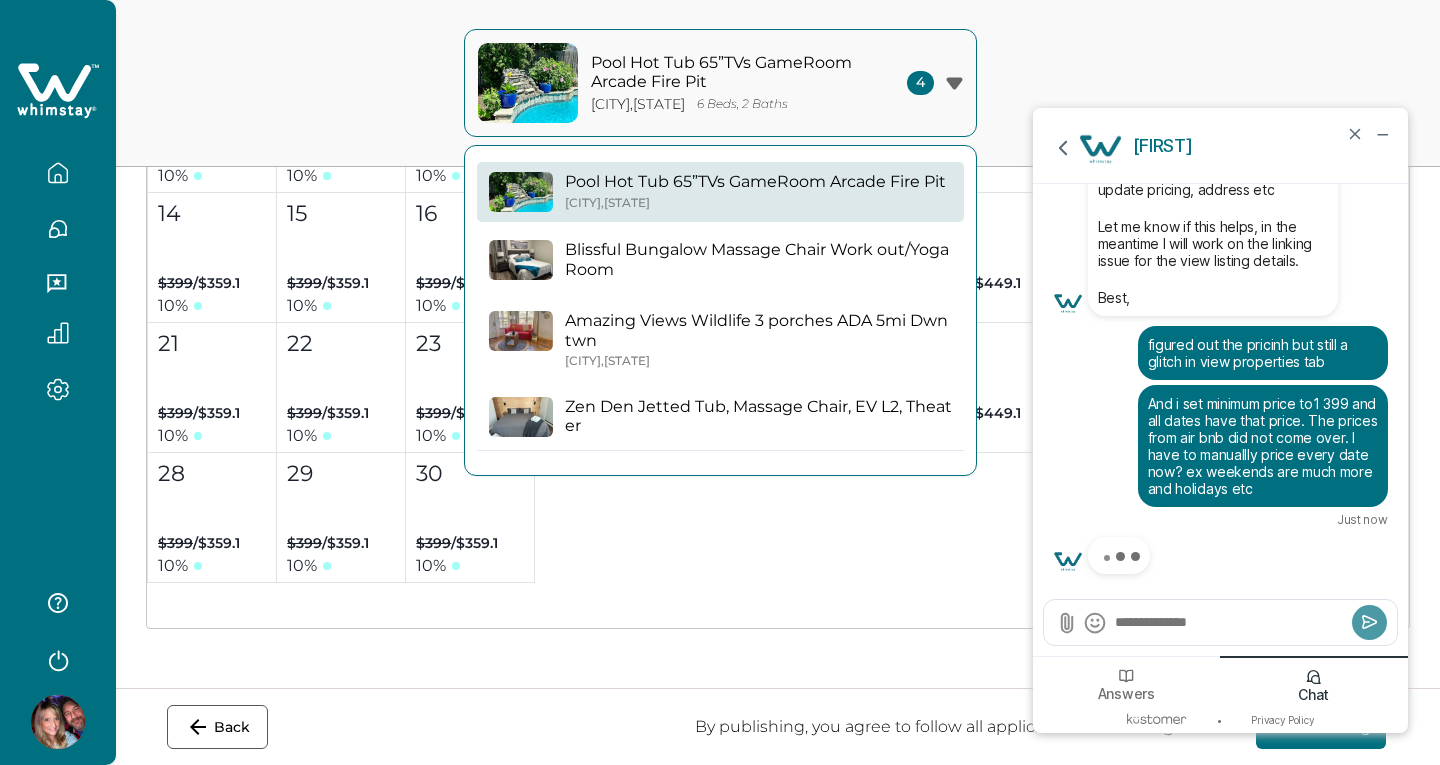 click on "Pool Hot Tub 65”TVs GameRoom Arcade Fire Pit [CITY] , [STATE] 6 Beds, 2 Baths 4" at bounding box center [720, 83] 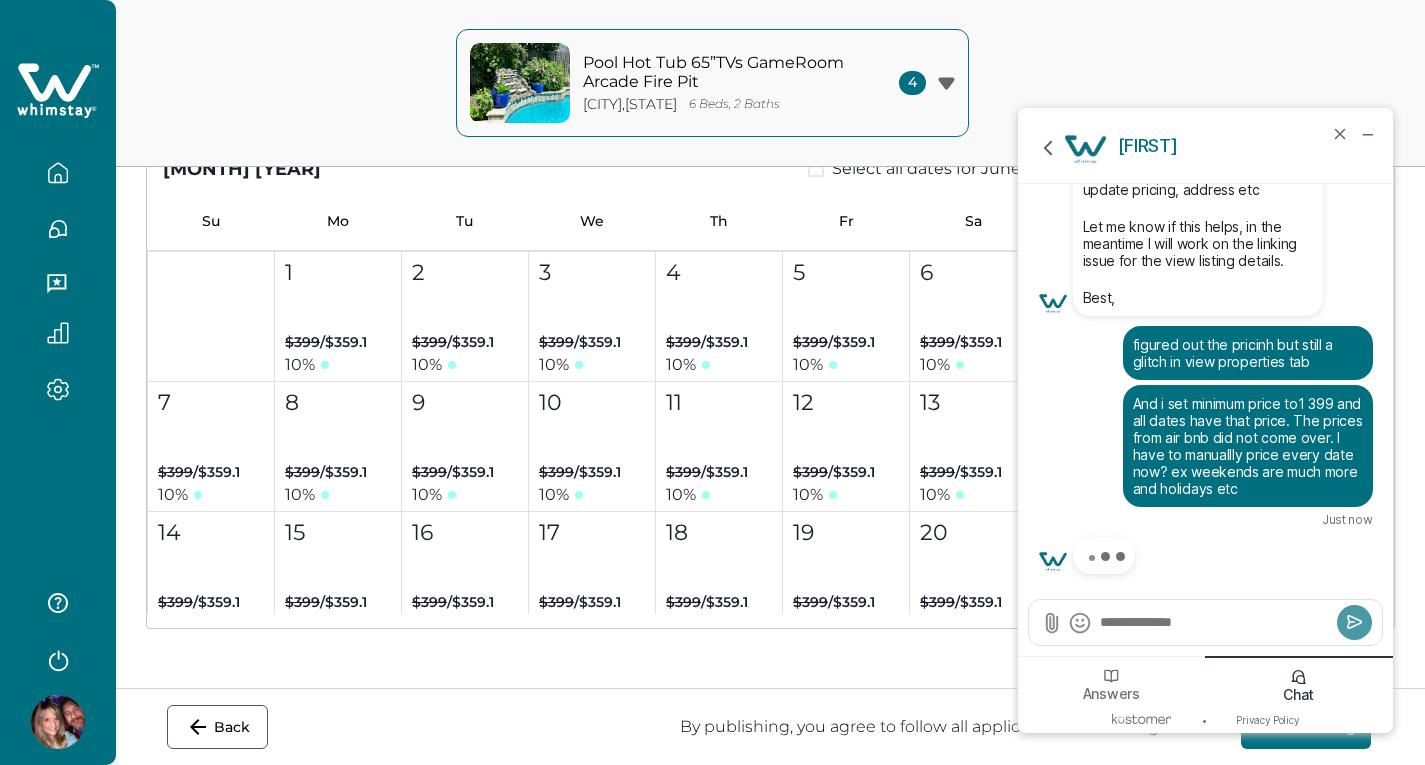 scroll, scrollTop: 8600, scrollLeft: 0, axis: vertical 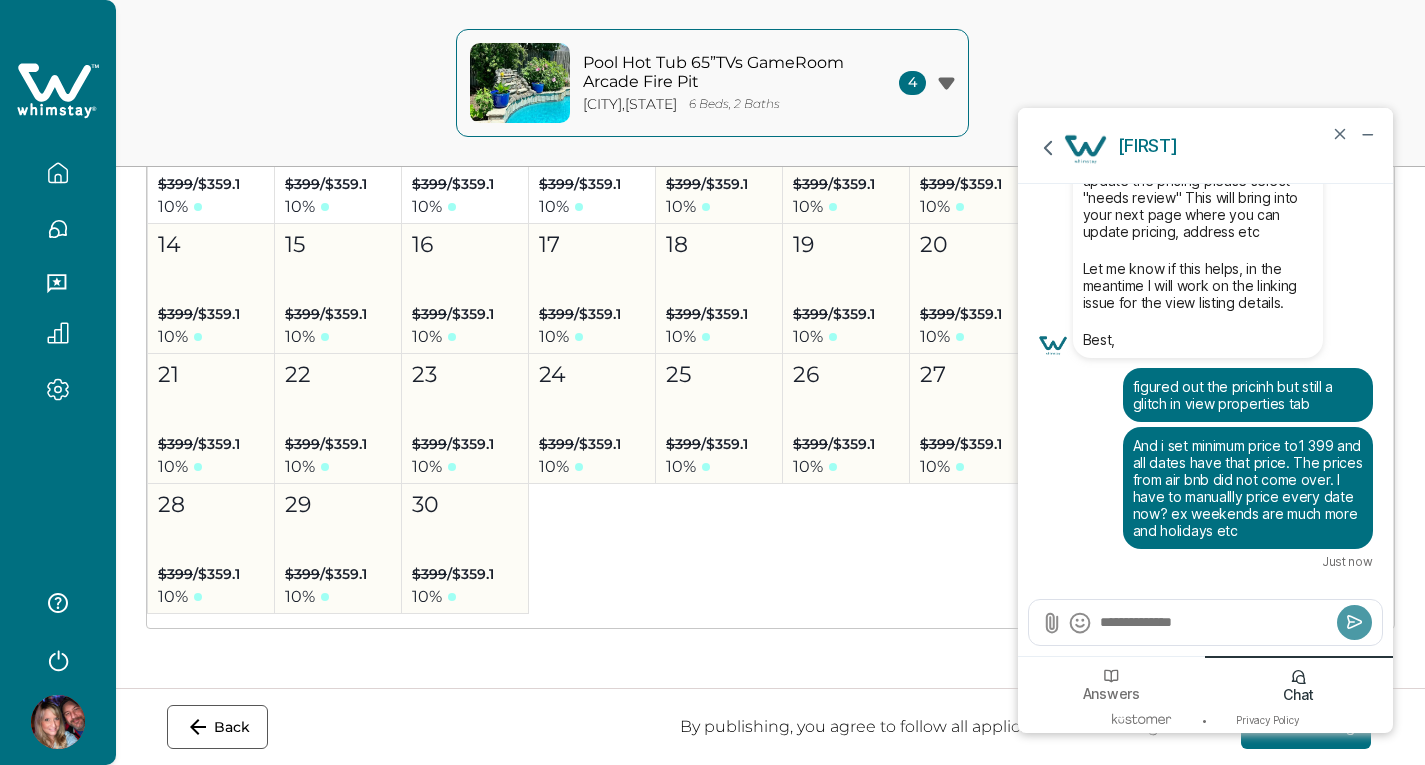 drag, startPoint x: 715, startPoint y: 403, endPoint x: 642, endPoint y: 565, distance: 177.68793 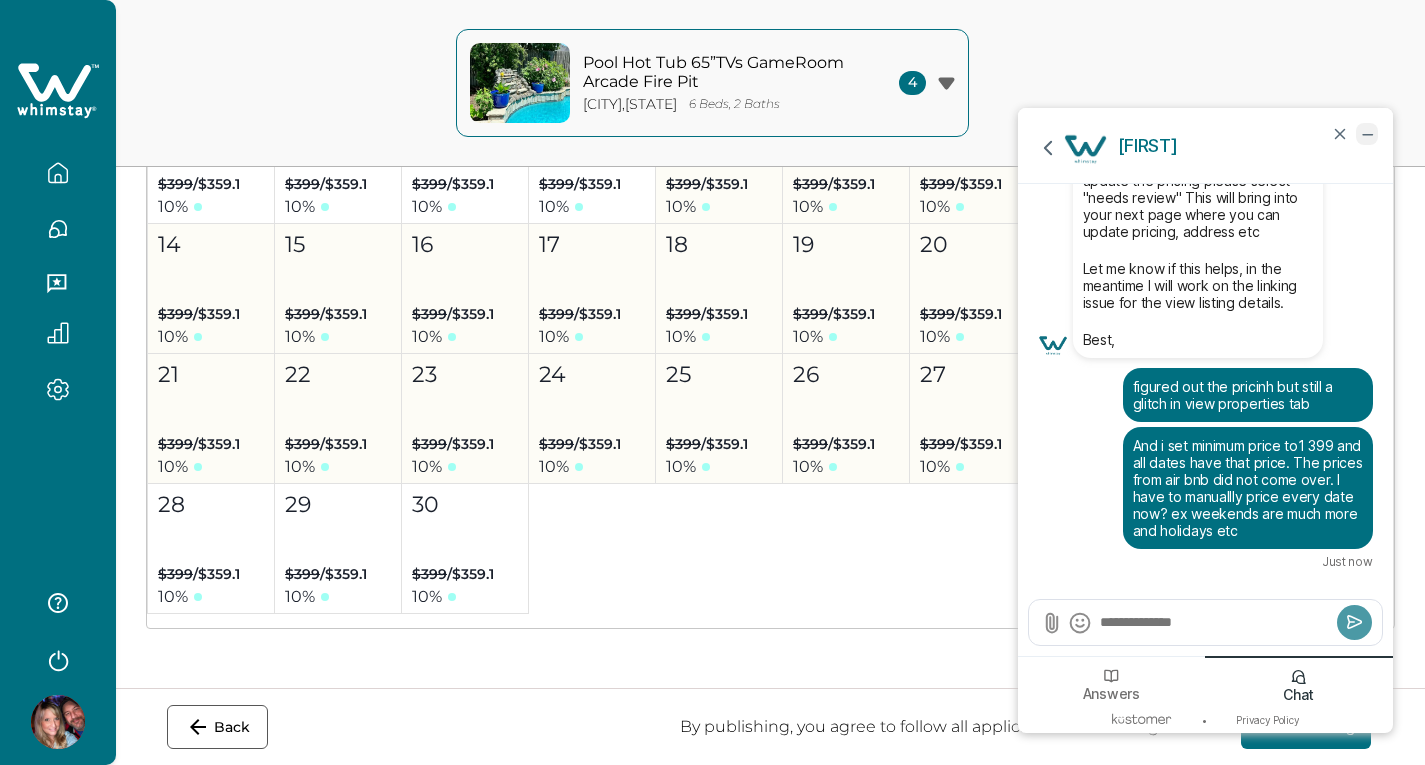 click 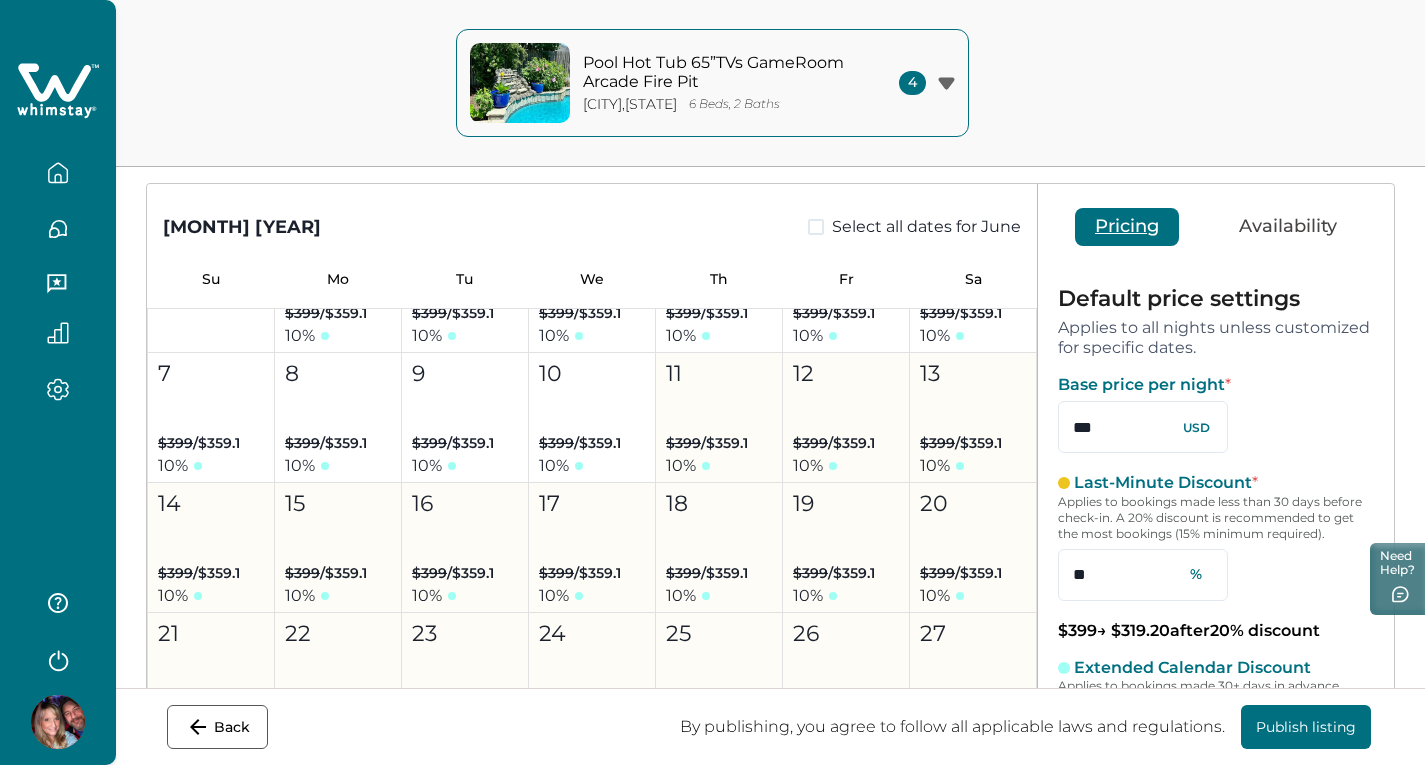 scroll, scrollTop: 14, scrollLeft: 0, axis: vertical 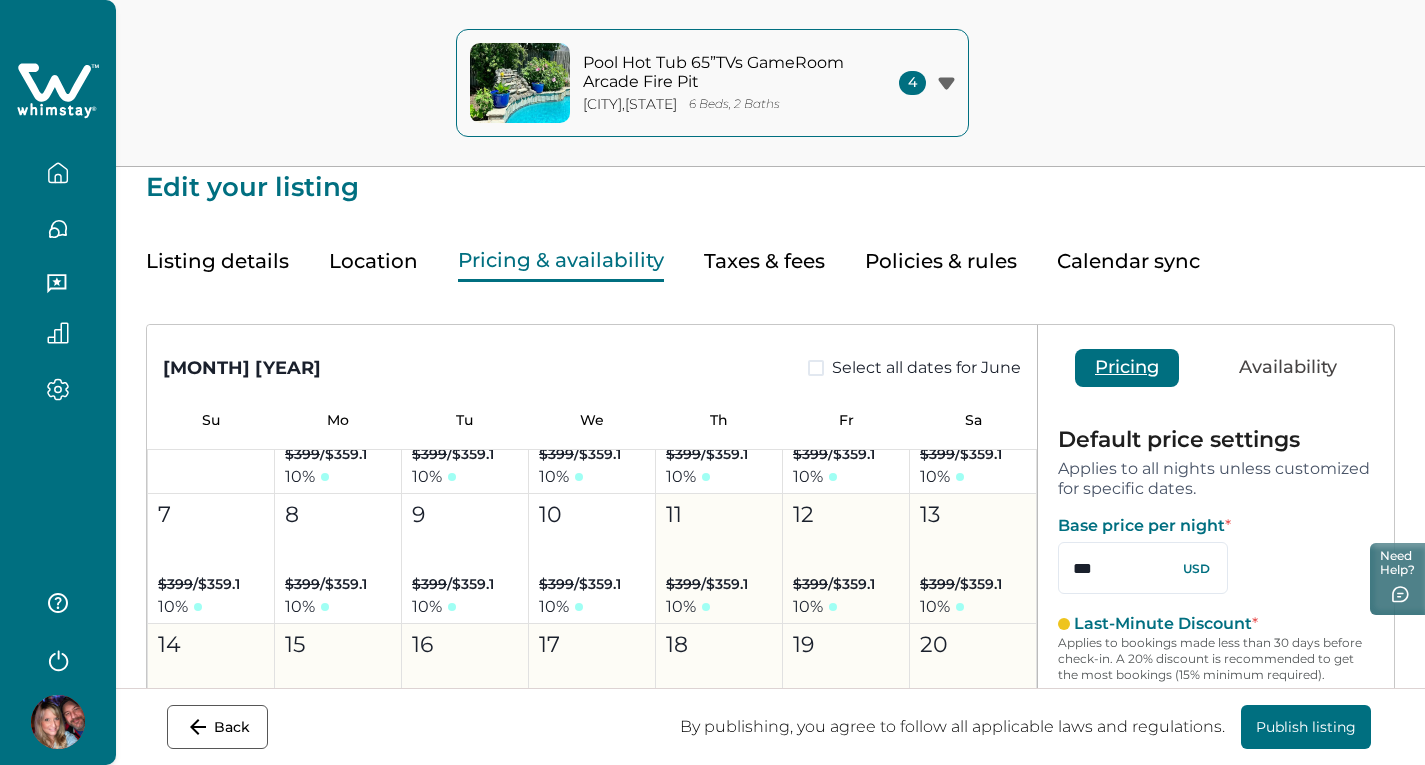 click on "Availability" at bounding box center (1288, 368) 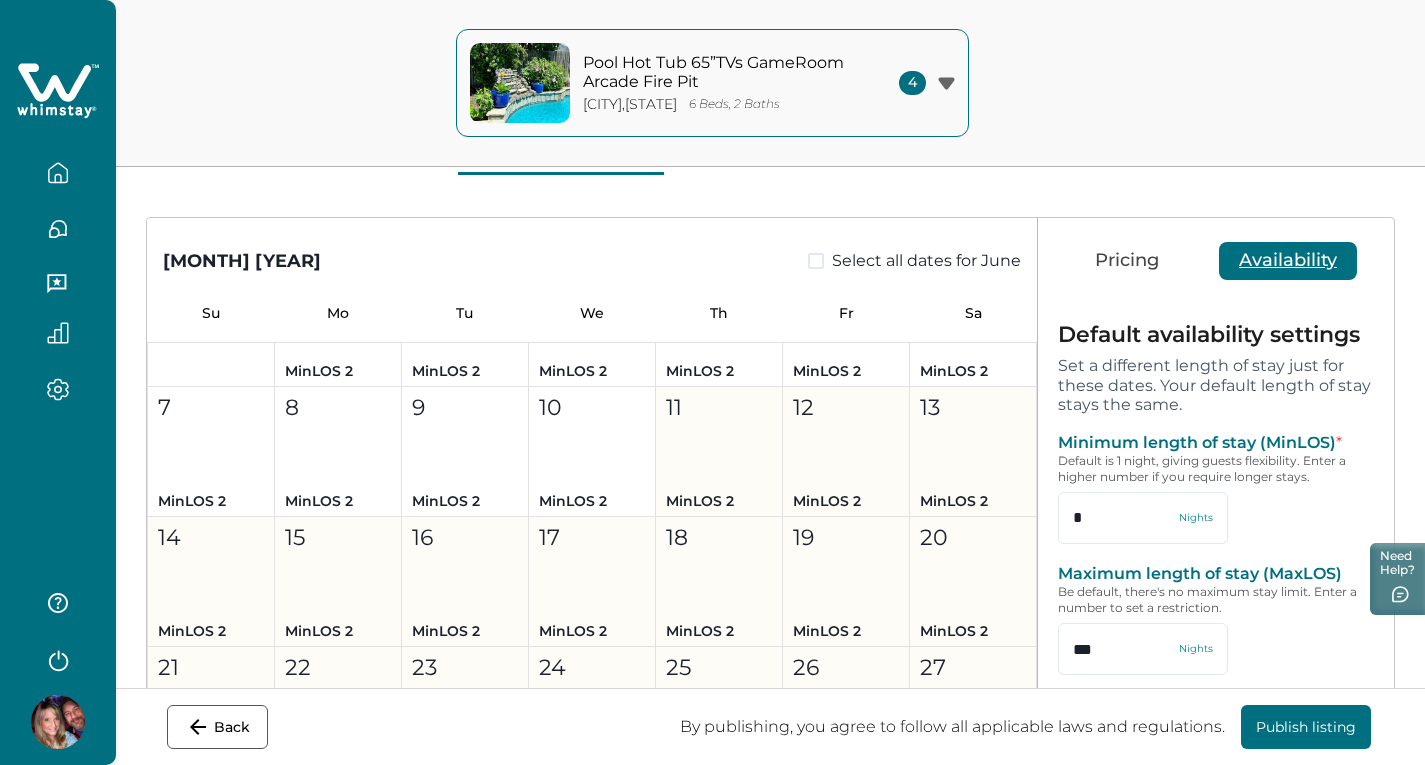 scroll, scrollTop: 214, scrollLeft: 0, axis: vertical 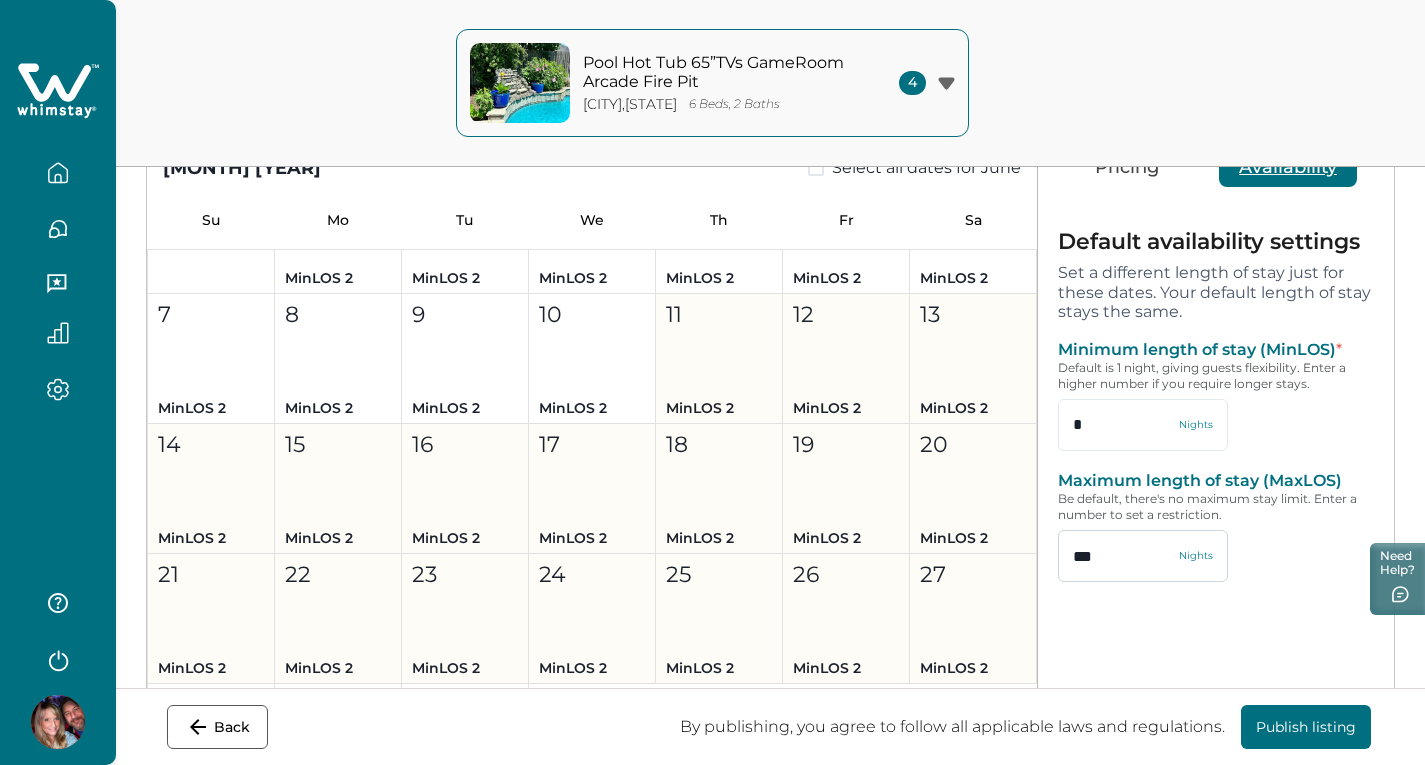 click on "***" at bounding box center (1143, 556) 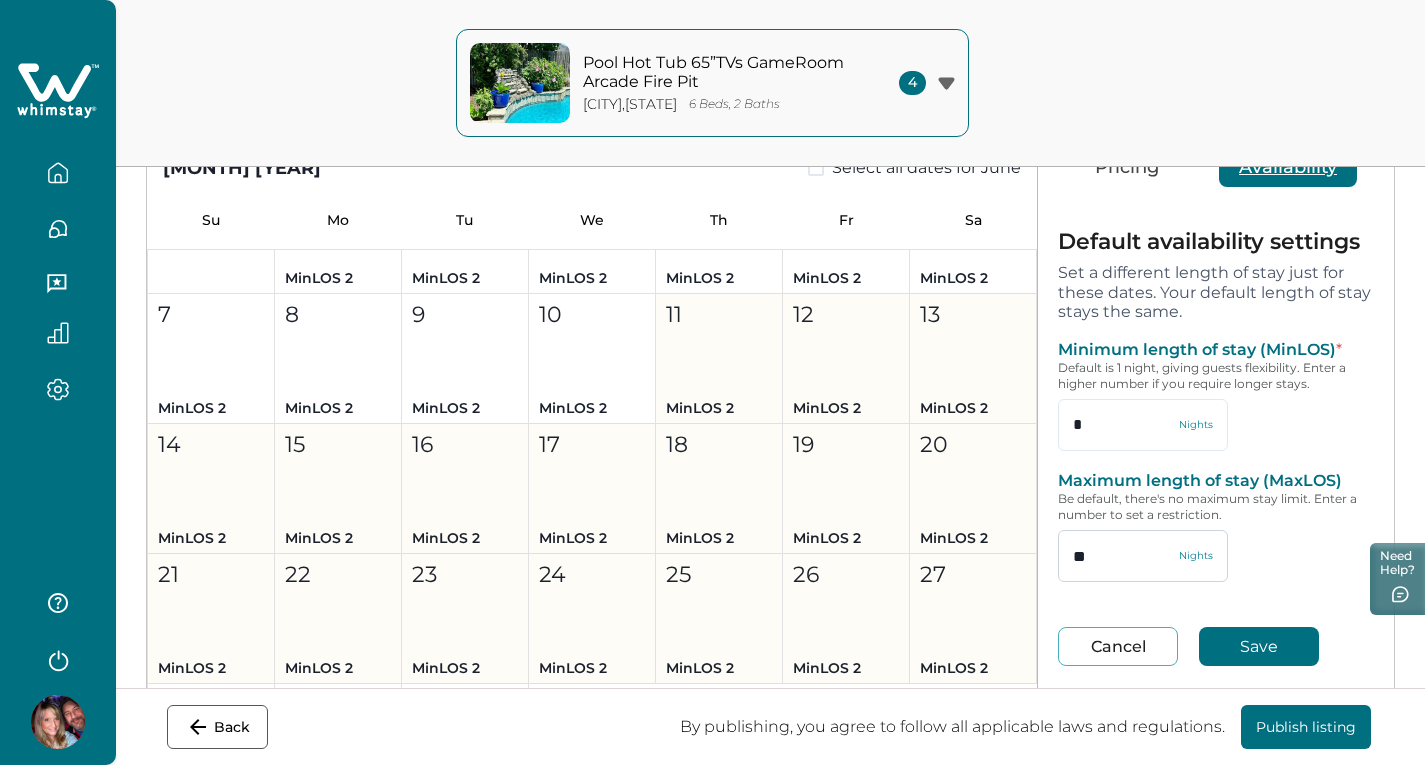 type on "*" 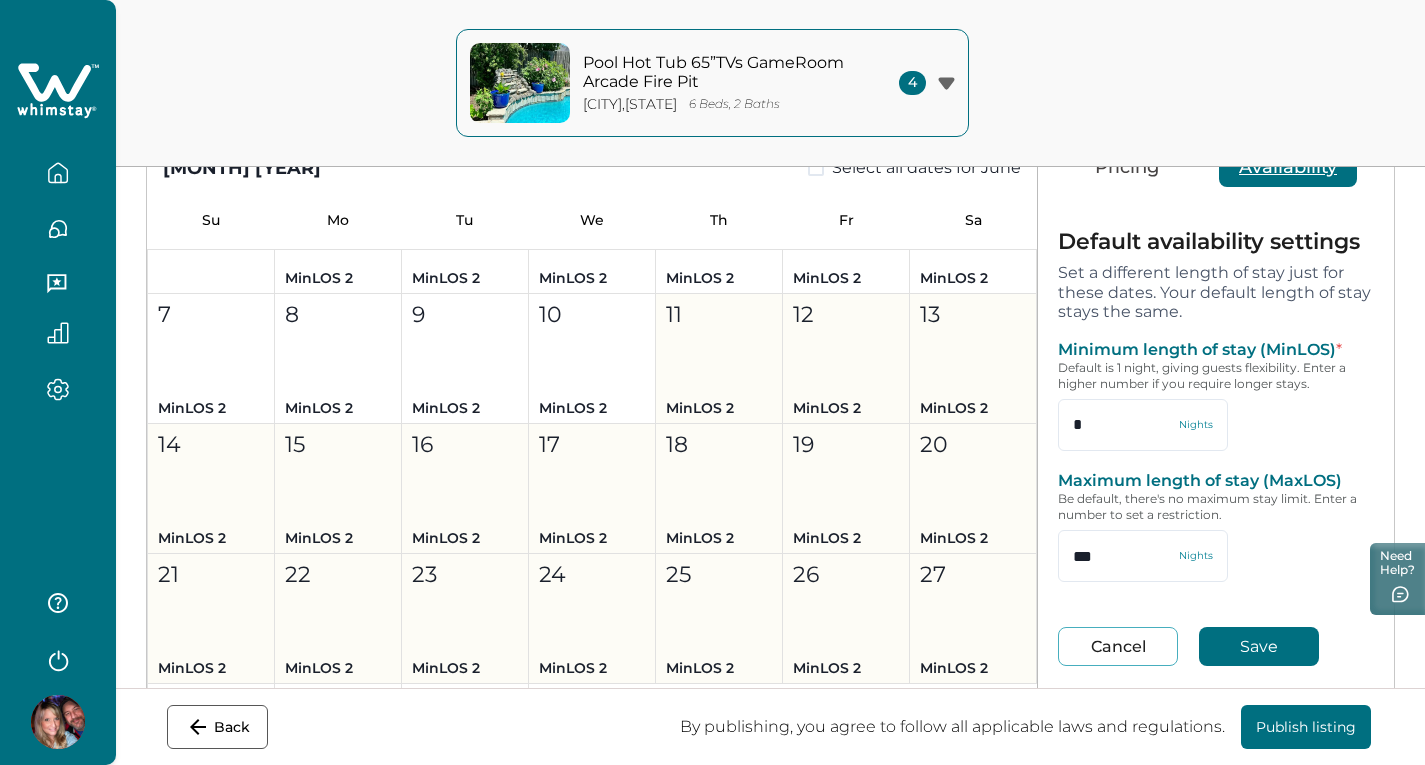 type on "***" 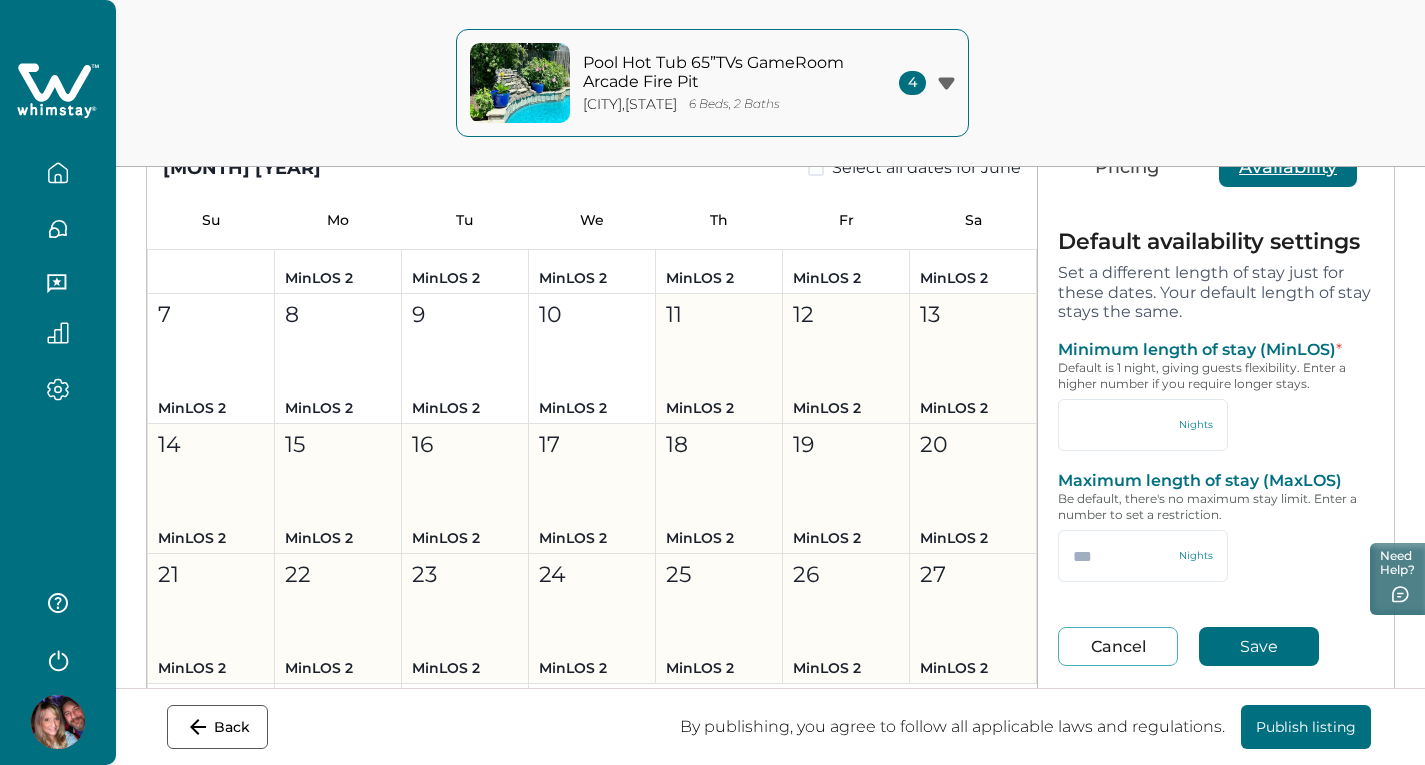 type on "*" 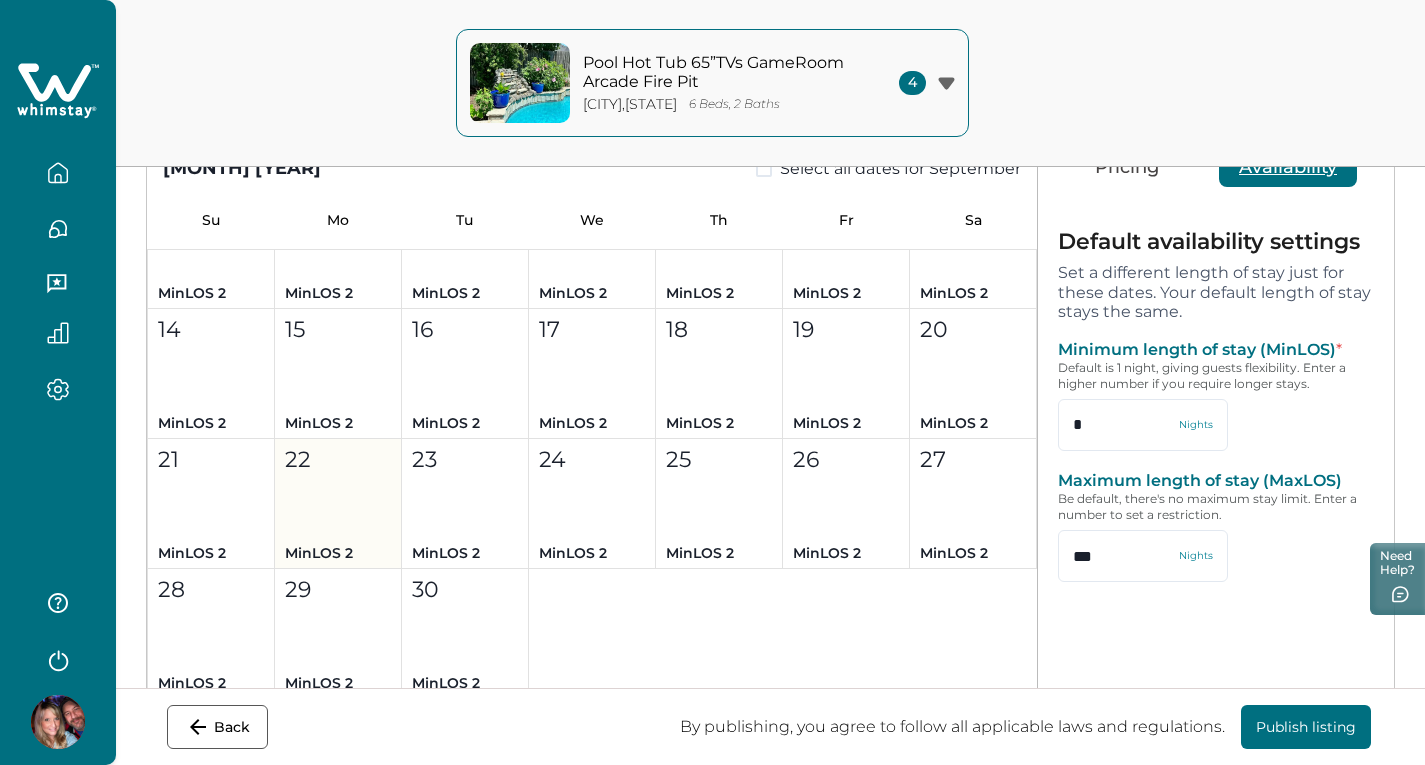 scroll, scrollTop: 1484, scrollLeft: 0, axis: vertical 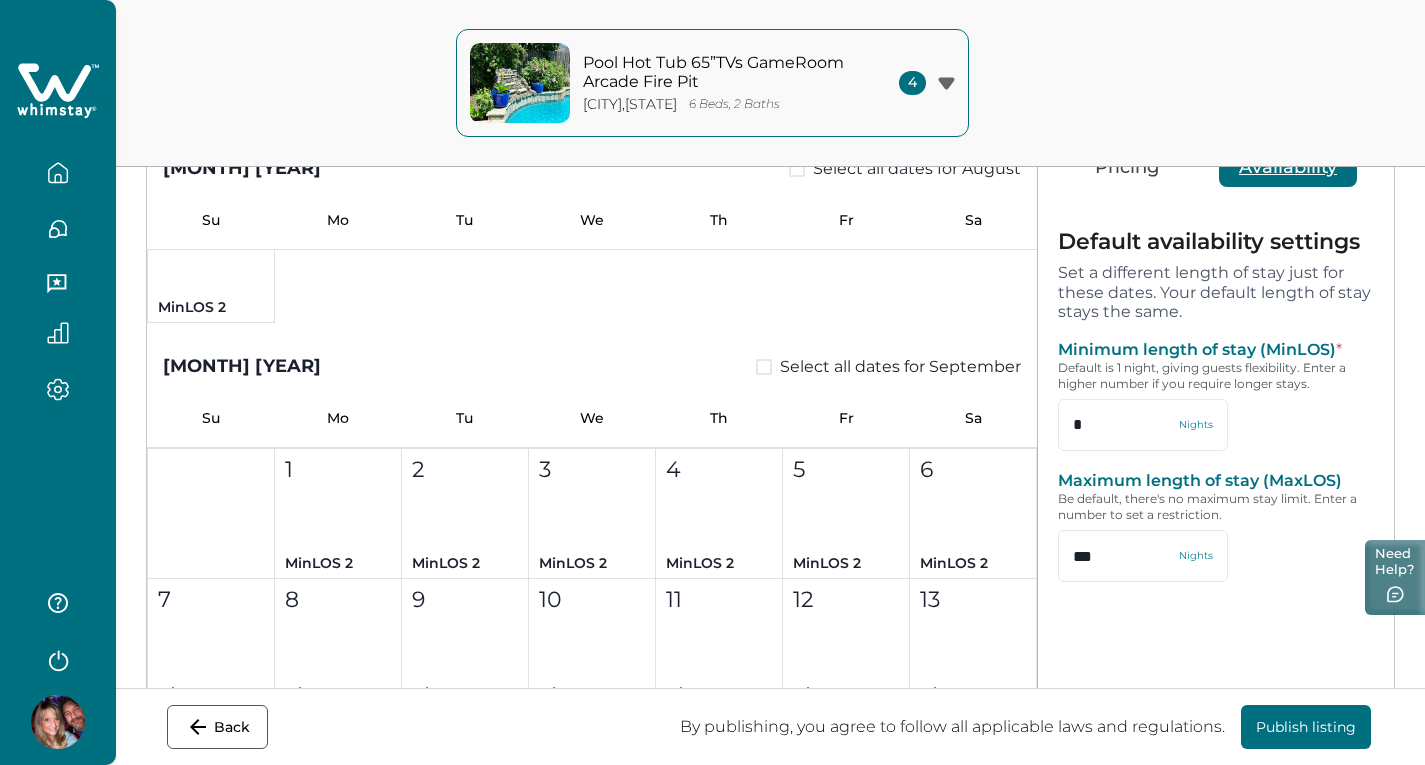 click on "Need Help?" at bounding box center (1395, 577) 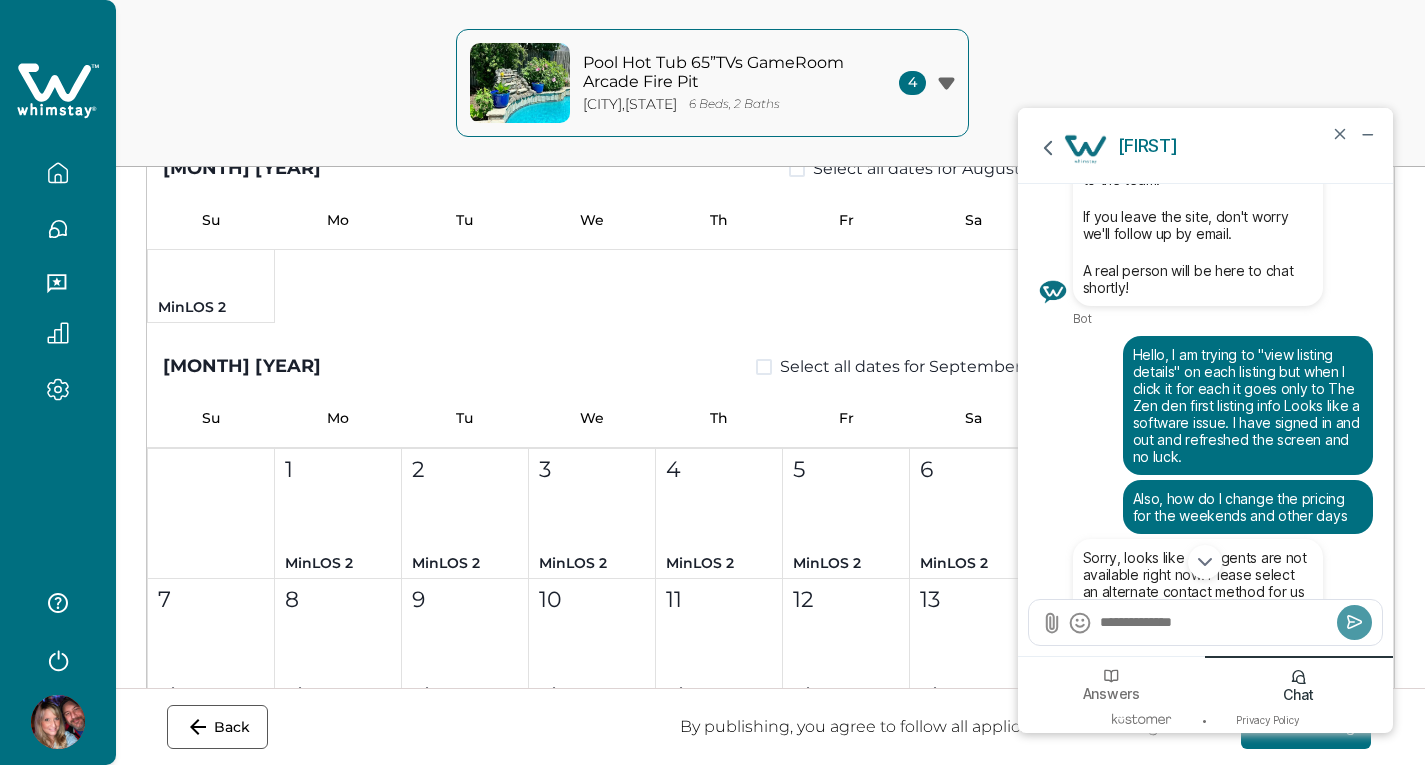 scroll, scrollTop: -806, scrollLeft: 0, axis: vertical 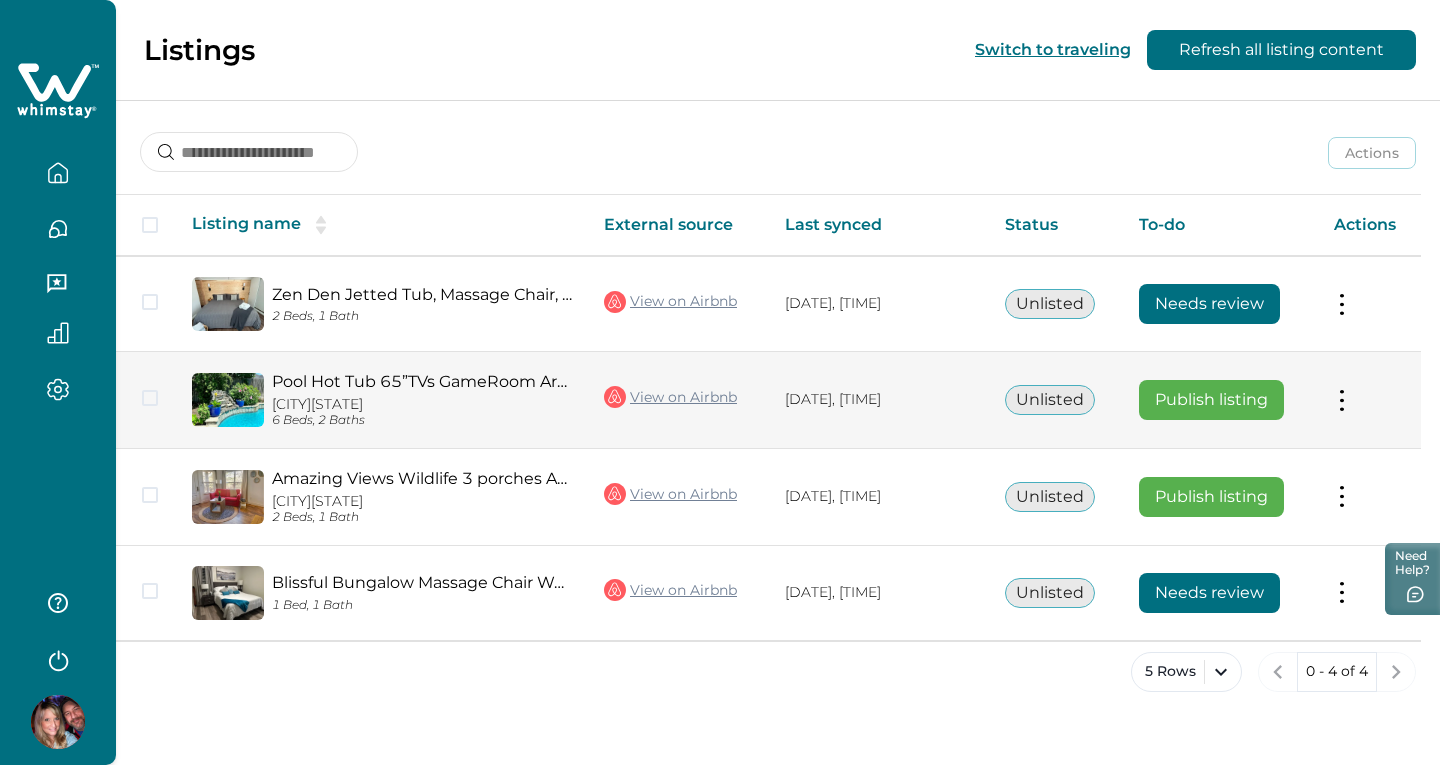 click on "Pool Hot Tub 65”TVs GameRoom Arcade Fire Pit" at bounding box center (422, 381) 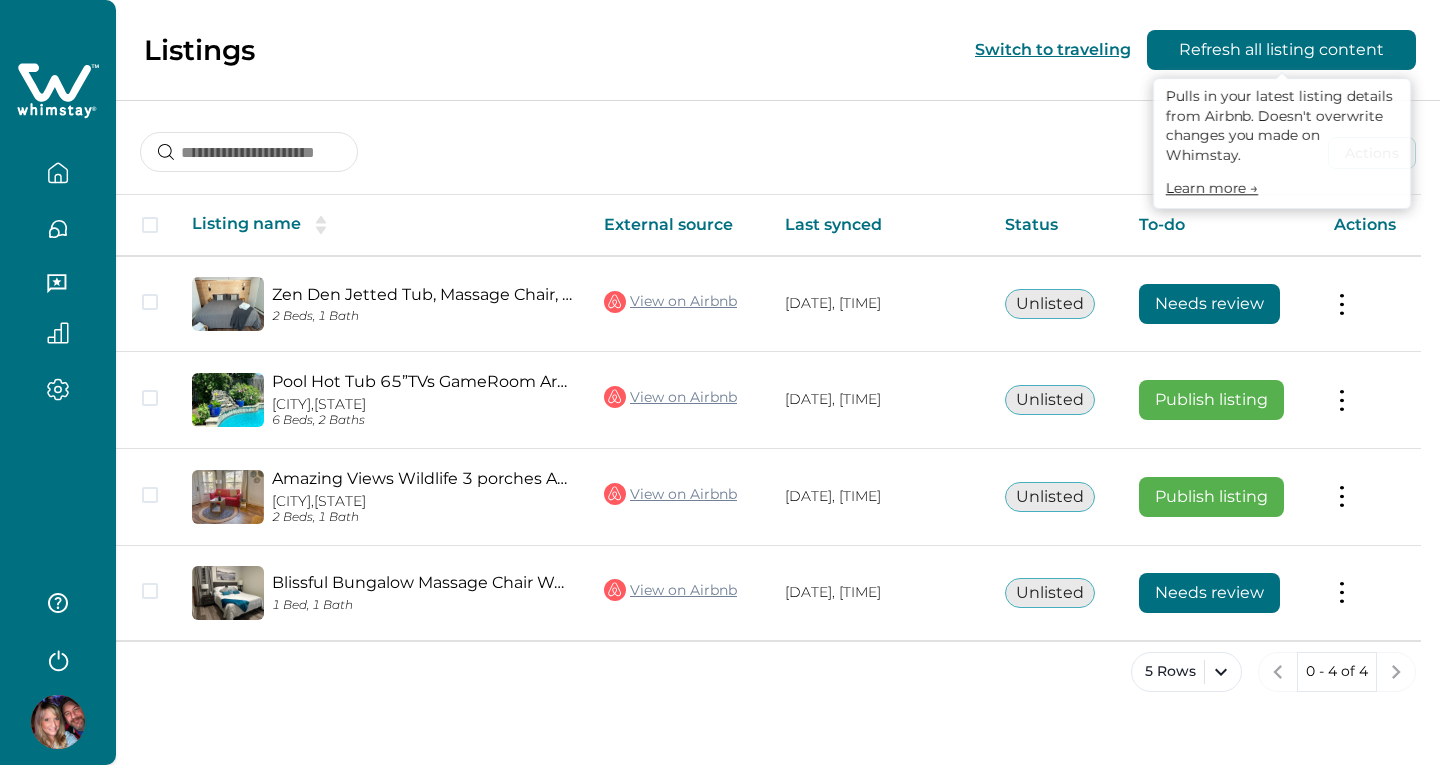 scroll, scrollTop: 0, scrollLeft: 0, axis: both 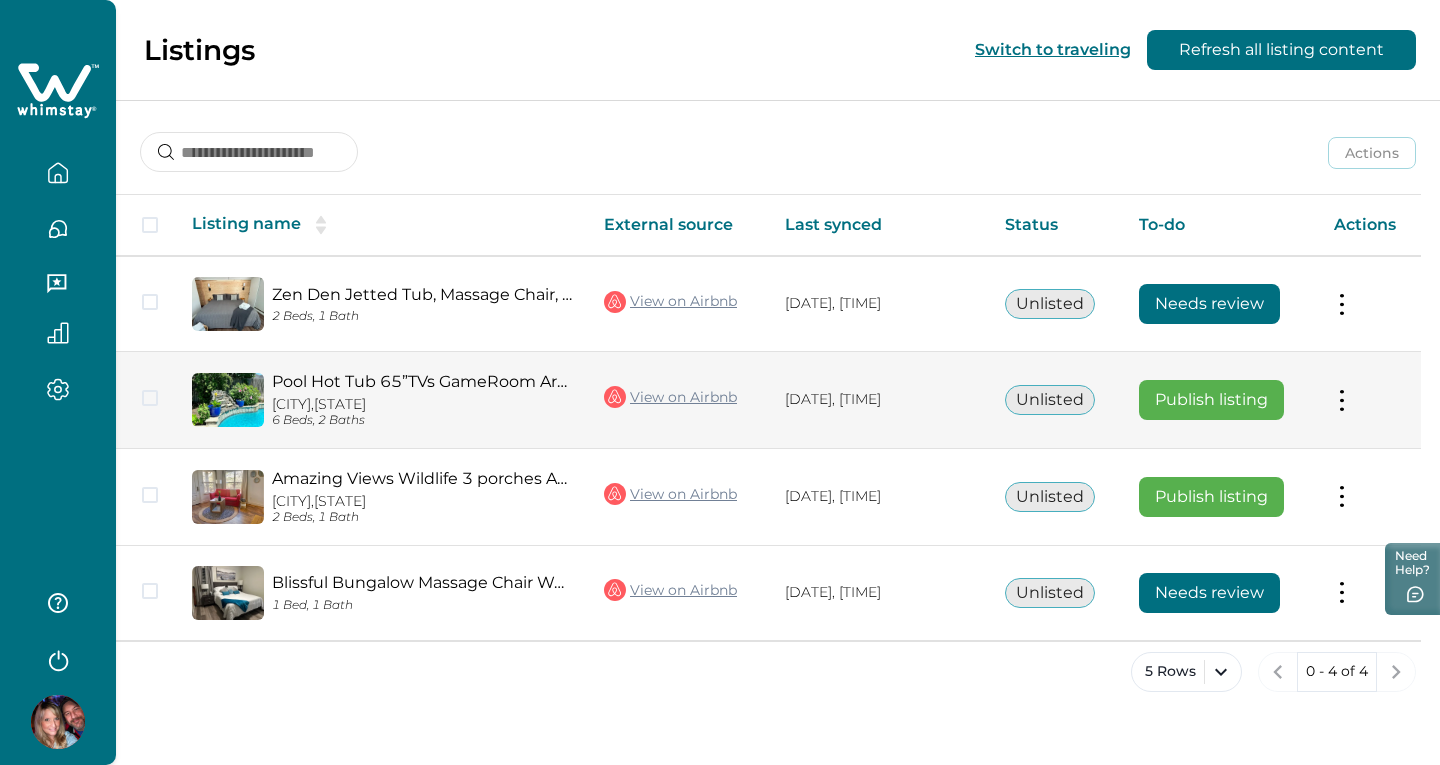 click on "Actions View listing on Whimstay Publish listing View listing details" at bounding box center [1369, 400] 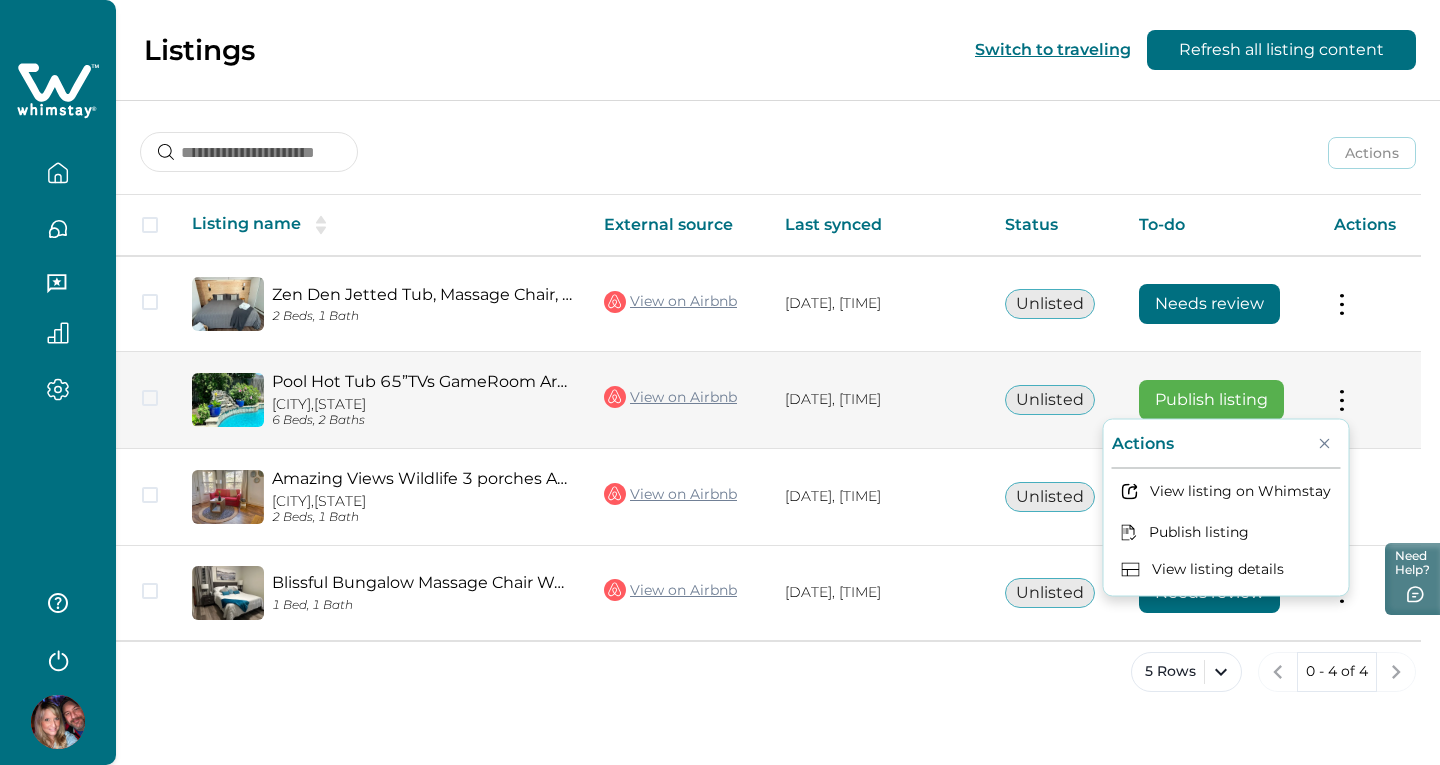 click on "Actions View listing on Whimstay Publish listing View listing details" at bounding box center [1369, 400] 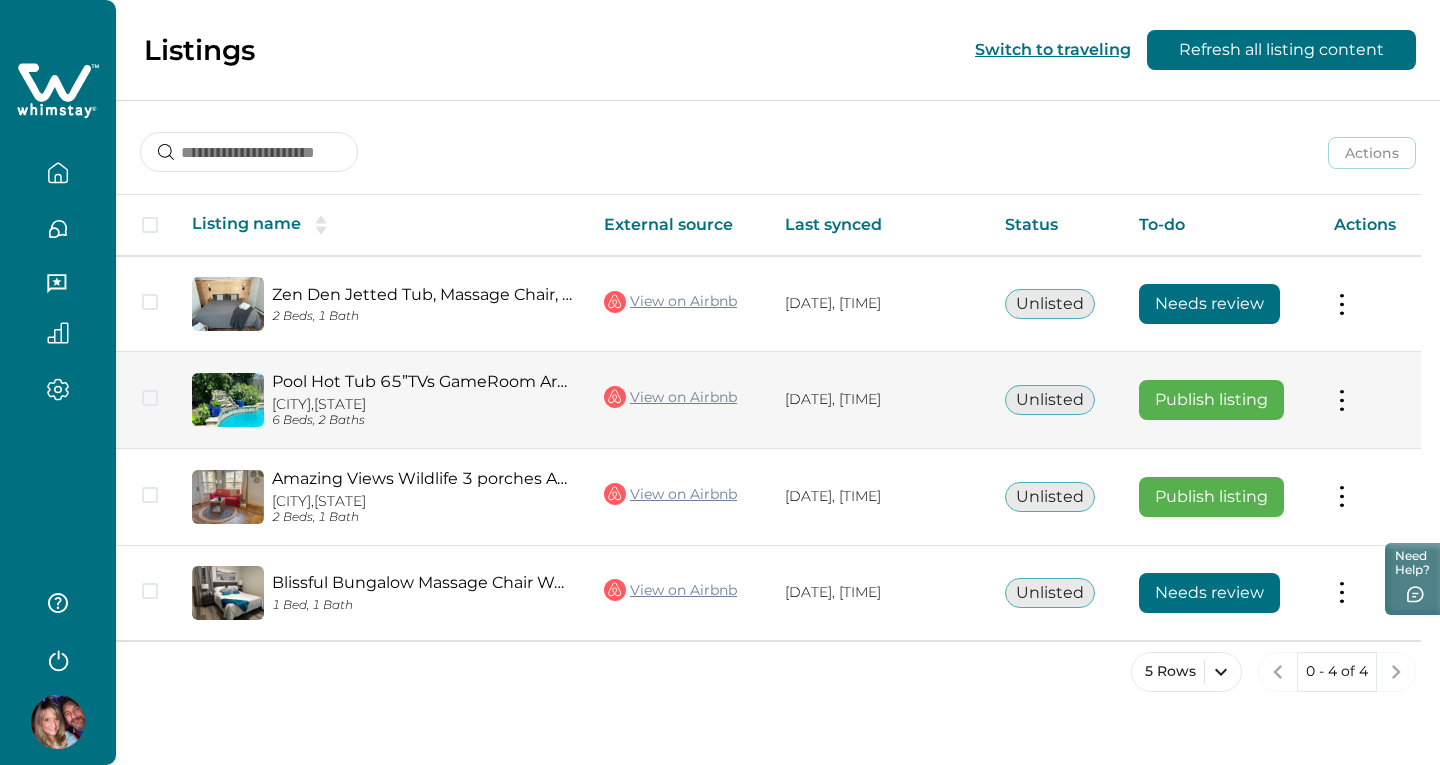 click on "Pool Hot Tub 65”TVs GameRoom Arcade Fire Pit" at bounding box center [422, 381] 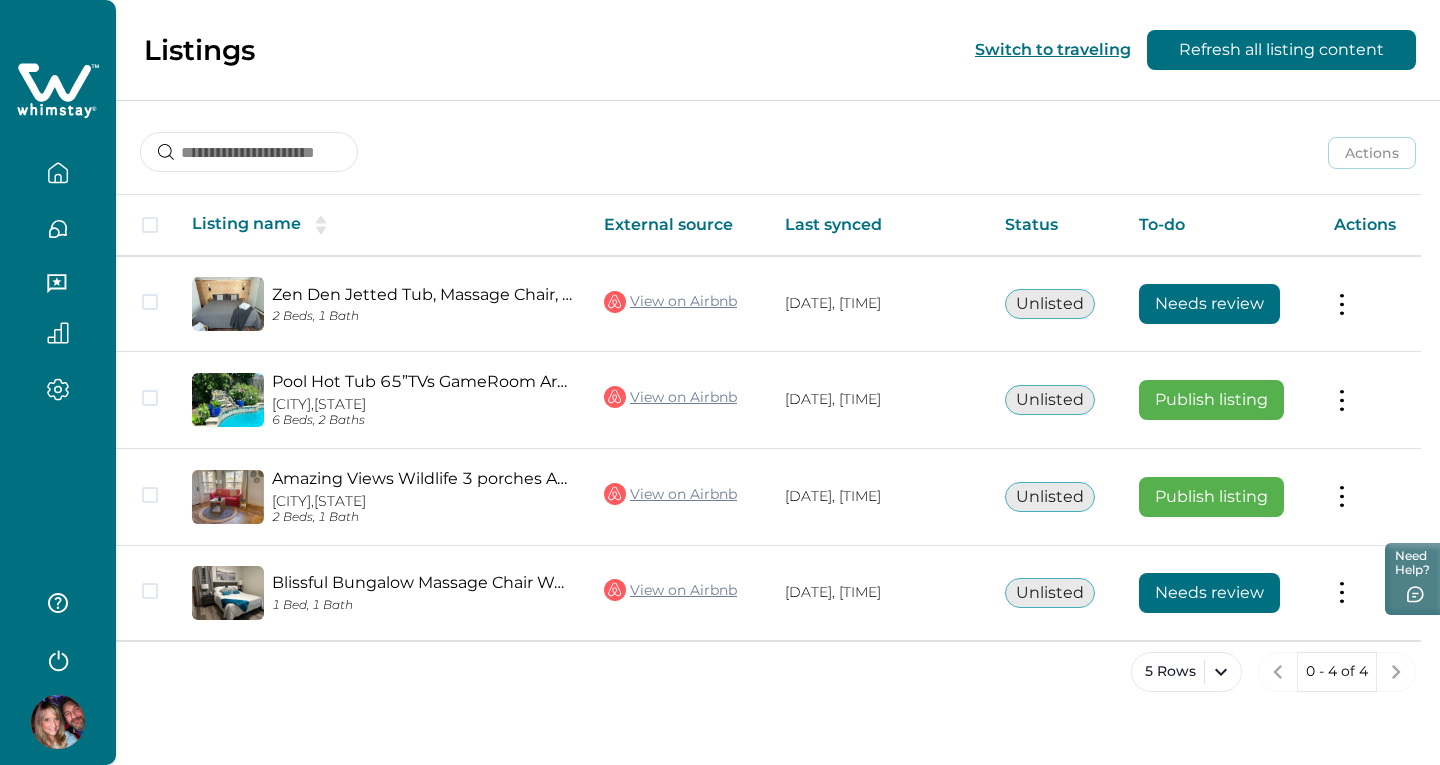 click at bounding box center [58, 173] 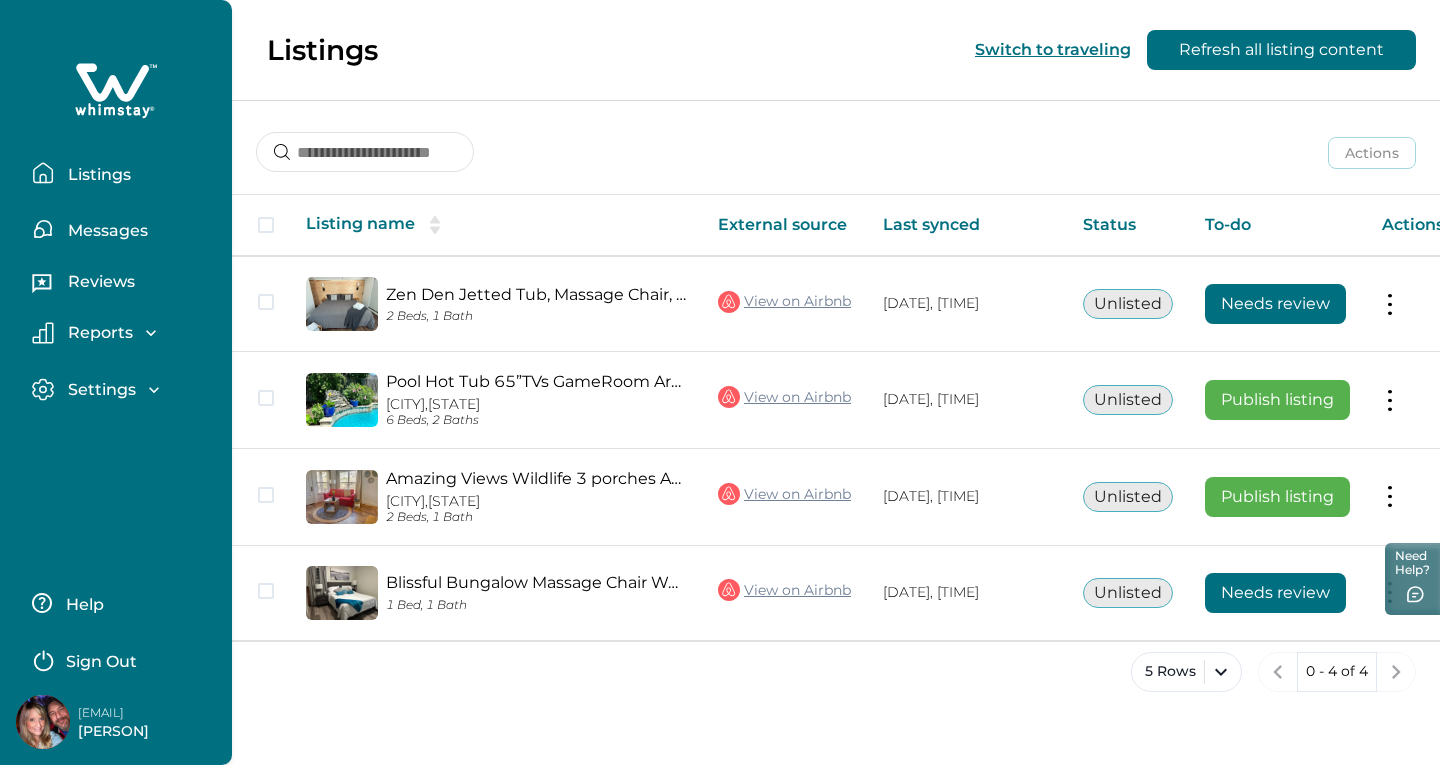 click 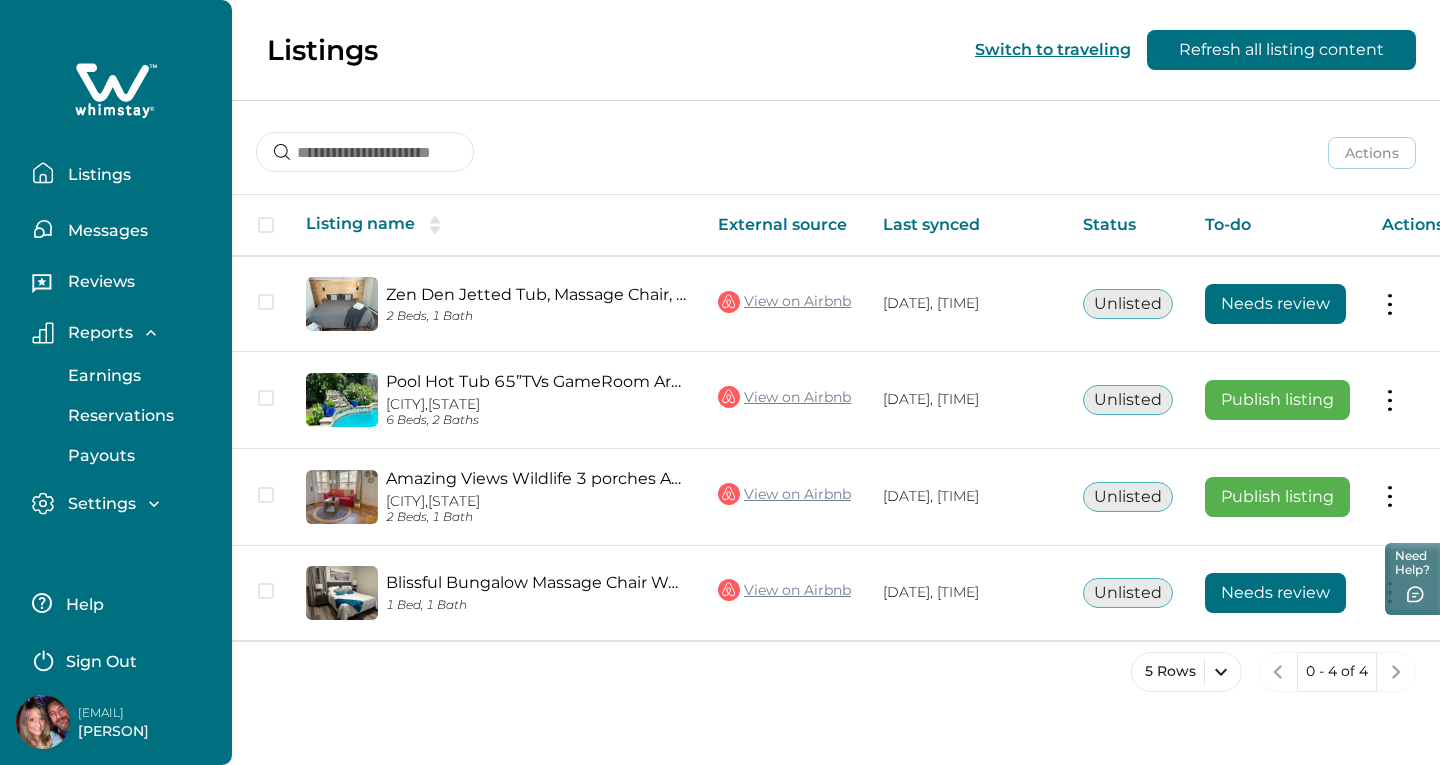 click on "Reports" at bounding box center (97, 333) 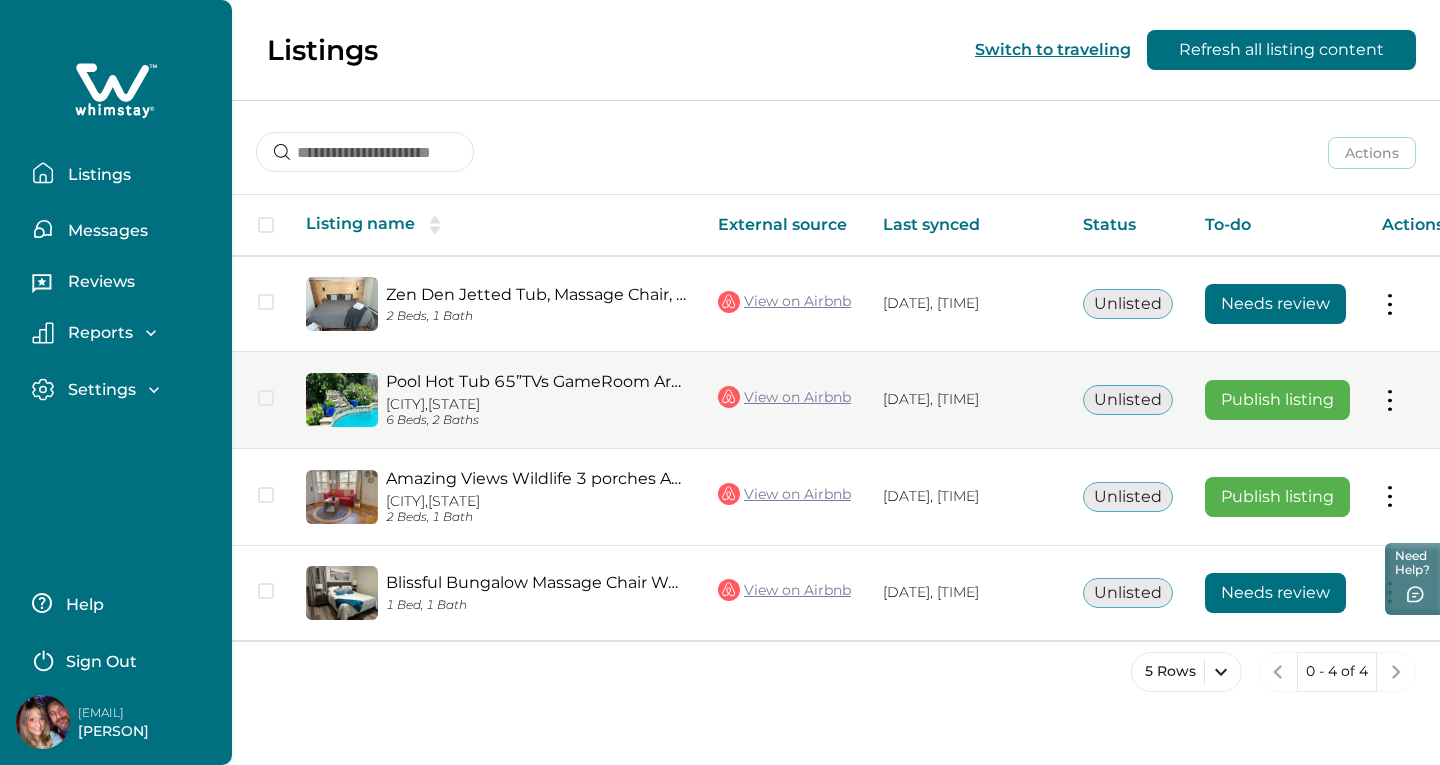 click on "Pool Hot Tub 65”TVs GameRoom Arcade Fire Pit" at bounding box center [536, 381] 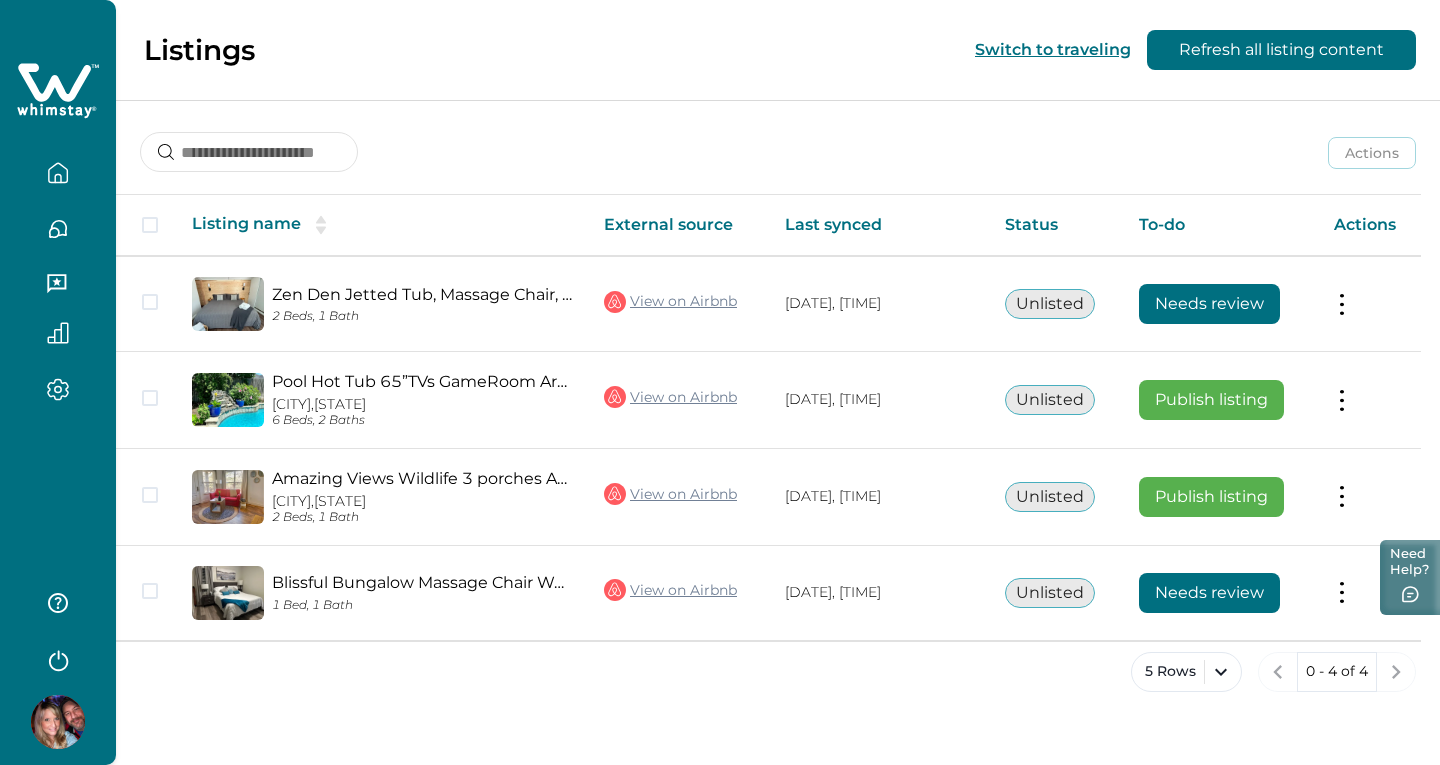 click on "Need Help?" at bounding box center [1410, 577] 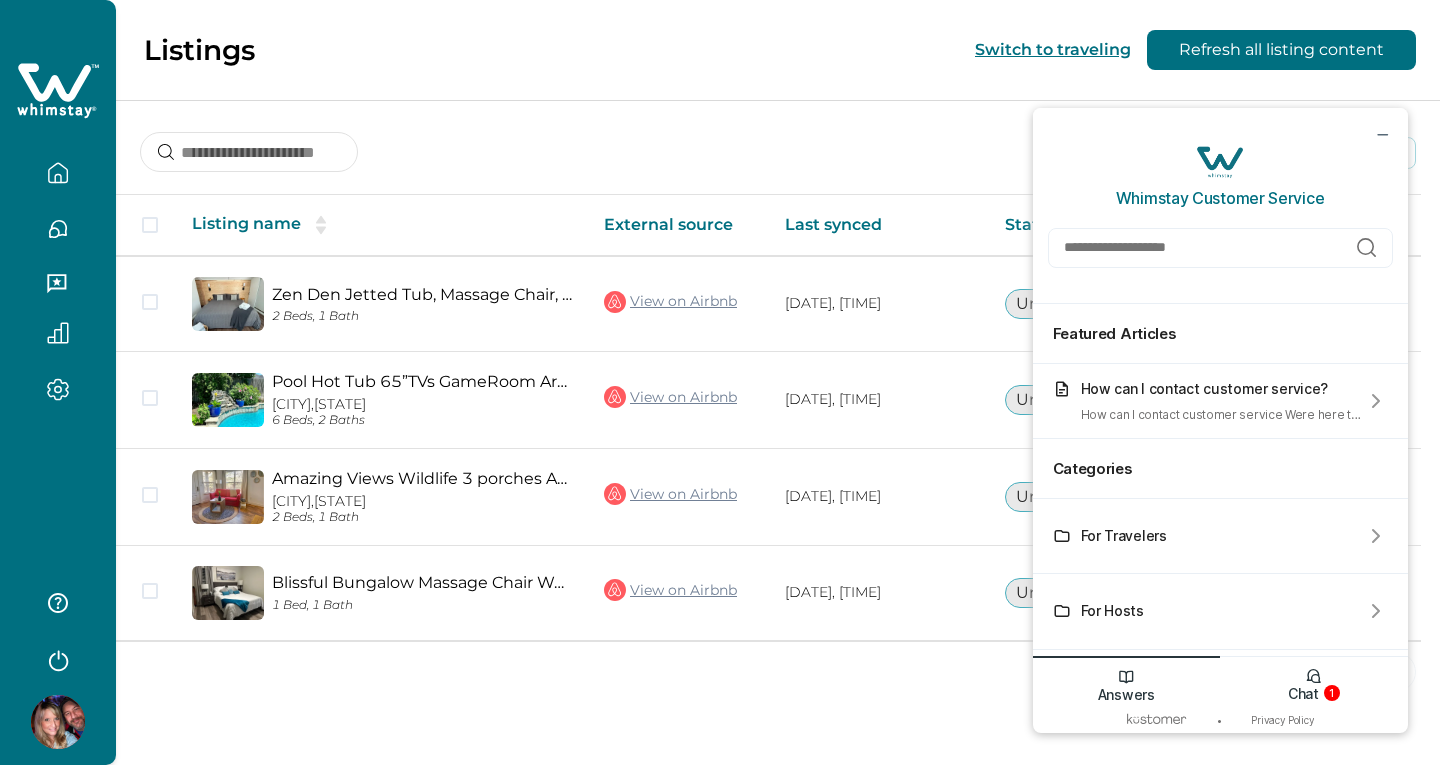 click on "Chat [NUMBER]" at bounding box center [1314, 681] 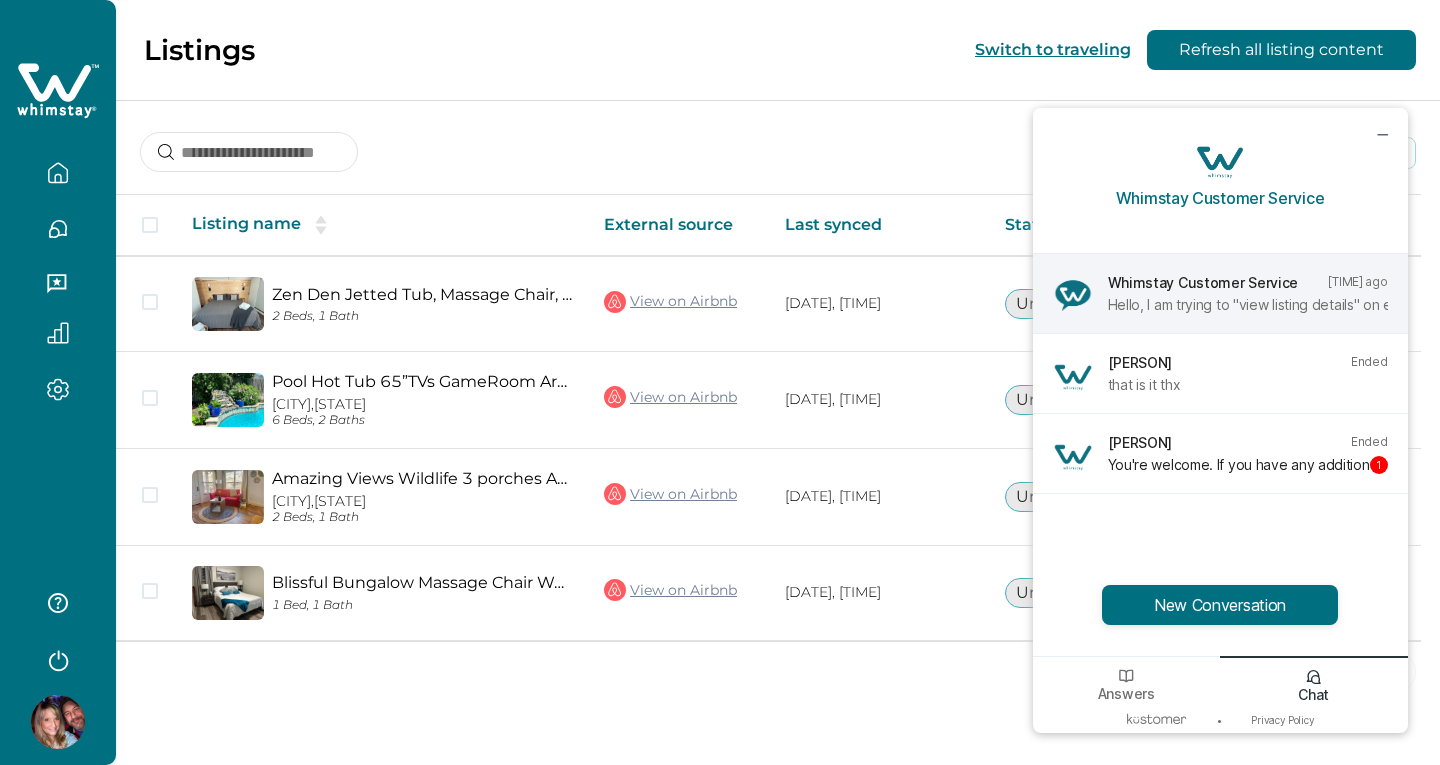 click on "Hello, I am trying to "view listing details" on each listing but when I click it for each it goes only to The Zen den first listing info  Looks like a software issue.  I have signed in and out and refreshed the screen and no luck." at bounding box center [1245, 304] 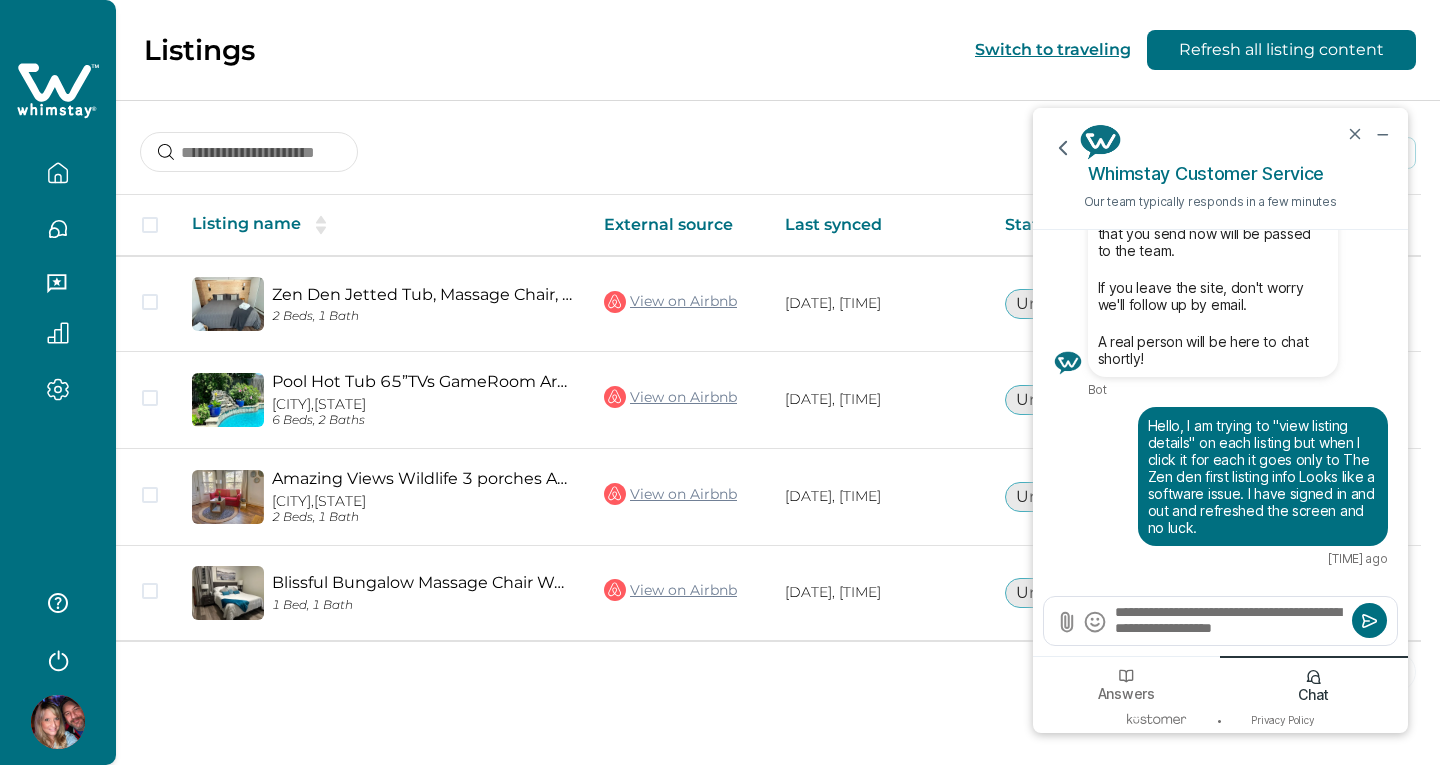 type on "**********" 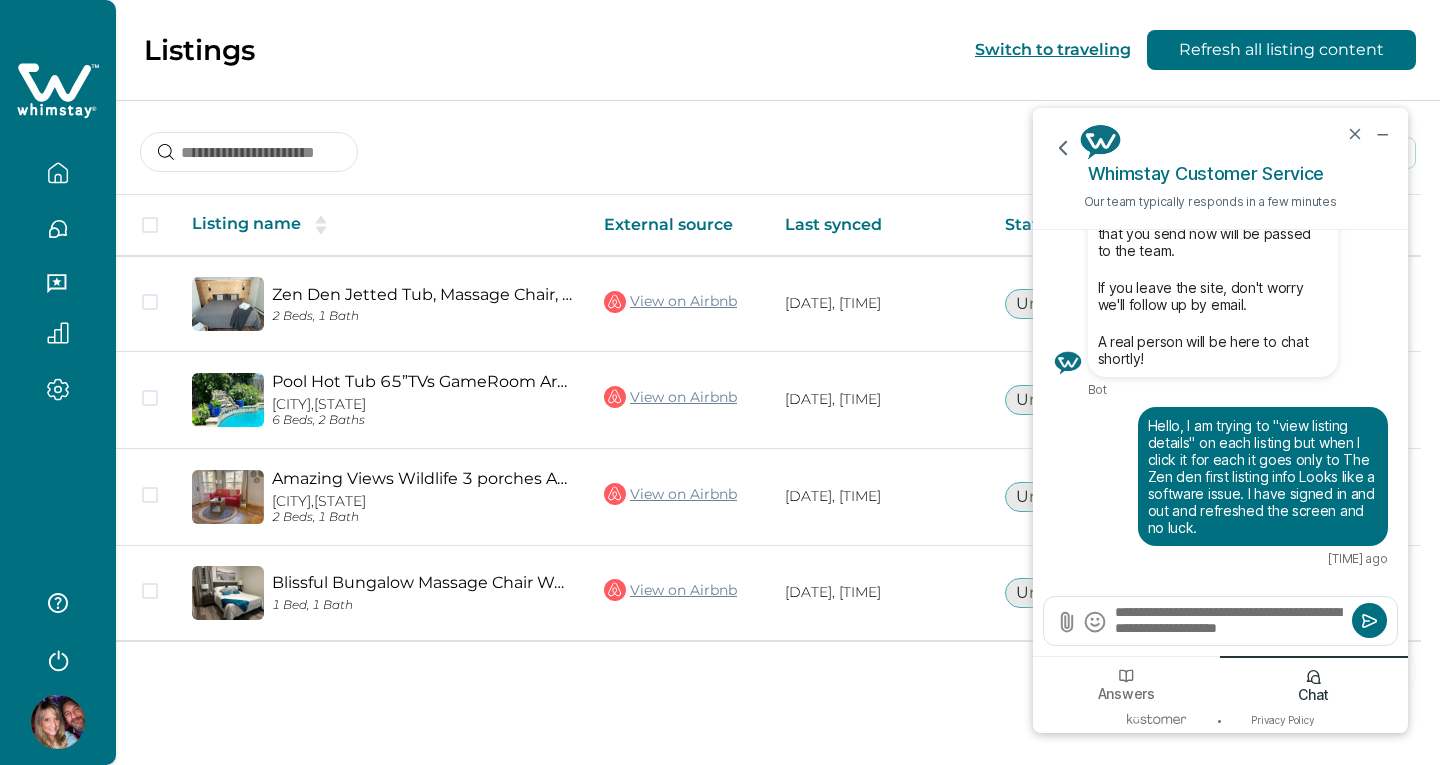 type 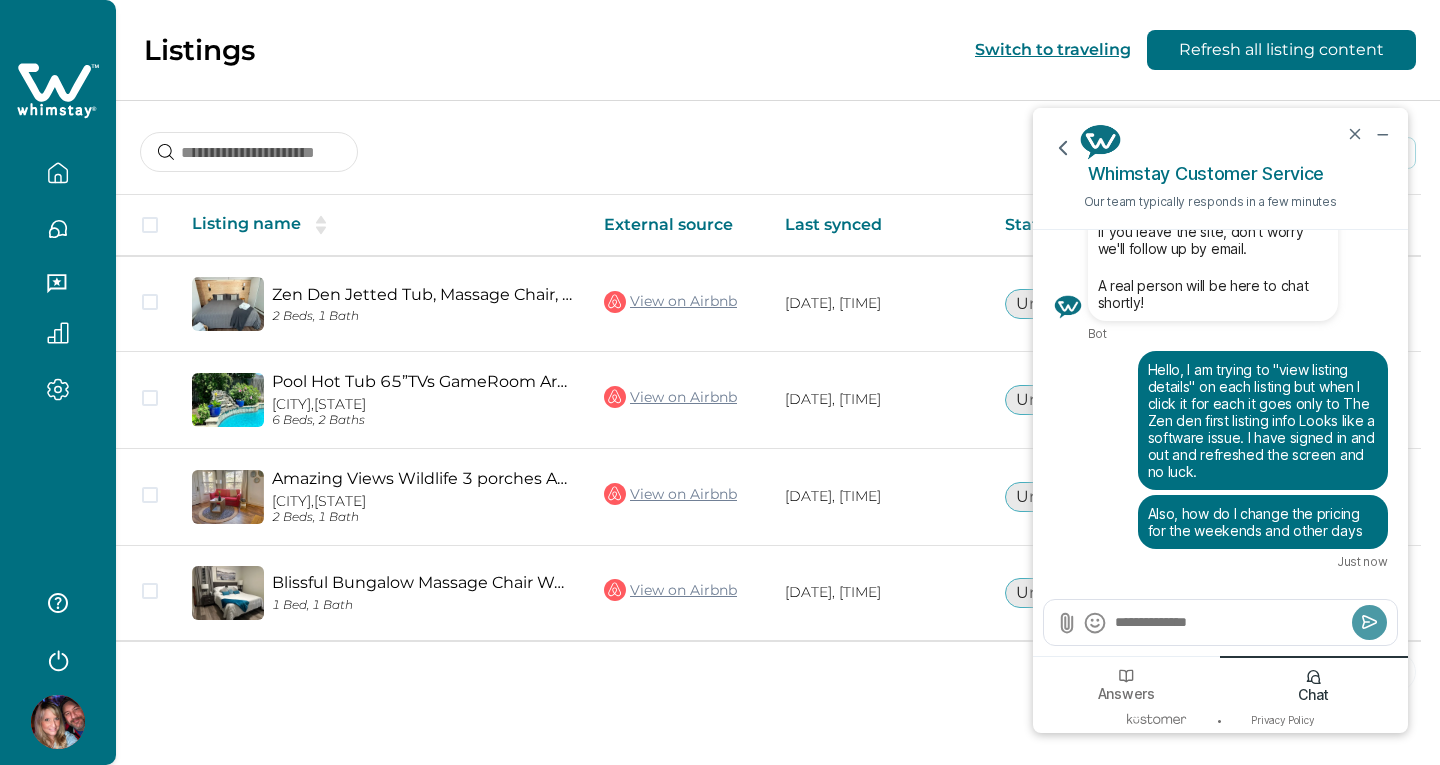 click 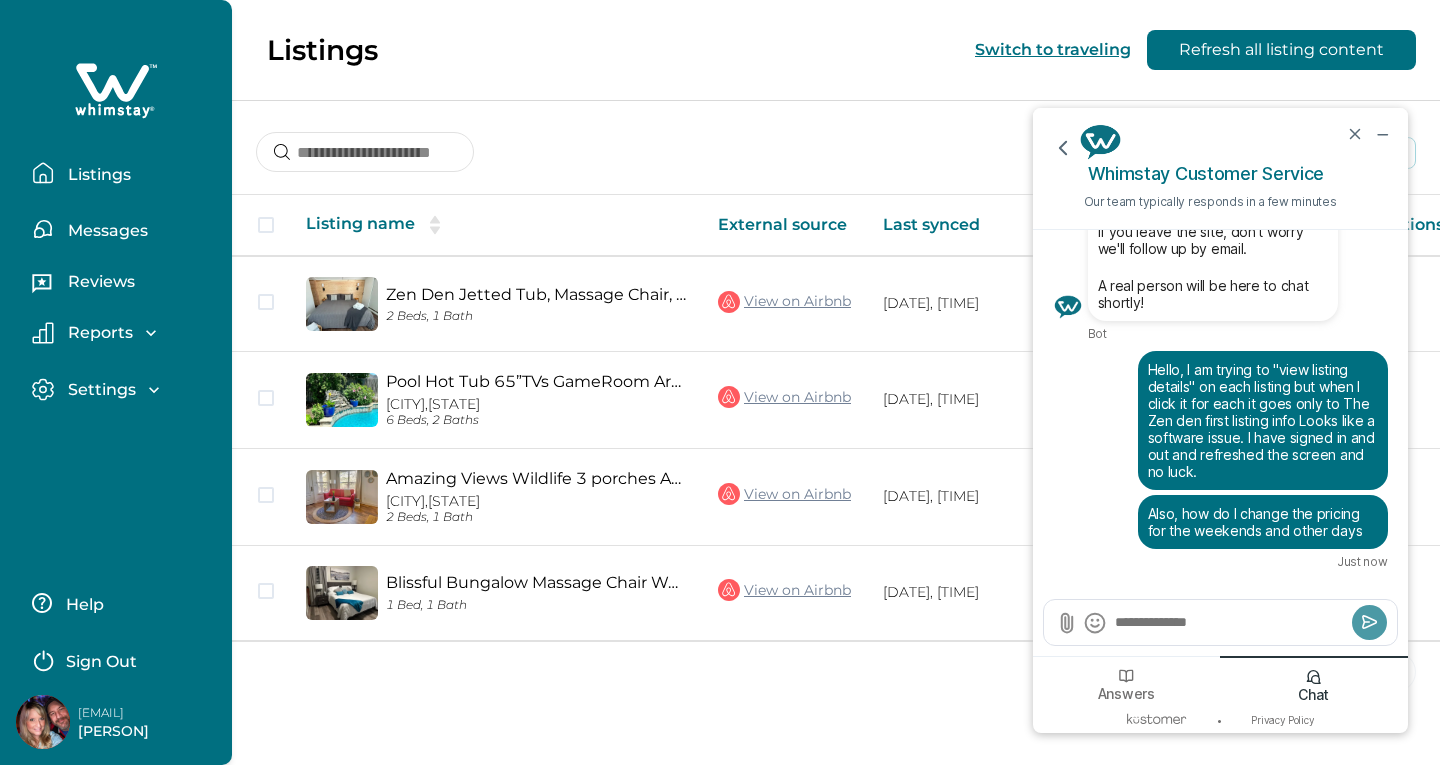 click on "Messages" at bounding box center (105, 231) 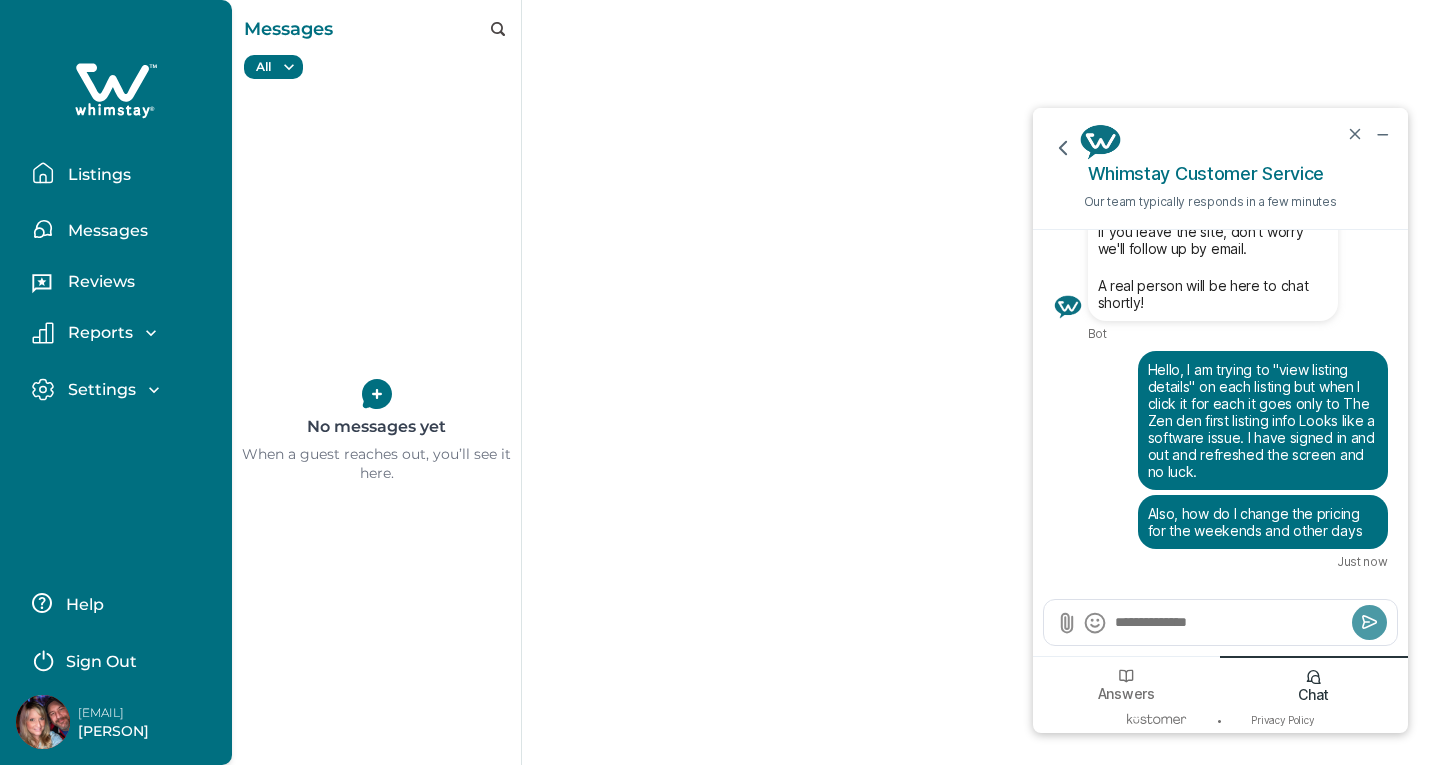 click on "Reports Earnings Reservations Payouts" at bounding box center [116, 333] 